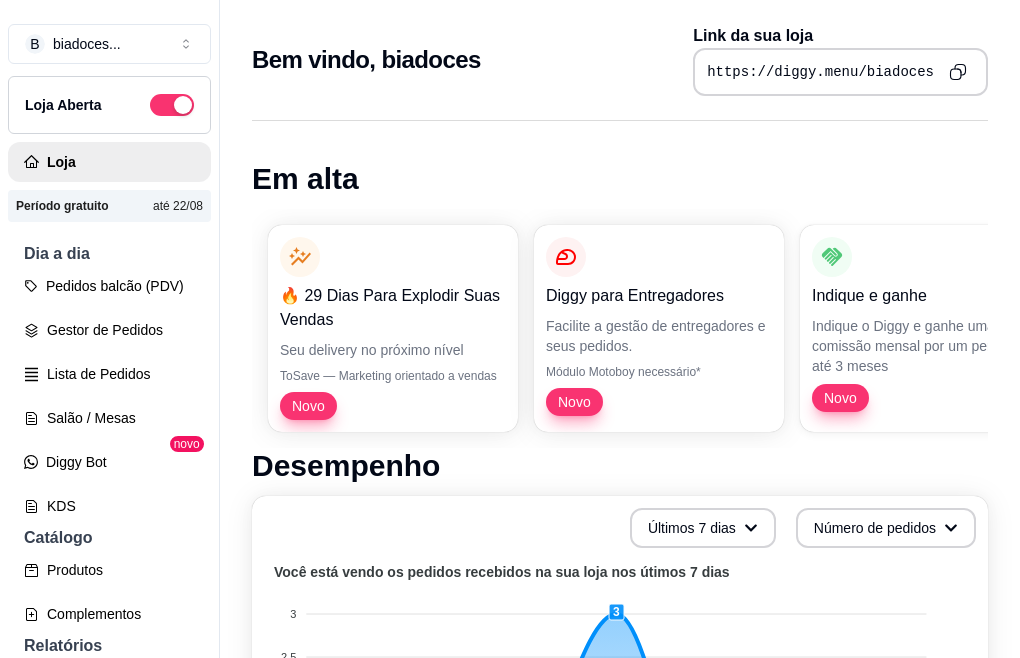 scroll, scrollTop: 0, scrollLeft: 0, axis: both 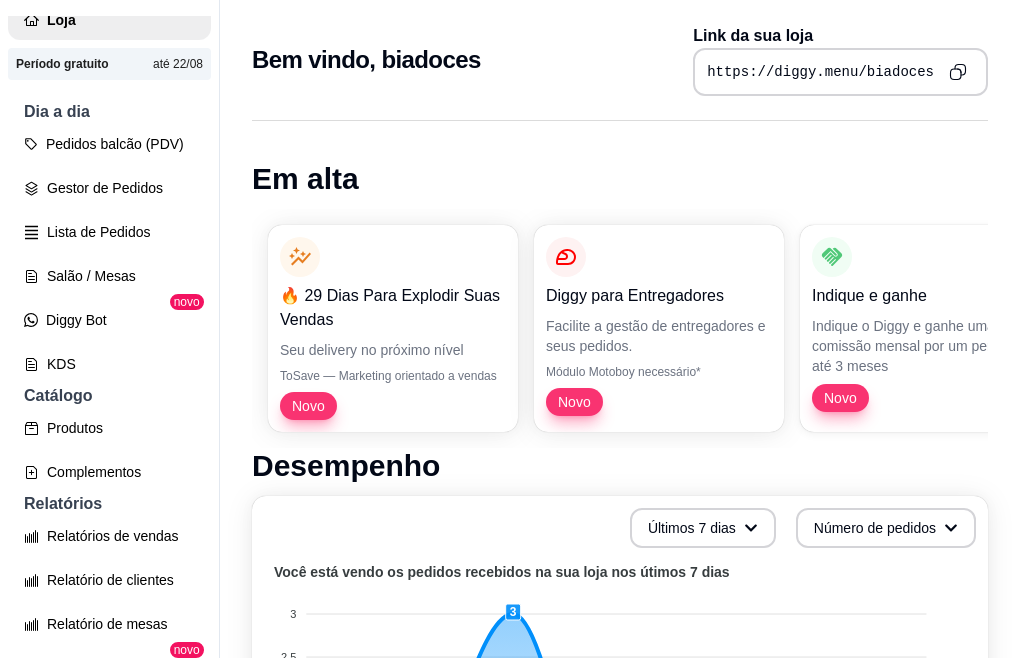 click on "https://diggy.menu/biadoces" at bounding box center [820, 72] 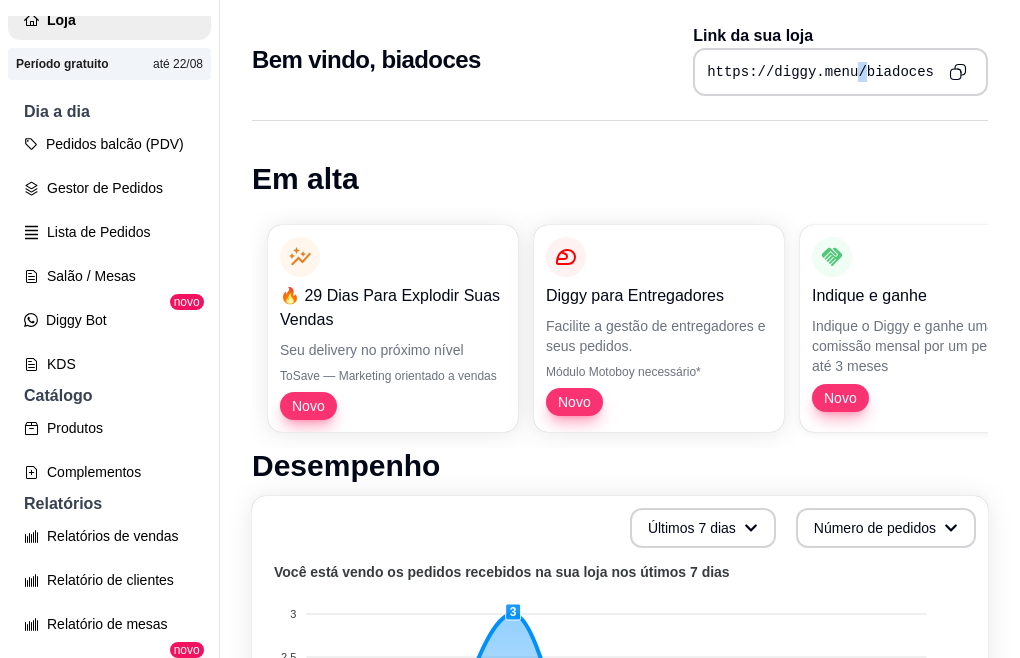 click on "https://diggy.menu/biadoces" at bounding box center (820, 72) 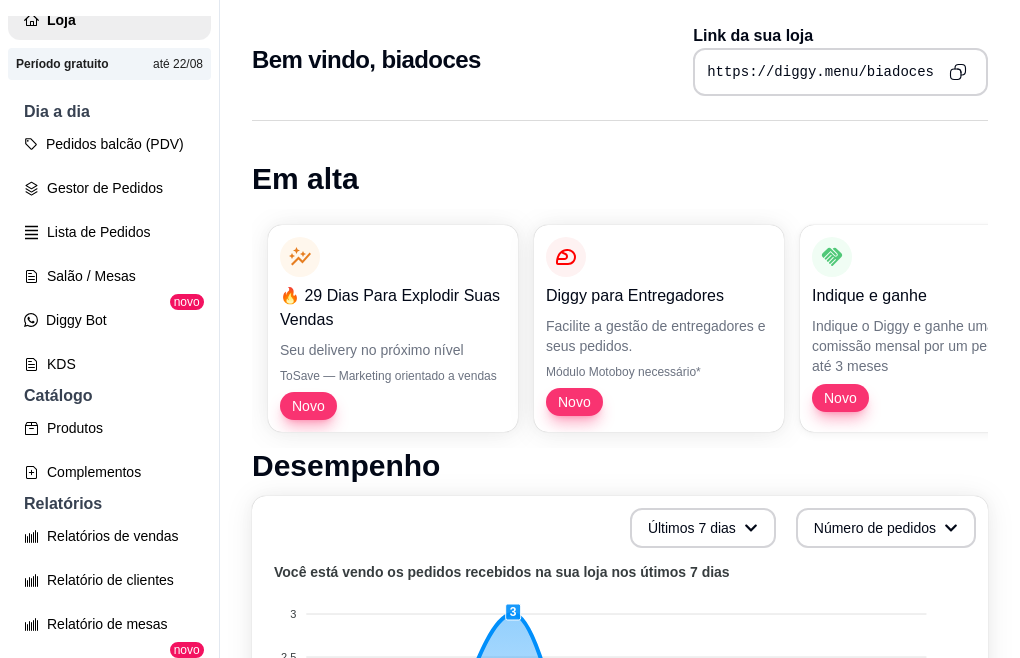 click on "Em alta 🔥 29 Dias Para Explodir Suas Vendas Seu delivery no próximo nível   ToSave — Marketing orientado a vendas Novo Diggy para Entregadores Facilite a gestão de entregadores e seus pedidos. Módulo Motoboy necessário* Novo Indique e ganhe Indique o Diggy e ganhe uma comissão mensal por um perído de até 3 meses Novo Kitchen Display System (KDS) Monitor de pedidos para áreas do estabelecimento Módulo KDS necessário* Novo Nota Fiscal (NFC-e) Emita notas fiscais (NFC-e) do seus pedidos do Diggy Módulo fiscal necessário* Novo Controle de Fiado Registre as suas vendas em fiado e tenha o controle das contas de cada cliente Novo Robô de Atendimento Otimize o atendimento dos seus pedidos vindos do WhatsApp com nosso robô Disponível para Windows 10 ou superior Desempenho Últimos 7 dias Número de pedidos Você está vendo os pedidos recebidos na sua loja nos útimos 7 dias 3 3 2.5 2.5 2 2 1.5 1.5 1 1 0.5 0.5 0 0 0 1 3 0 0 0 2 28/07/25 28/07/25 29/07/25 29/07/25 30/07/25 30/07/25 31/07/25   7 23" at bounding box center (620, 930) 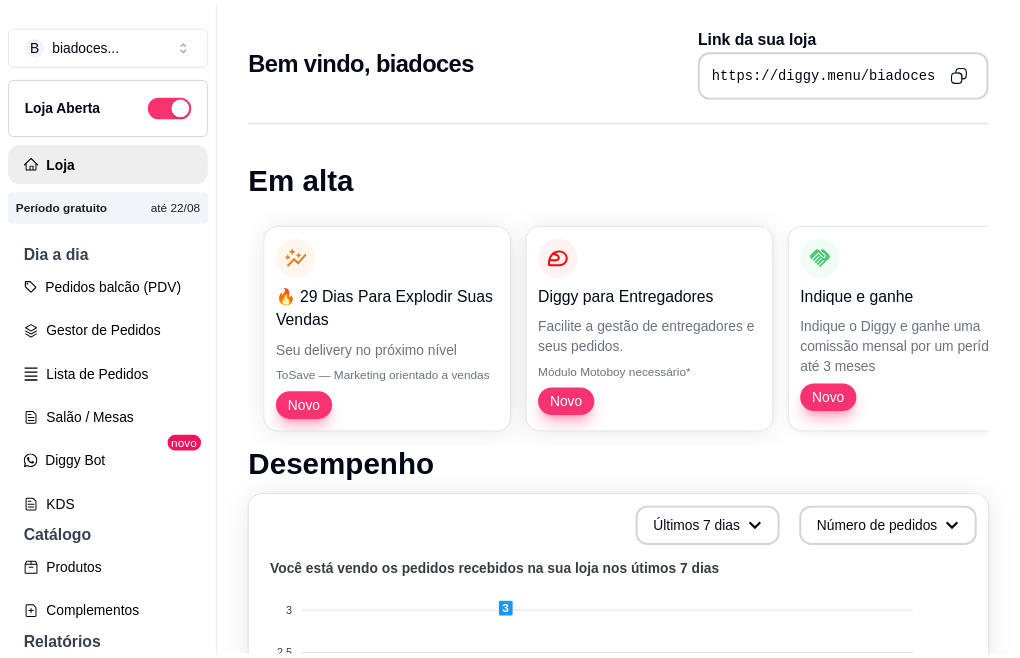 scroll, scrollTop: 0, scrollLeft: 0, axis: both 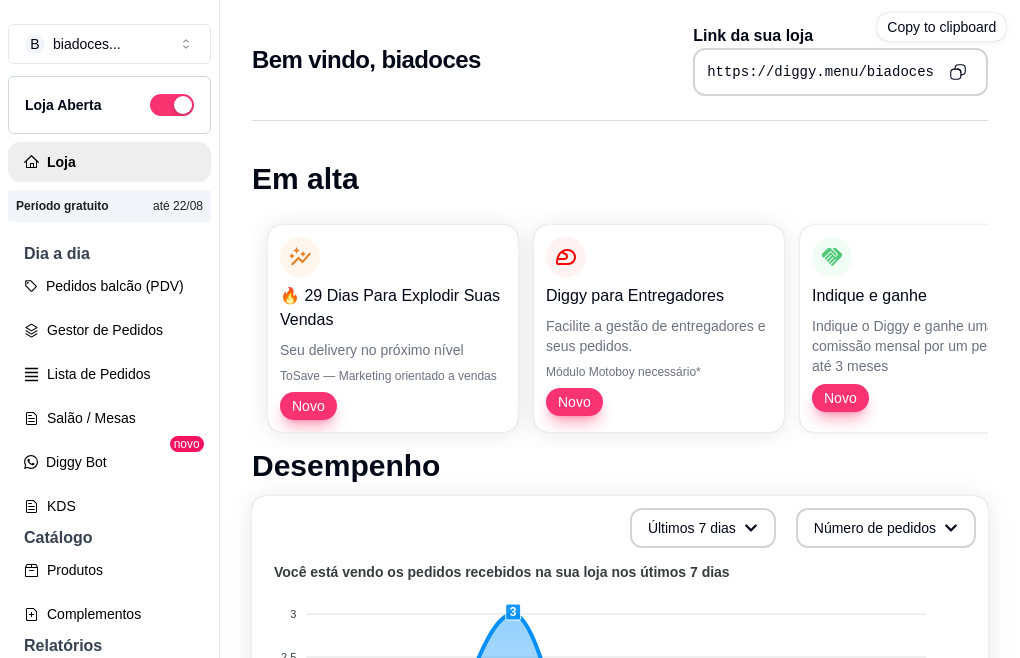 click 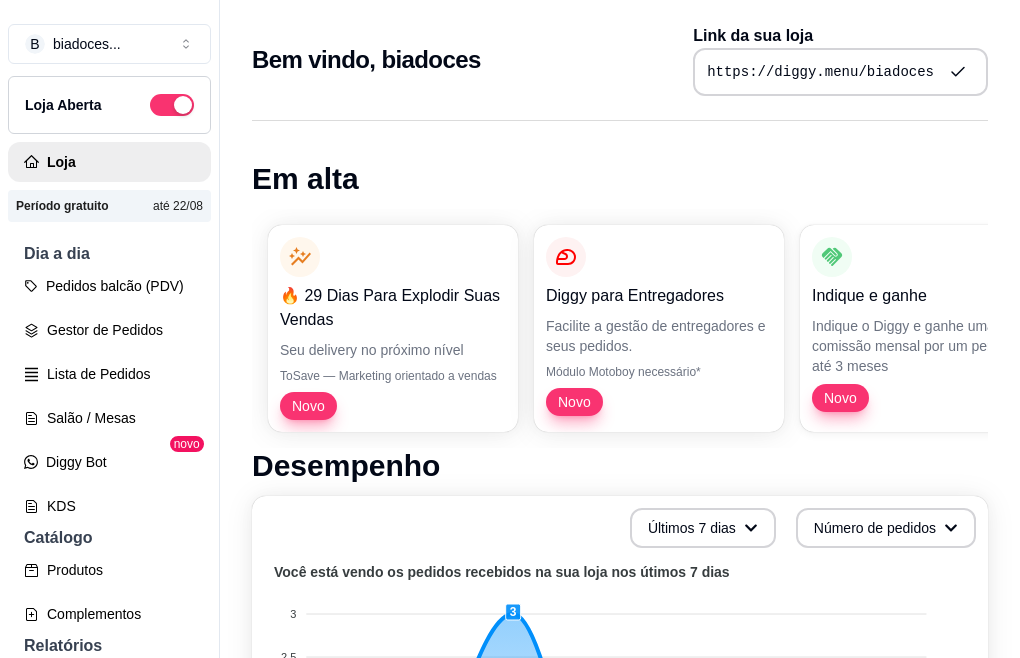 click 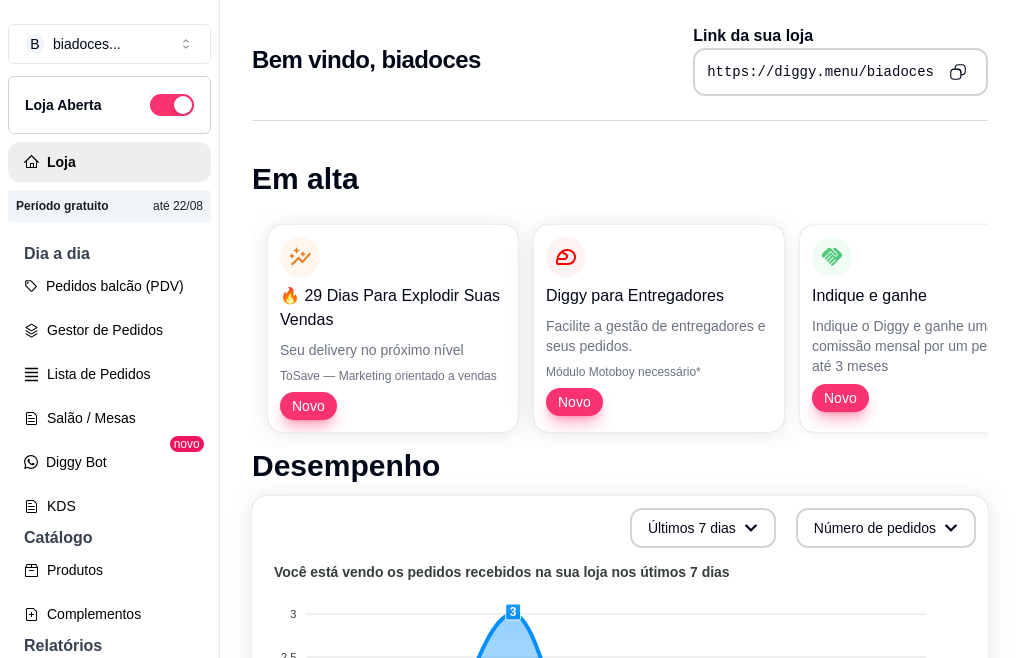 click 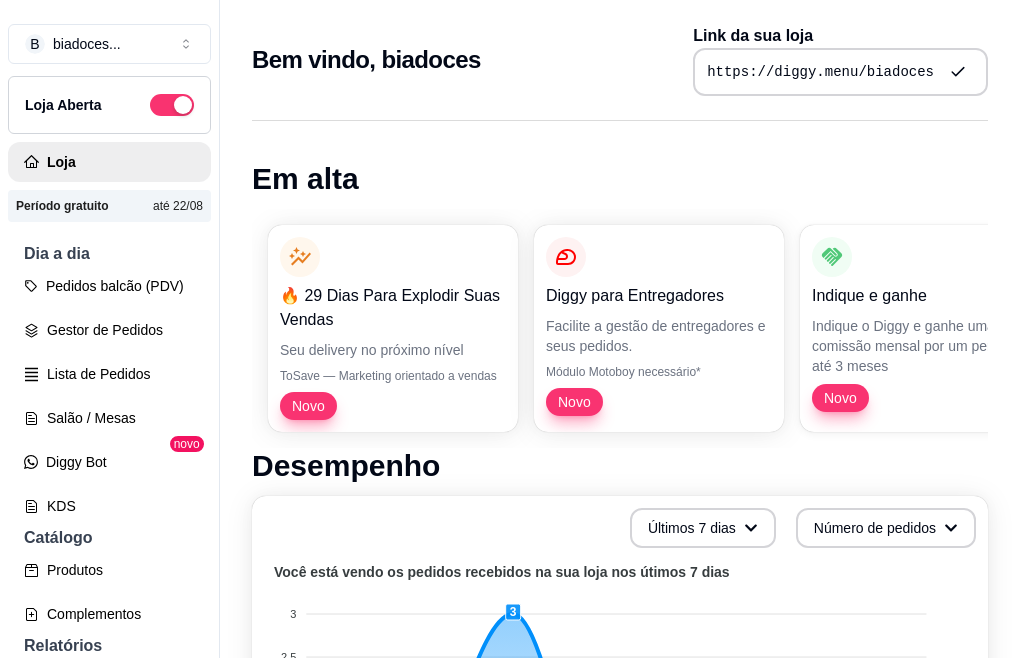 click 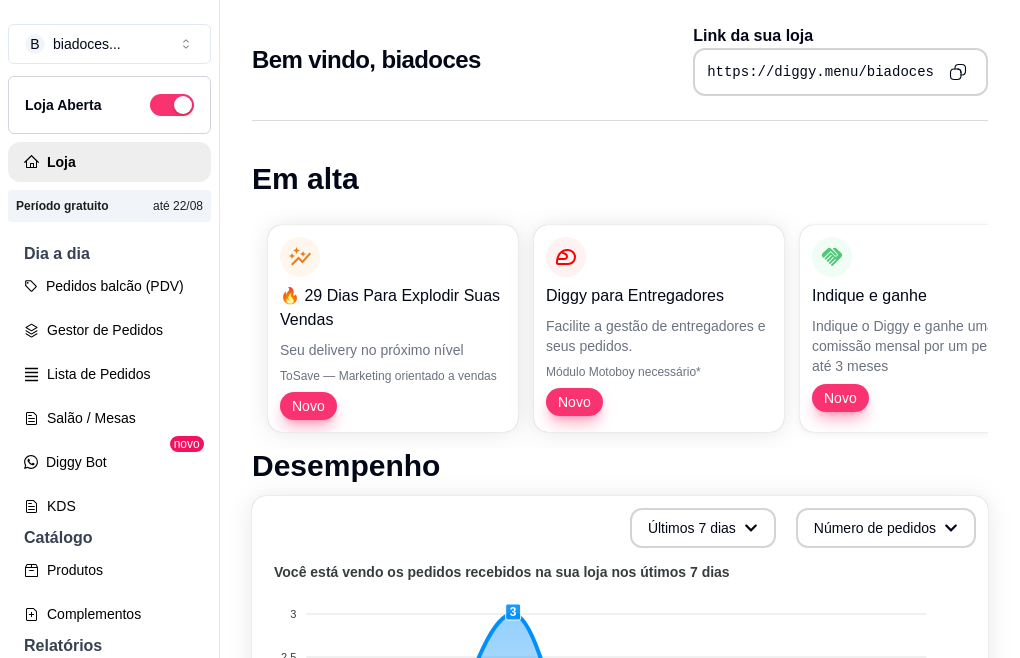 click on "https://diggy.menu/biadoces" at bounding box center (820, 72) 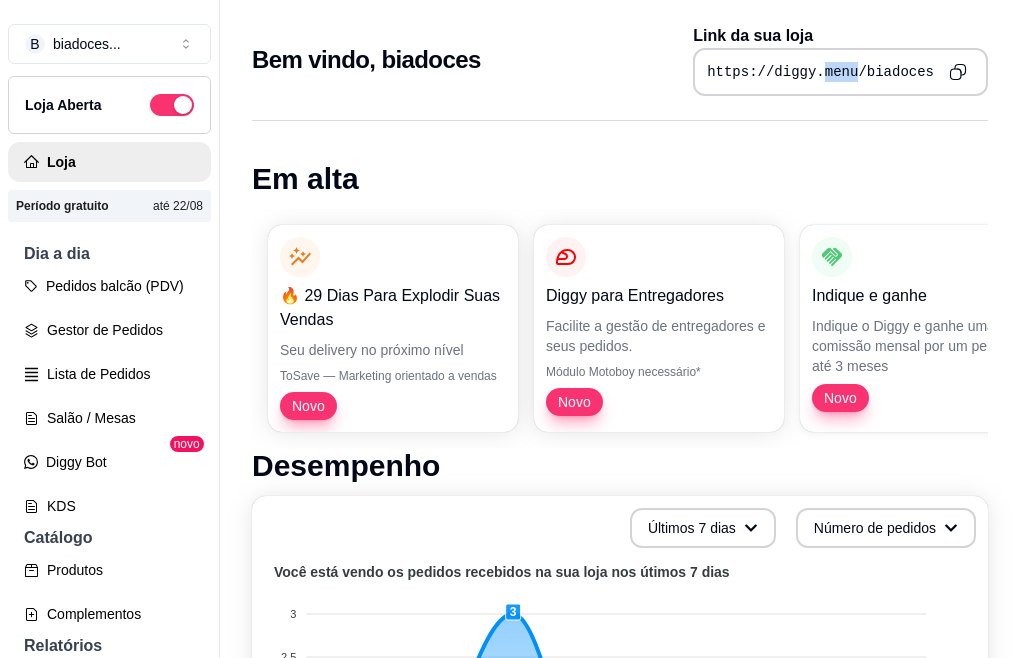 click on "https://diggy.menu/biadoces" at bounding box center (820, 72) 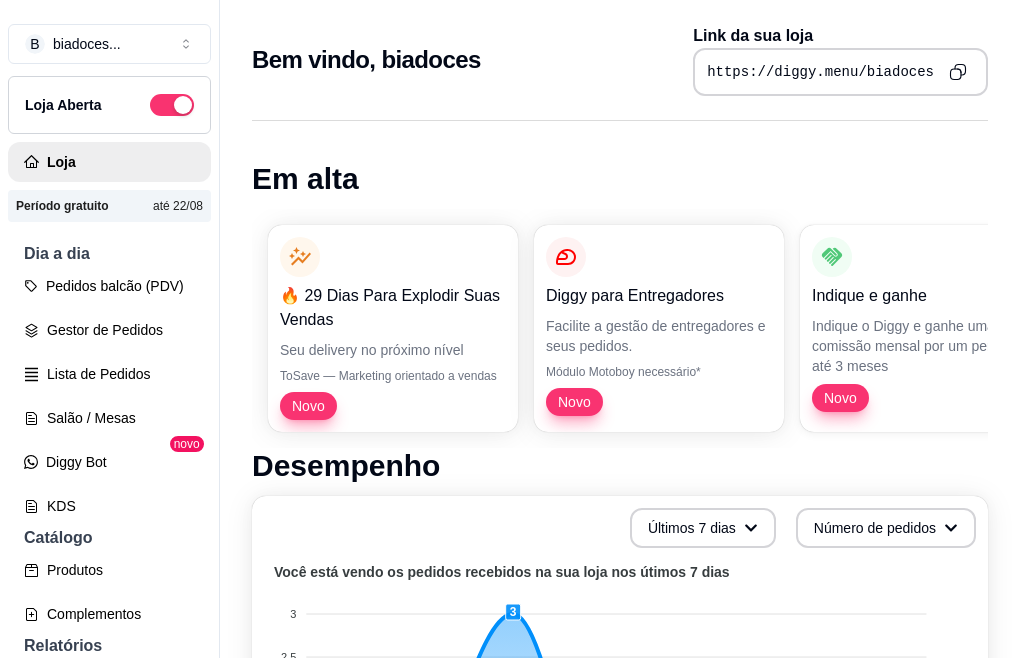 click on "https://diggy.menu/biadoces" at bounding box center [820, 72] 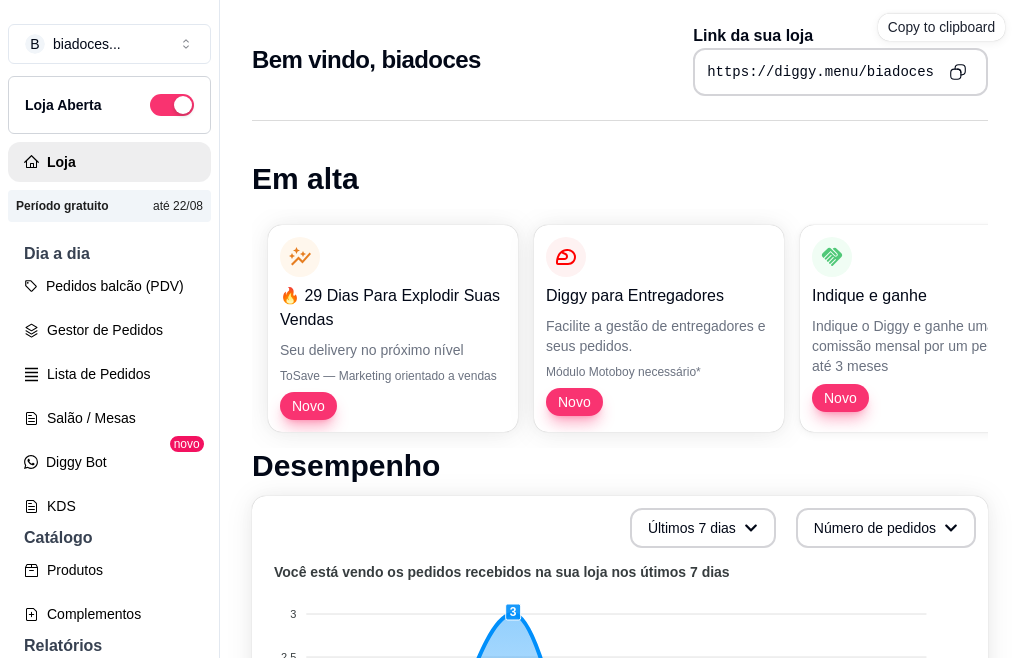 click 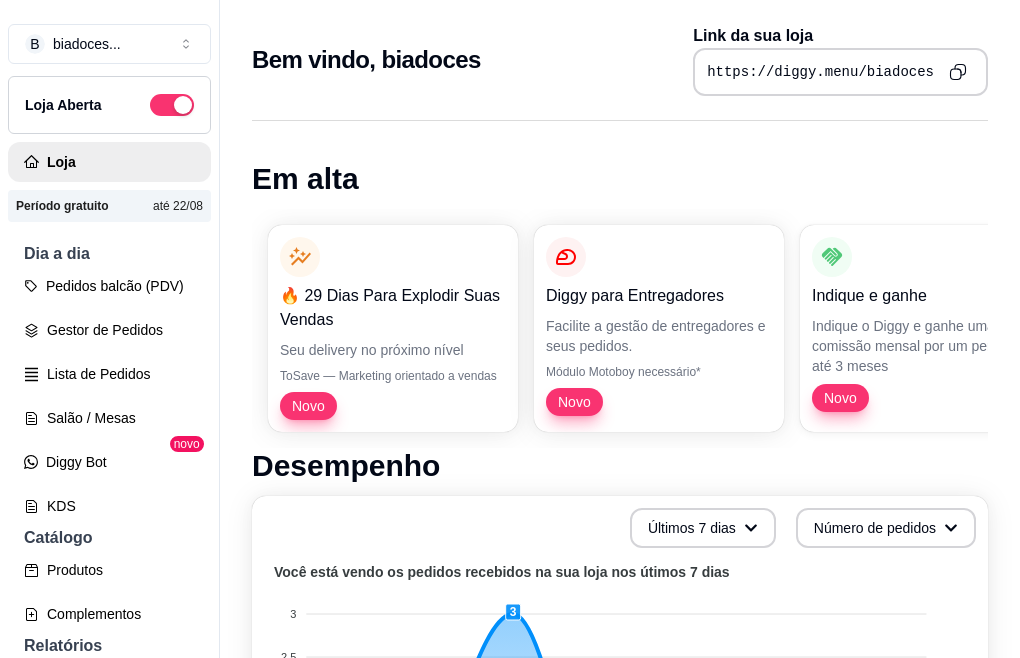 click on "https://diggy.menu/biadoces" at bounding box center [820, 72] 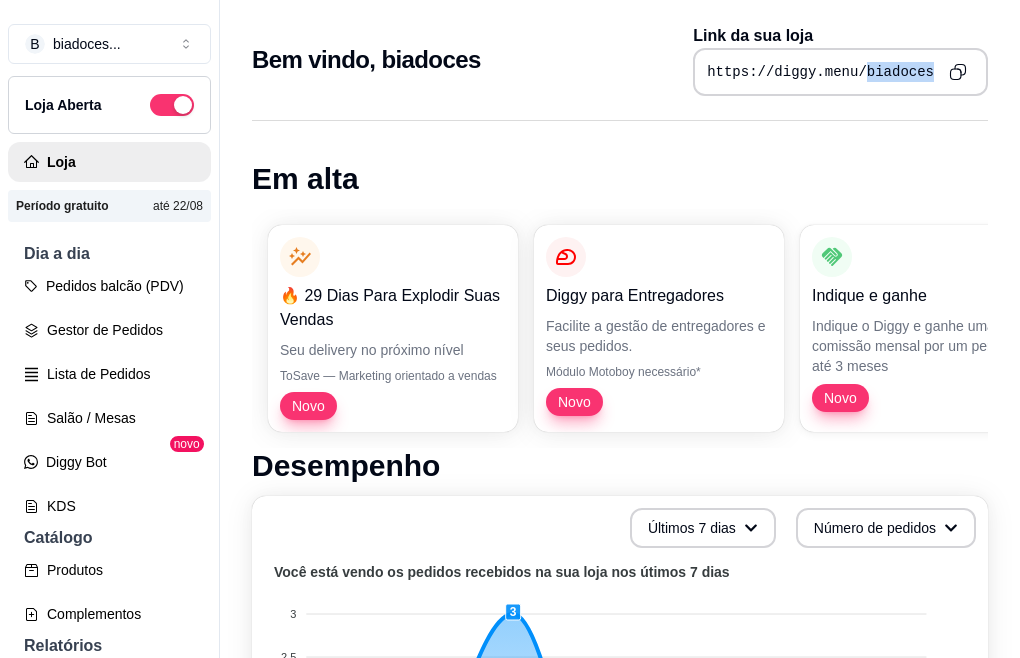 drag, startPoint x: 917, startPoint y: 73, endPoint x: 749, endPoint y: 107, distance: 171.40594 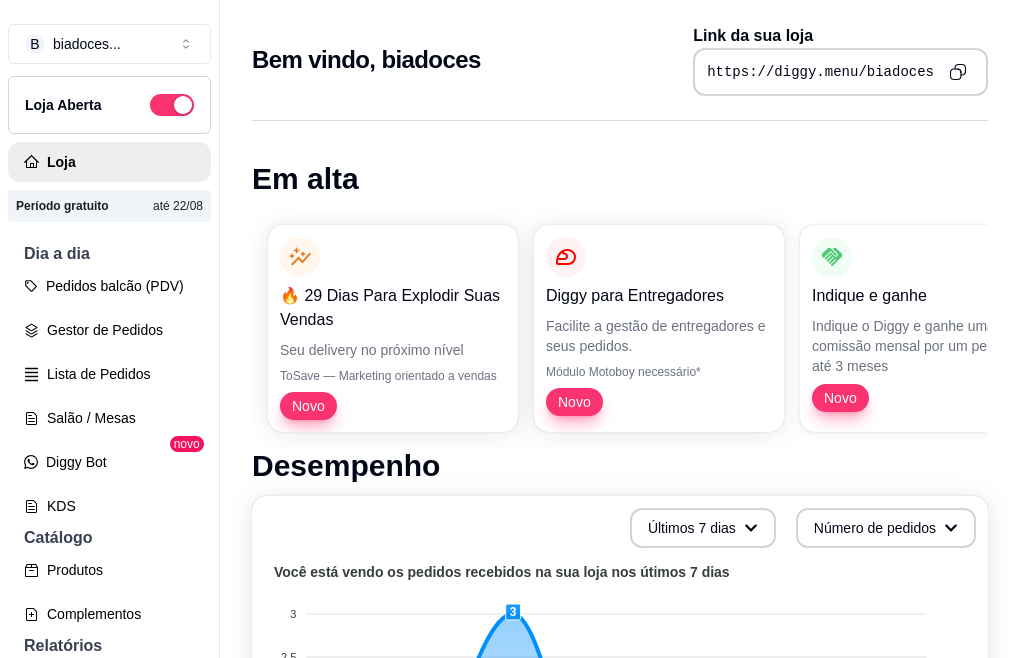 drag, startPoint x: 749, startPoint y: 107, endPoint x: 708, endPoint y: 94, distance: 43.011627 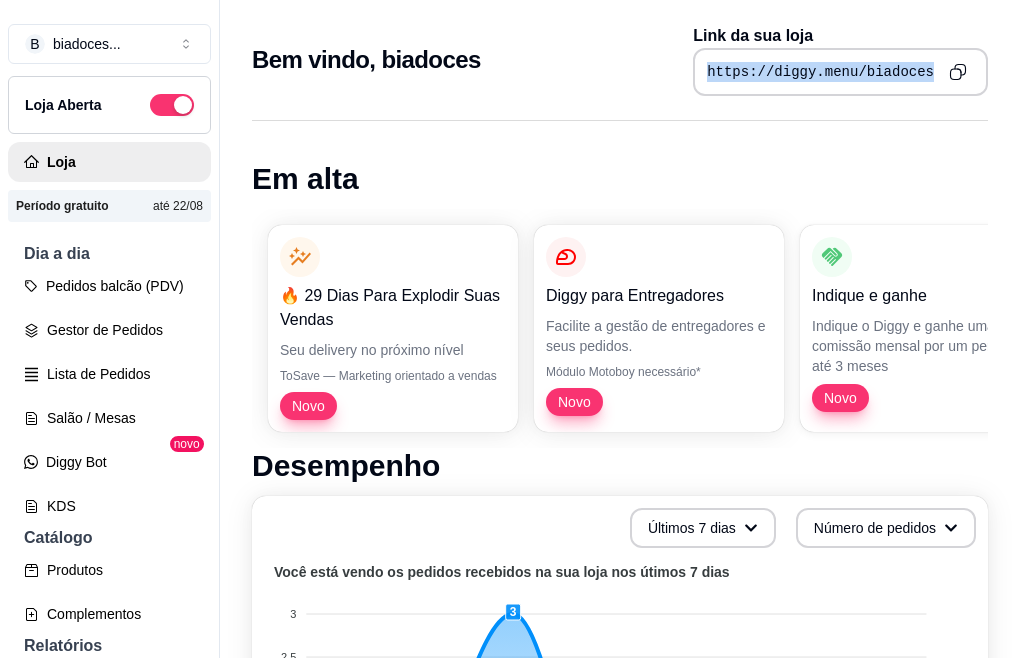 copy on "https://diggy.menu/biadoces" 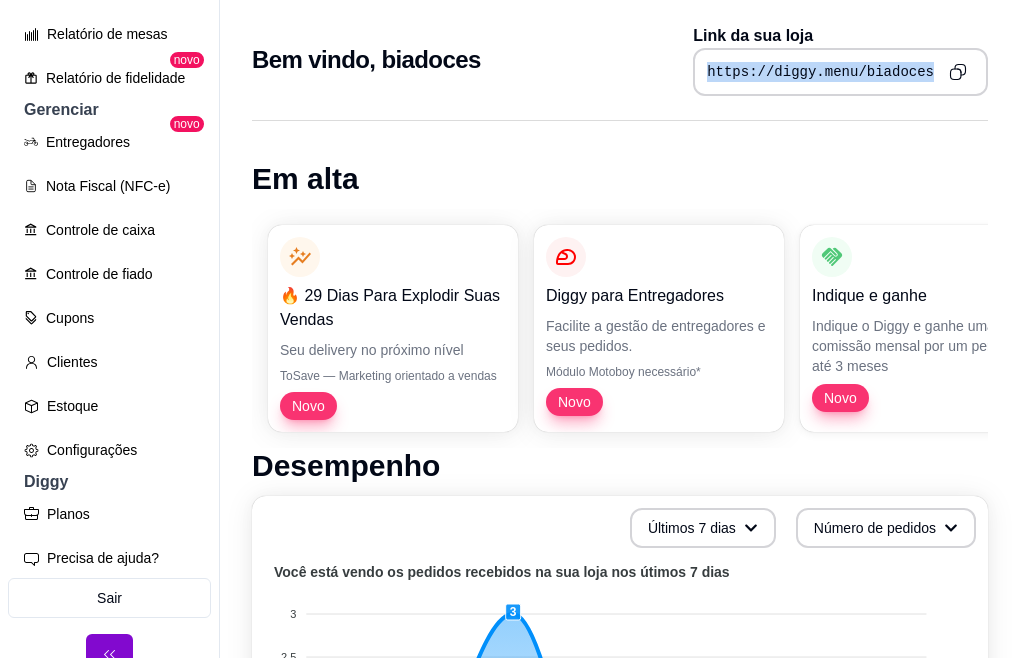 scroll, scrollTop: 756, scrollLeft: 0, axis: vertical 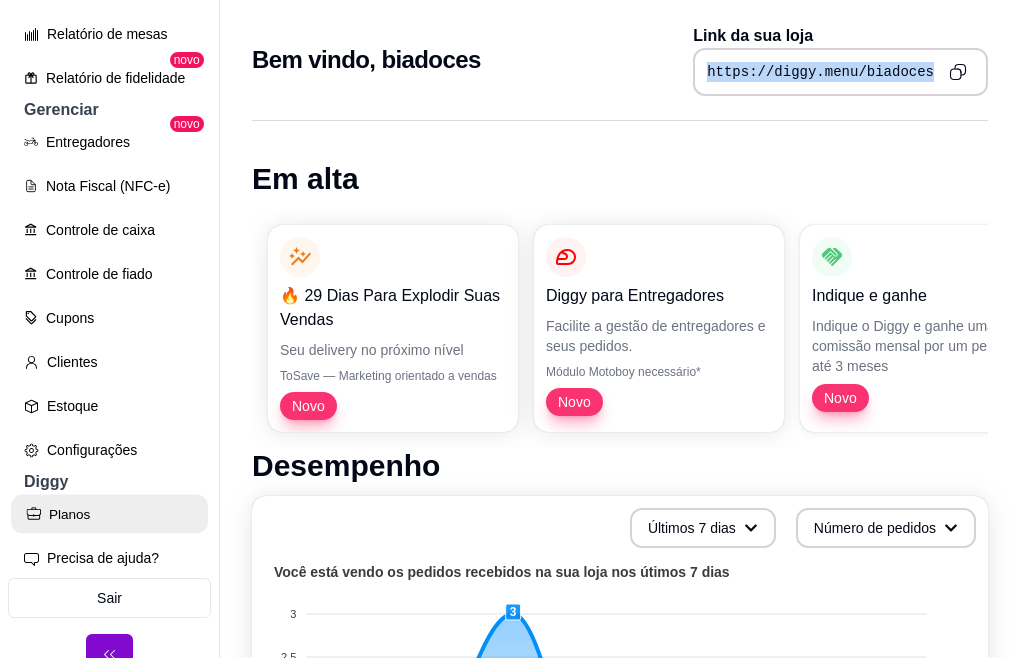 click on "Planos" at bounding box center (109, 514) 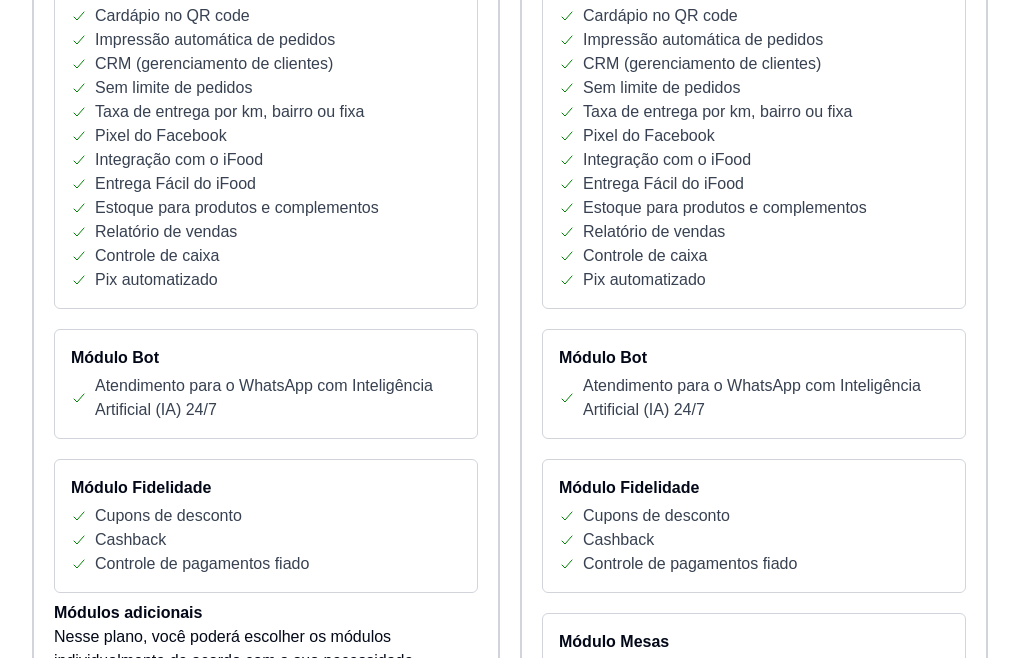 scroll, scrollTop: 1150, scrollLeft: 0, axis: vertical 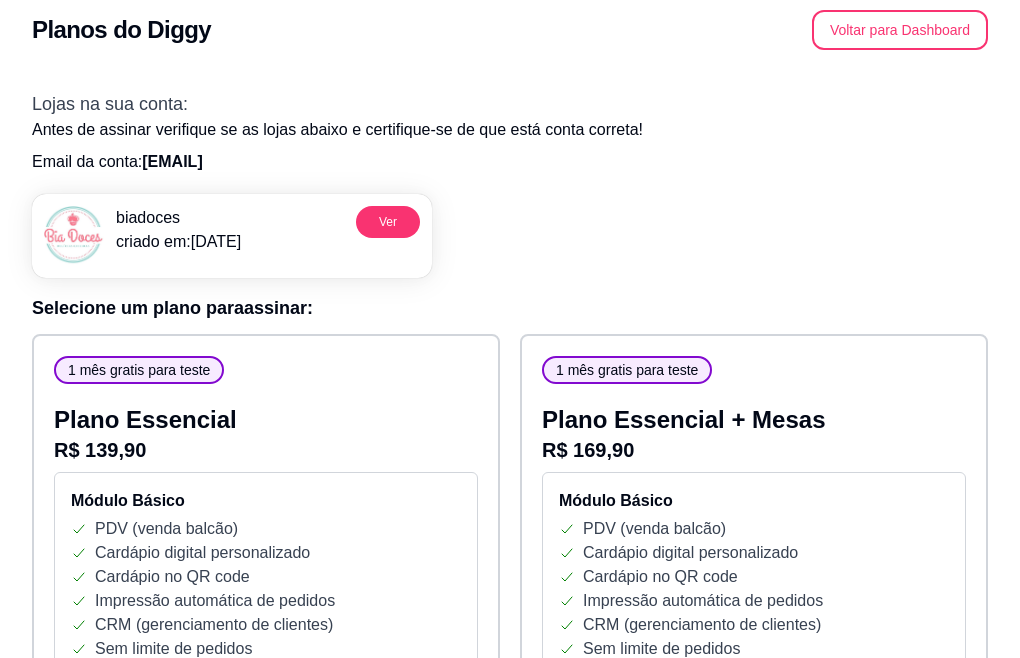 click on "Lojas na sua conta: Antes de assinar verifique se as lojas abaixo e certifique-se de que está conta correta! Email da conta:  ep214139@gmail.com biadoces criado em:  23/07/25 Ver Selecione um plano para  assinar : 1 mês gratis para teste Plano Essencial R$ 139,90 Módulo Básico PDV (venda balcão) Cardápio digital personalizado Cardápio no QR code Impressão automática de pedidos CRM (gerenciamento de clientes) Sem limite de pedidos Taxa de entrega por km, bairro ou fixa Pixel do Facebook Integração com o iFood Entrega Fácil do iFood Estoque para produtos e complementos Relatório de vendas Controle de caixa Pix automatizado Módulo Bot Atendimento para o WhatsApp com Inteligência Artificial (IA) 24/7 Módulo Fidelidade Cupons de desconto Cashback Controle de pagamentos fiado Módulos adicionais Nesse plano, você poderá escolher os módulos individualmente de acordo com a sua necessidade Loja Extra Você pode ter multiplos catalogos no Diggy (mesmo espaco físico) +   R$ 49,90 Módulo Fiscal +" at bounding box center [510, 2286] 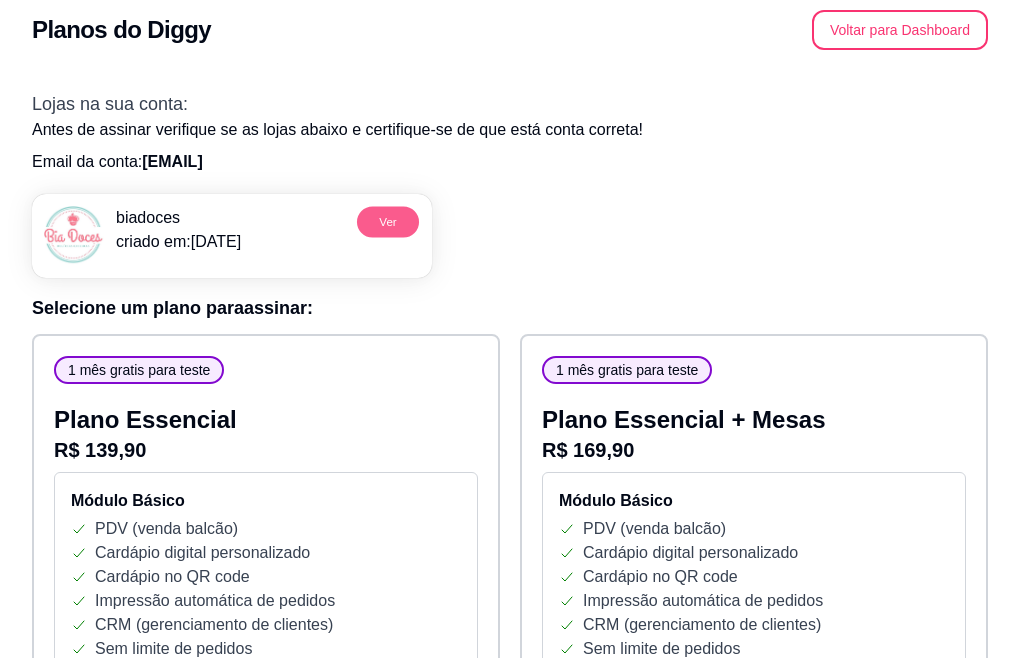 click on "Ver" at bounding box center [388, 221] 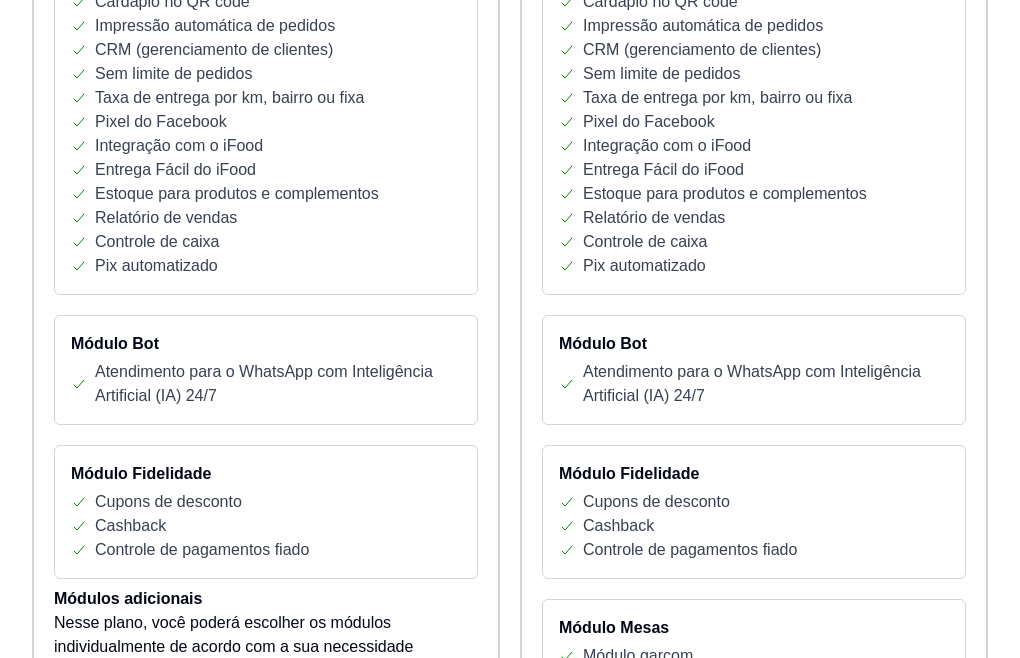 scroll, scrollTop: 1734, scrollLeft: 0, axis: vertical 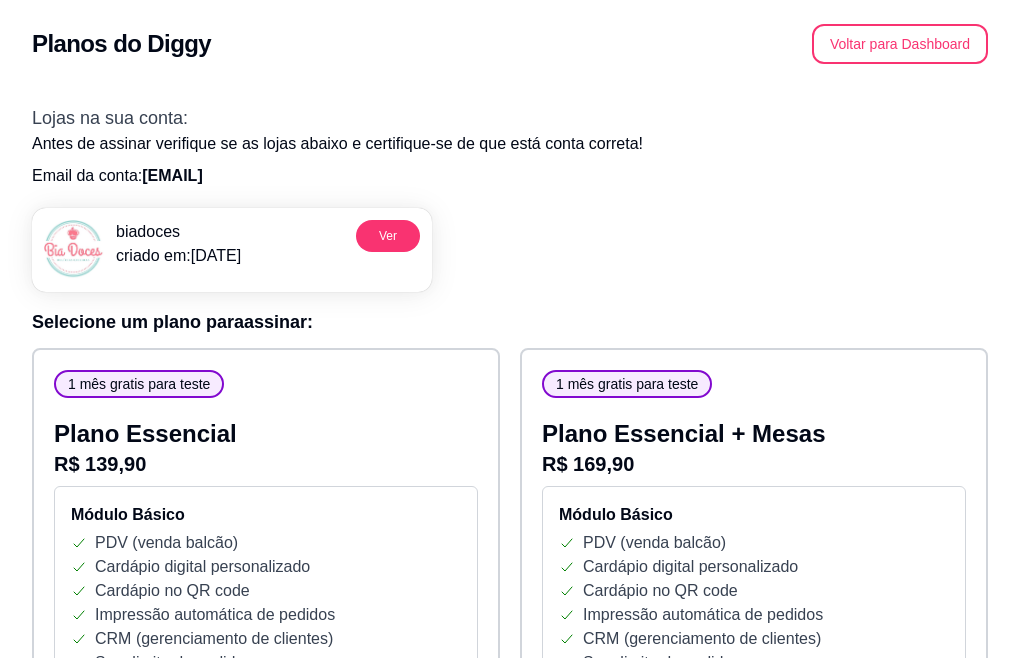 drag, startPoint x: 934, startPoint y: 101, endPoint x: 823, endPoint y: 159, distance: 125.23977 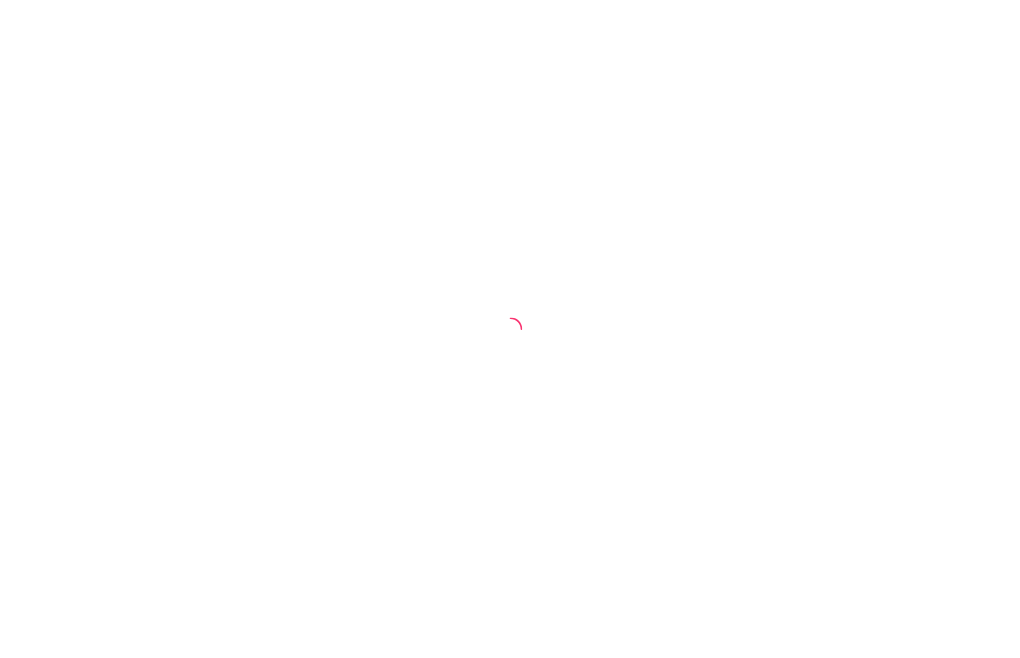 scroll, scrollTop: 0, scrollLeft: 0, axis: both 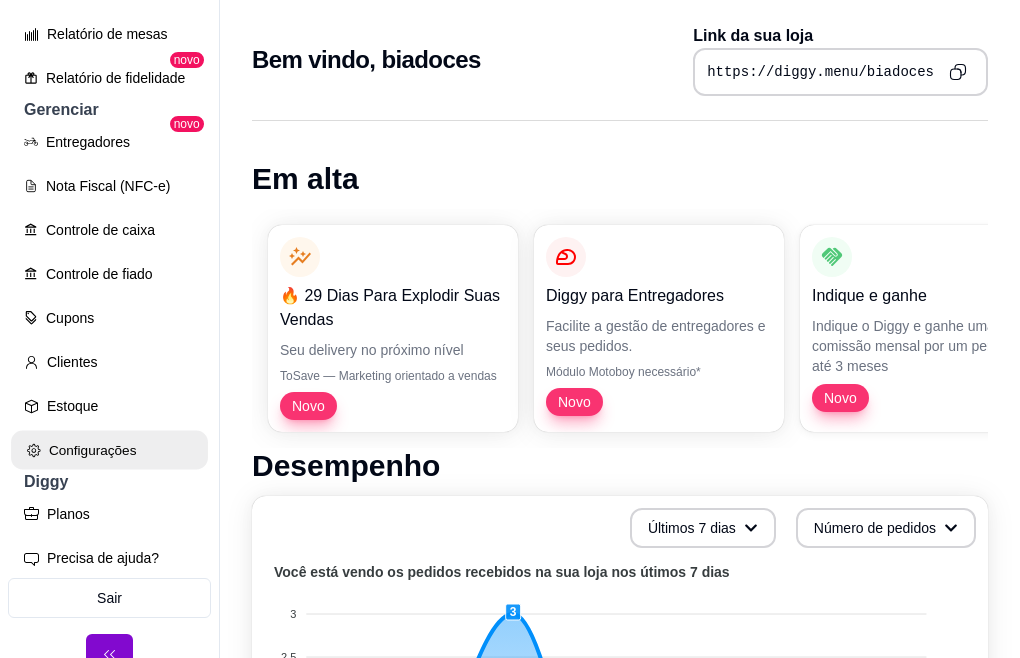 click on "Configurações" at bounding box center [109, 450] 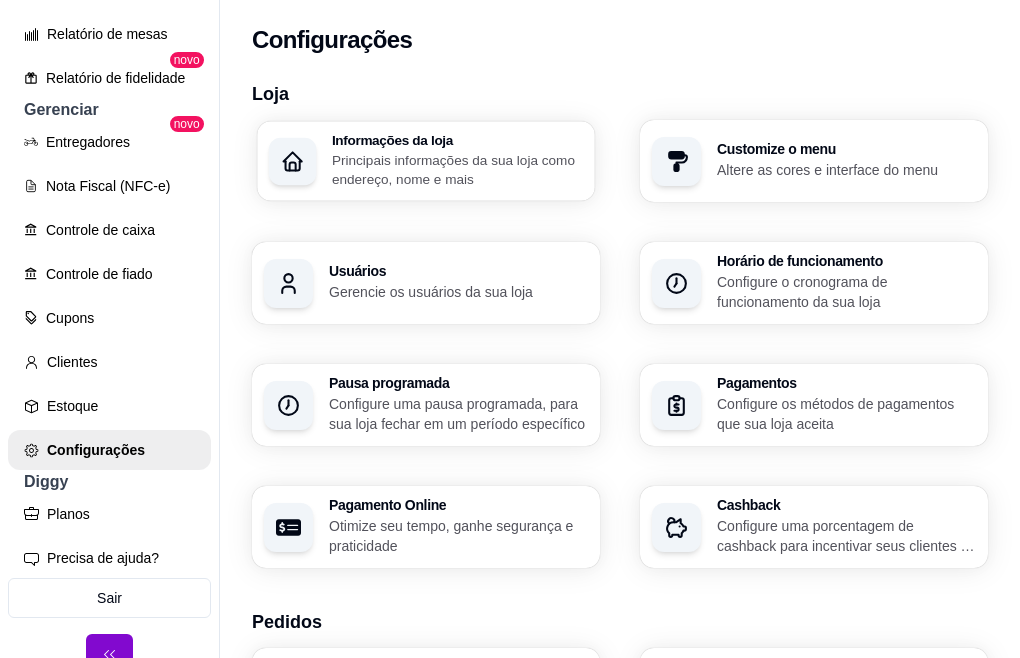 click on "Principais informações da sua loja como endereço, nome e mais" at bounding box center (457, 169) 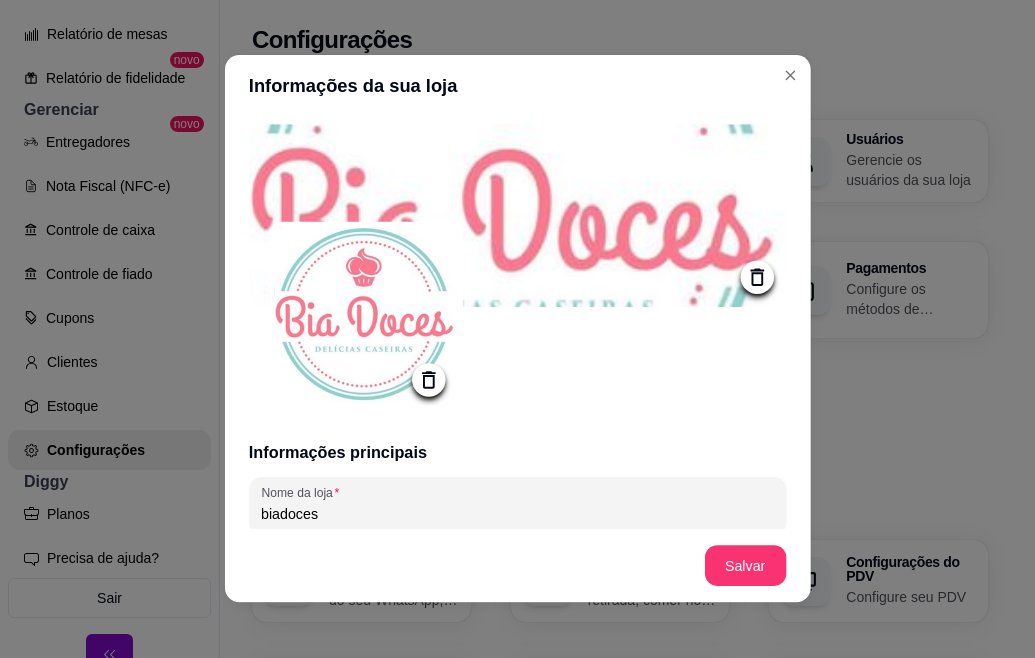 type on "Rua Dianópolis - de 701/702 ao fim" 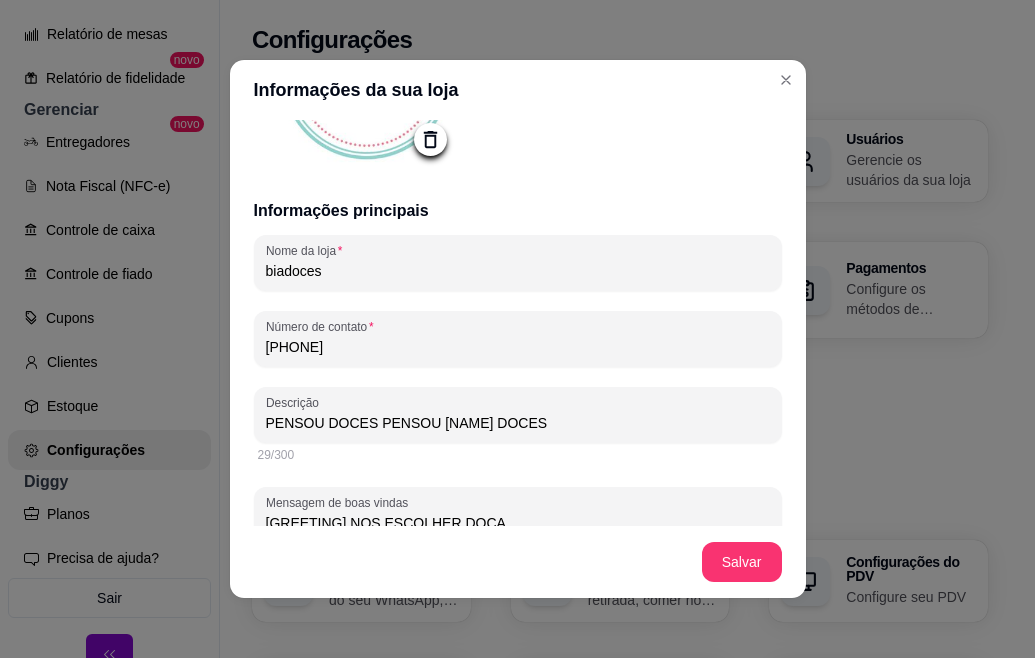 scroll, scrollTop: 280, scrollLeft: 0, axis: vertical 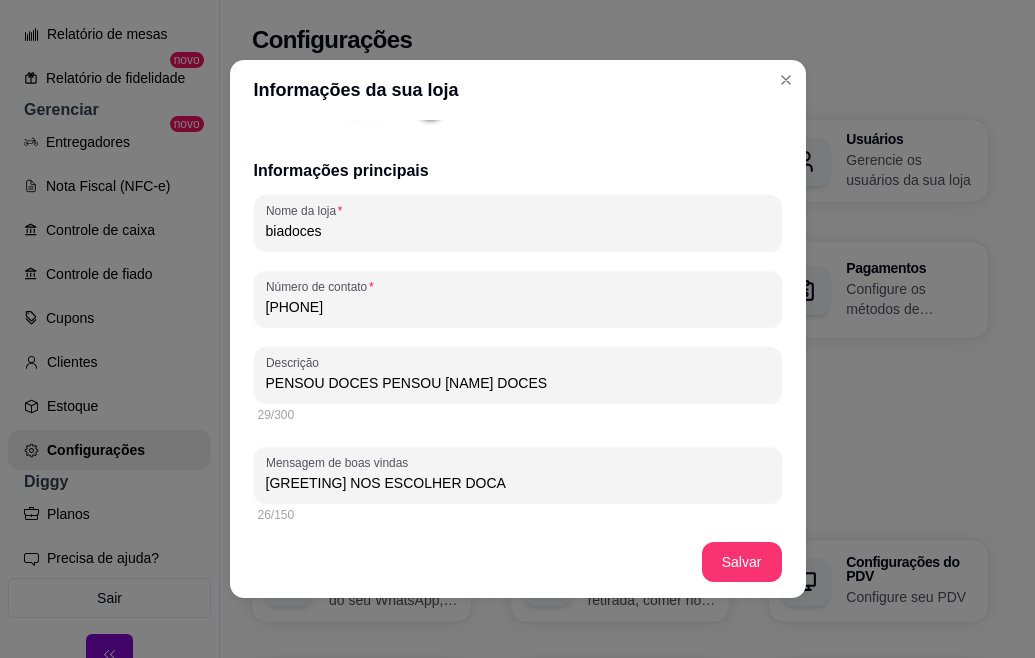 click on "OBRIGADO NOS ESCOLHER DOCA" at bounding box center [518, 483] 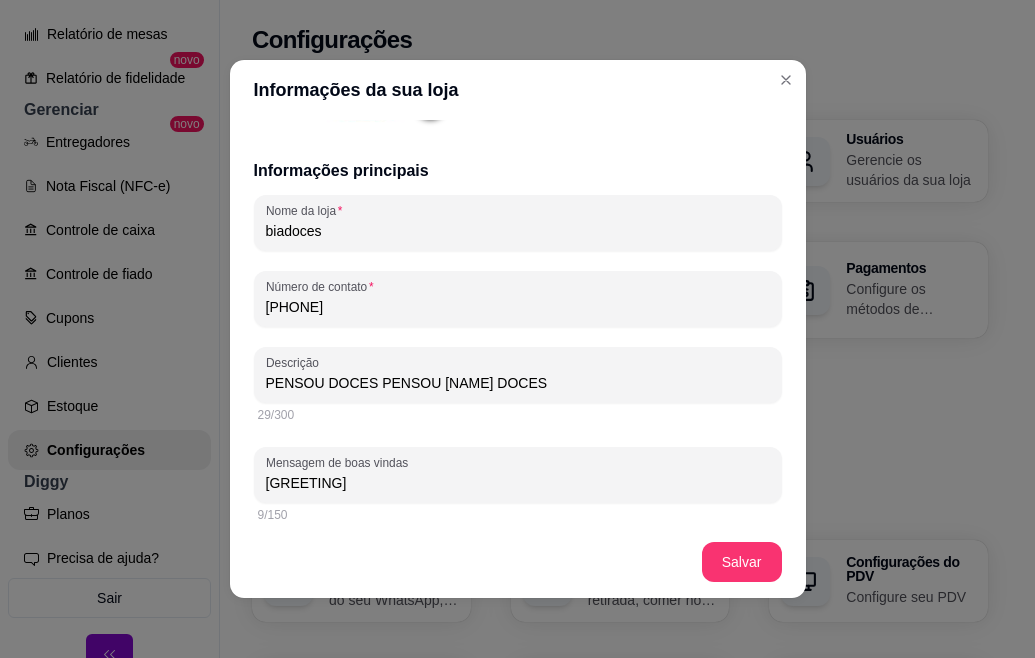 type on "O" 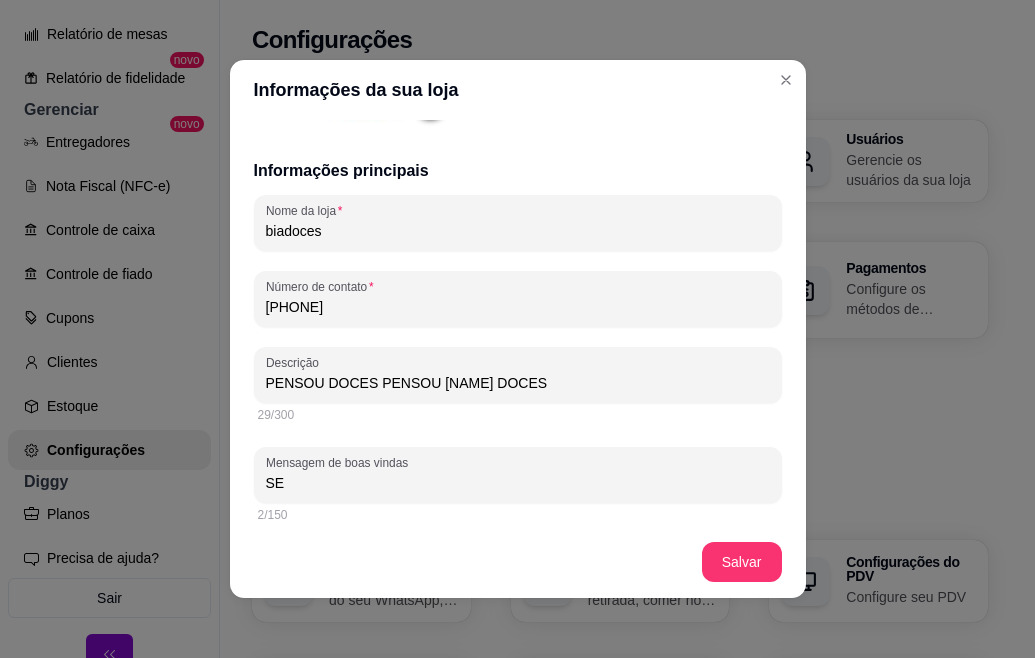 type on "S" 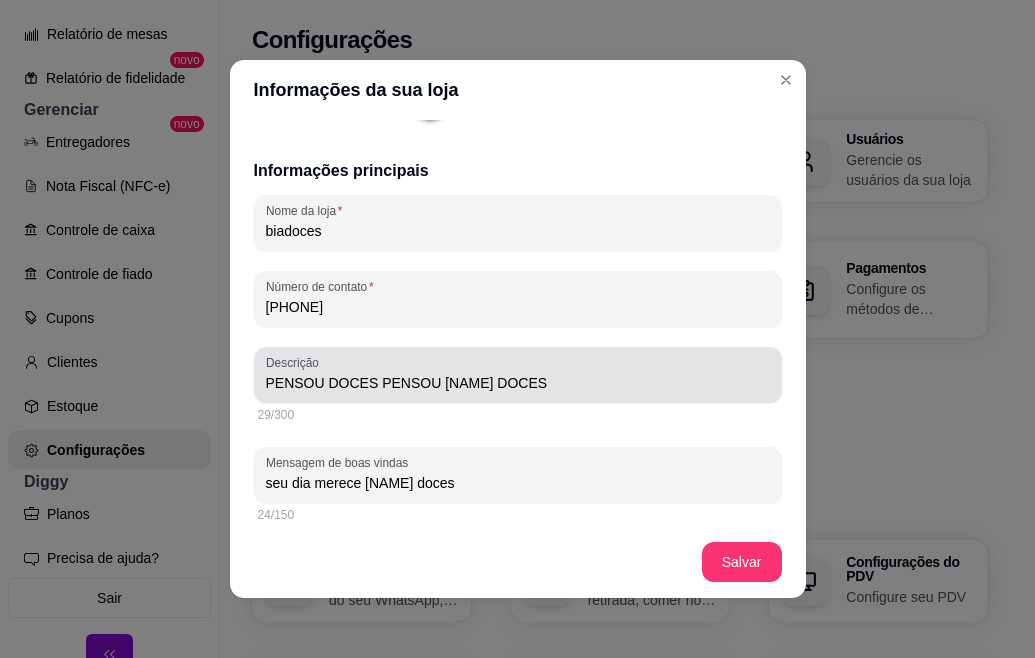type on "seu dia merece bia doces" 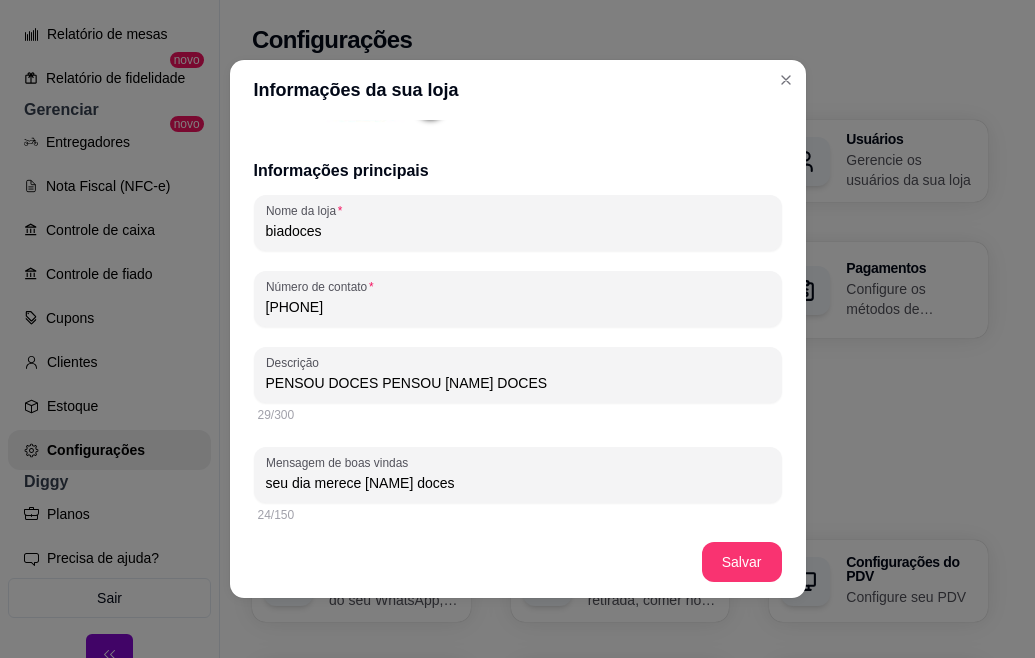 click on "PENSOU DOCES PENSOU BIA DOCES" at bounding box center (518, 383) 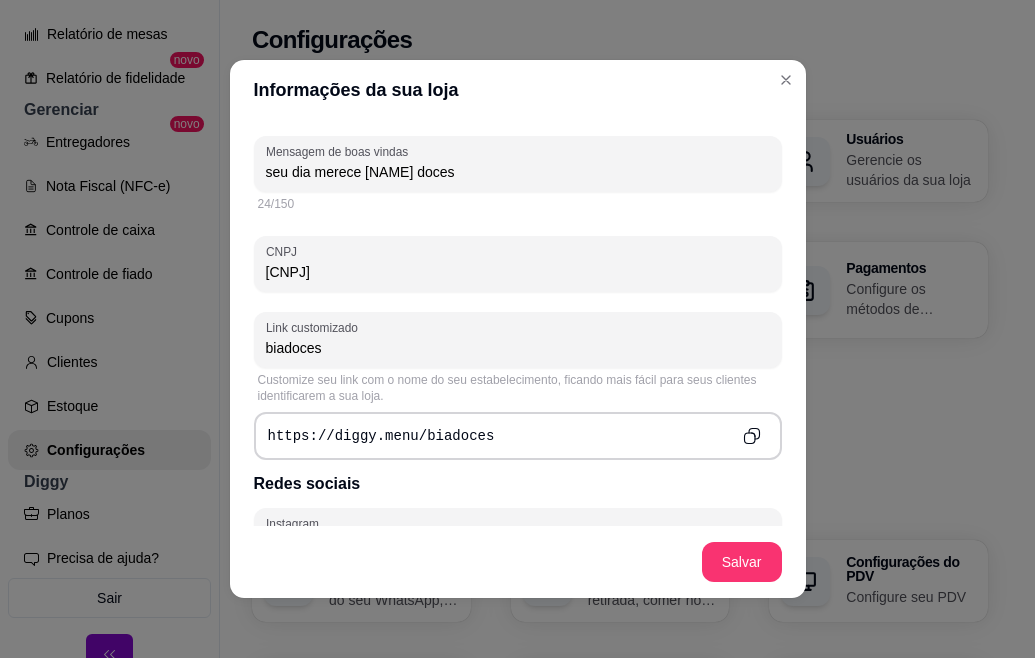 scroll, scrollTop: 600, scrollLeft: 0, axis: vertical 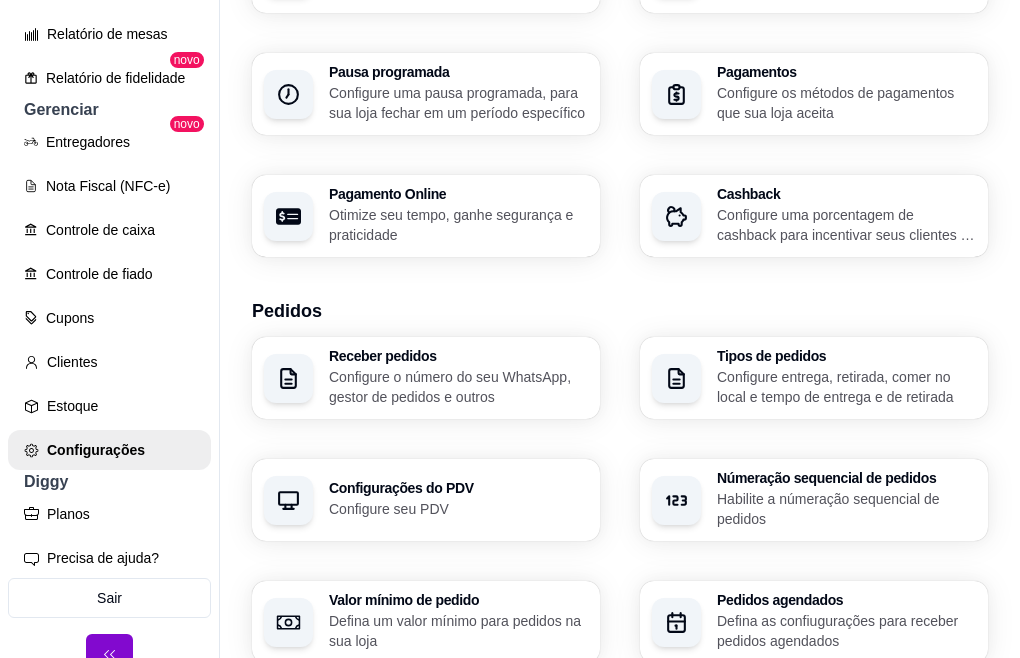 click on "Configure sua taxa de entrega para delivery" at bounding box center [845, 752] 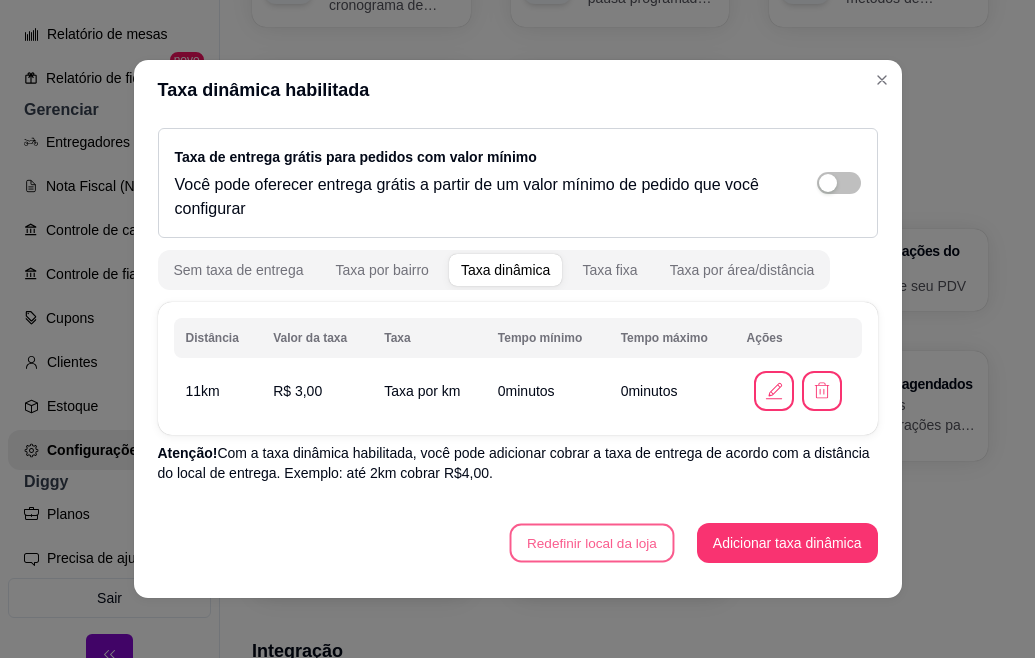 click on "Redefinir local da loja" at bounding box center [592, 543] 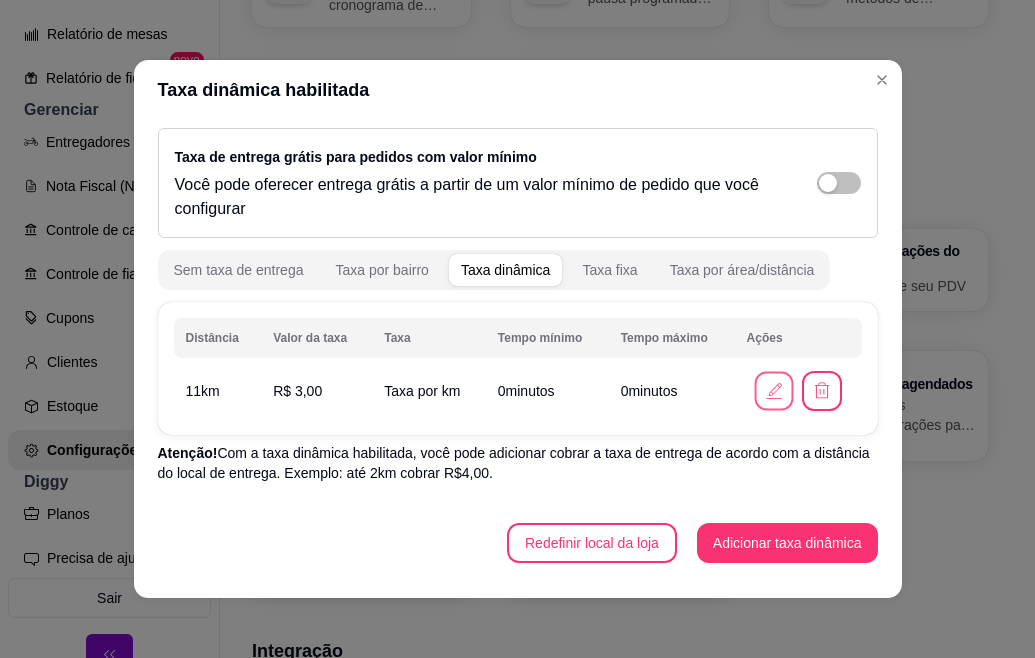 click 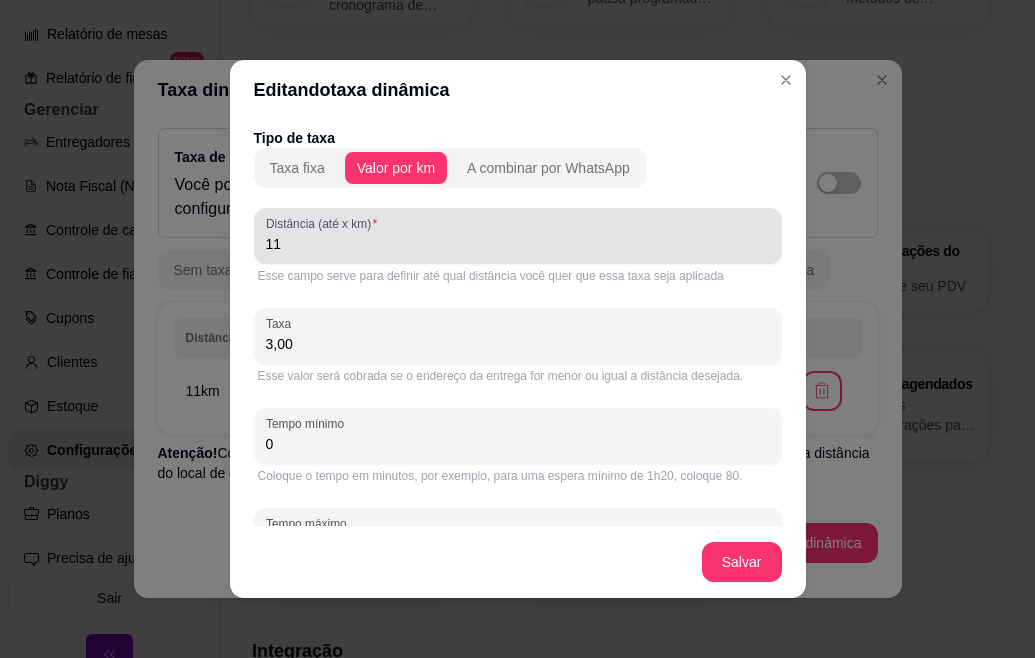 click on "11" at bounding box center (518, 244) 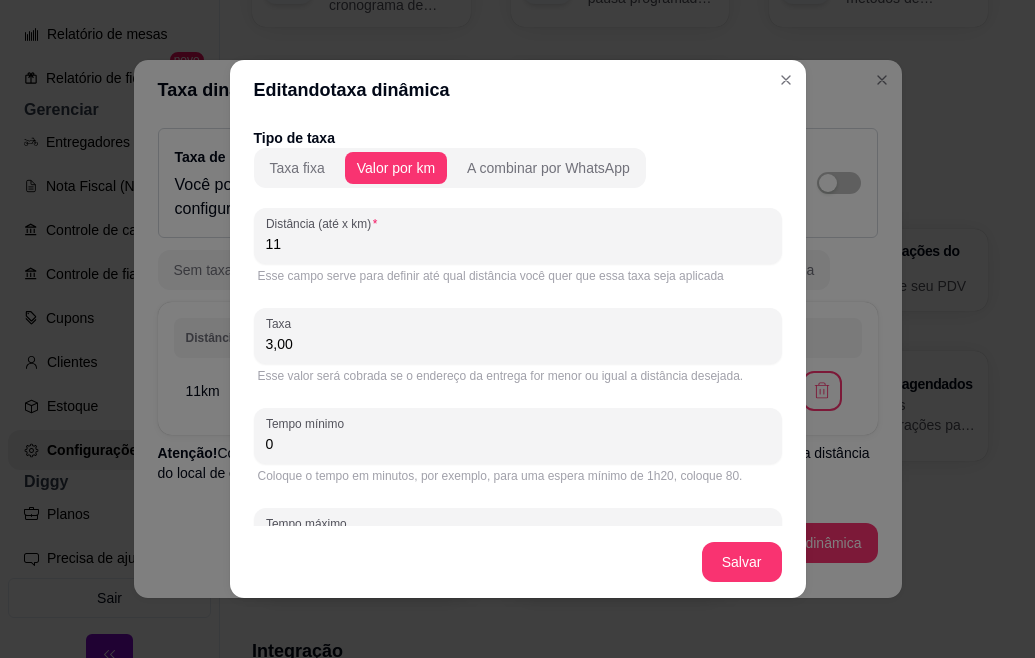 type on "1" 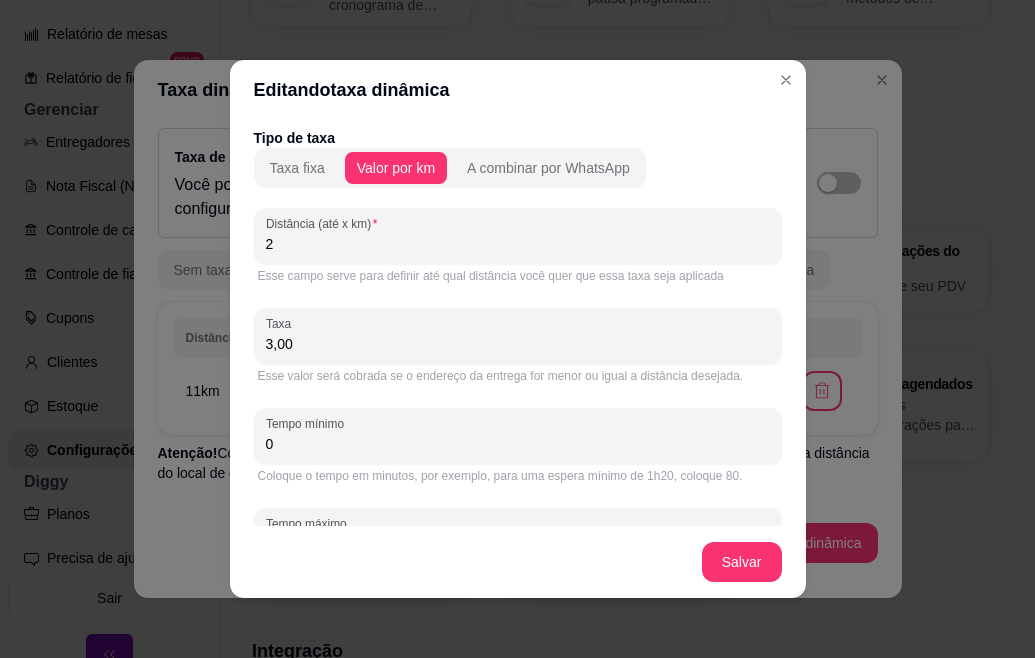 click on "2" at bounding box center (518, 244) 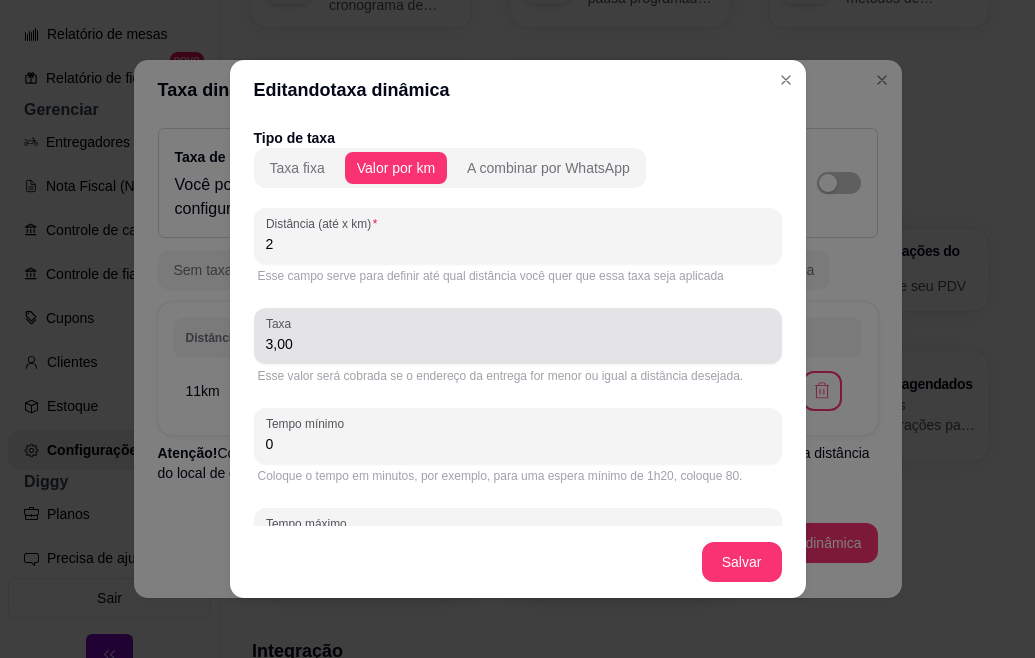 type on "2" 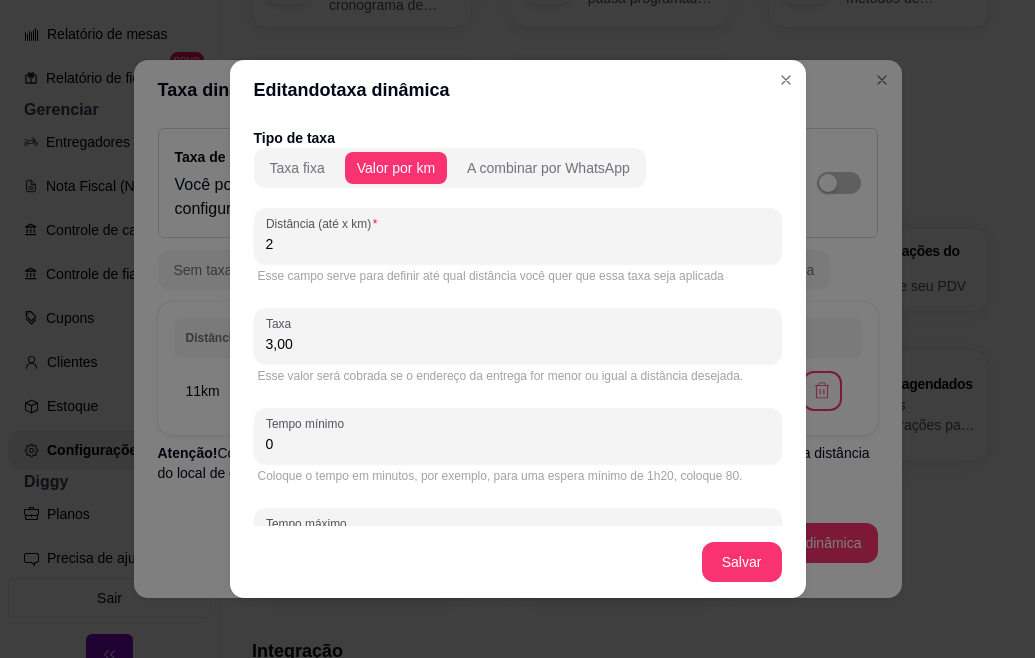 click on "3,00" at bounding box center [518, 344] 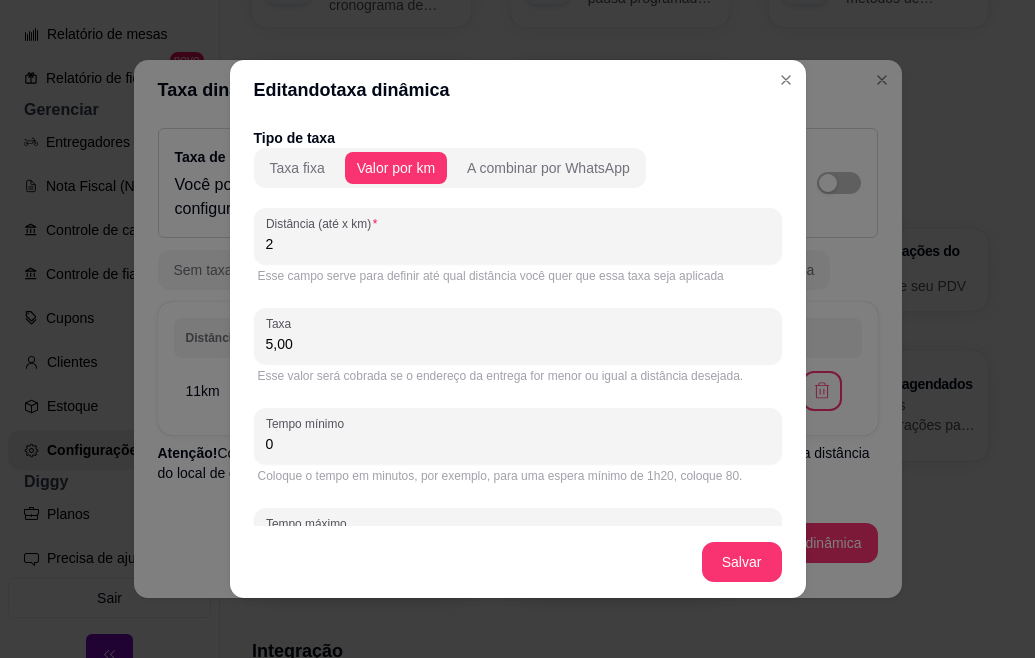 type on "5,00" 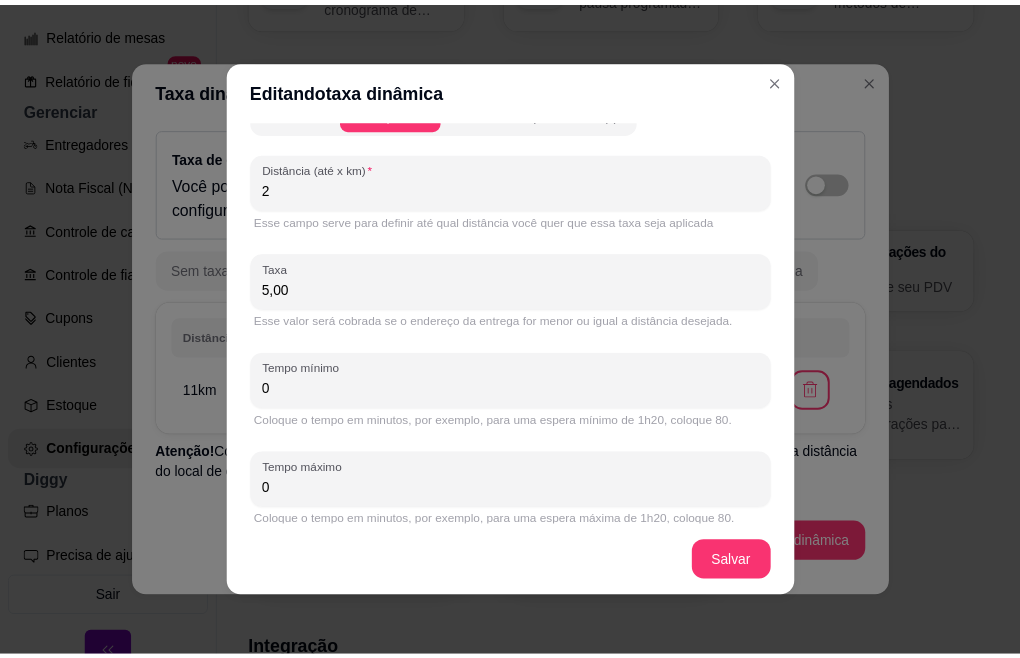 scroll, scrollTop: 70, scrollLeft: 0, axis: vertical 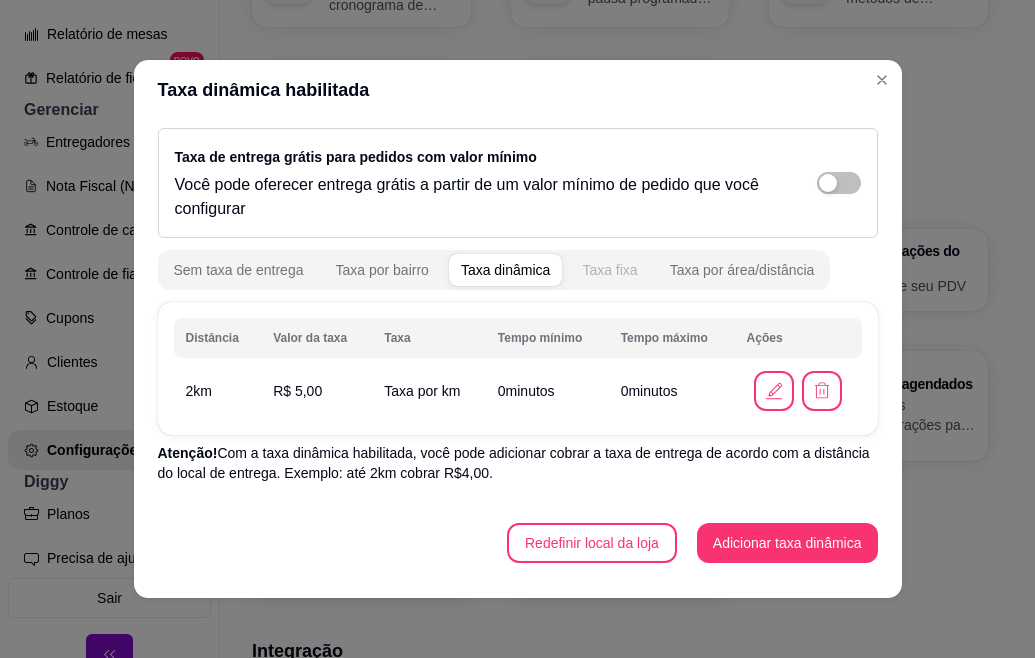 click on "Taxa fixa" at bounding box center (609, 270) 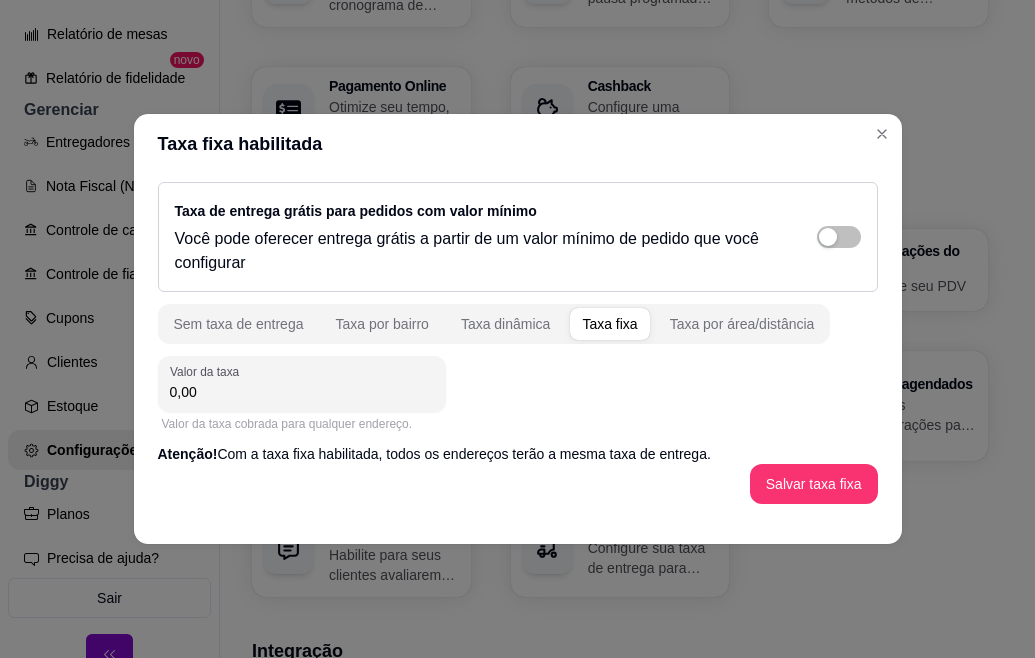 click on "Você pode oferecer entrega grátis a partir de um valor mínimo de pedido que você configurar" at bounding box center (476, 251) 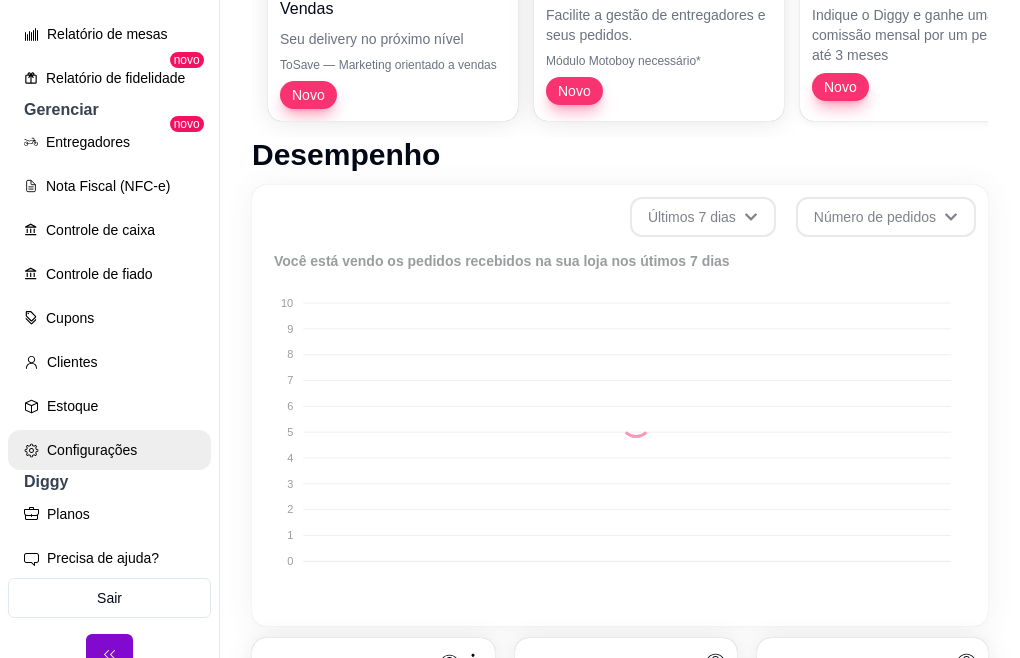 scroll, scrollTop: 0, scrollLeft: 0, axis: both 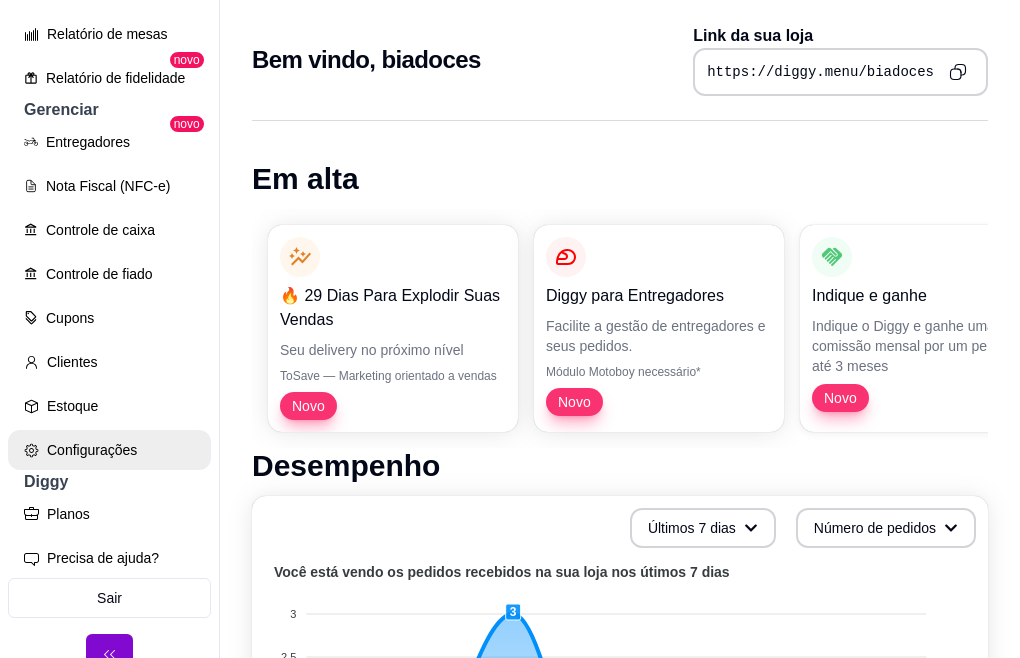 click on "Configurações" at bounding box center [109, 450] 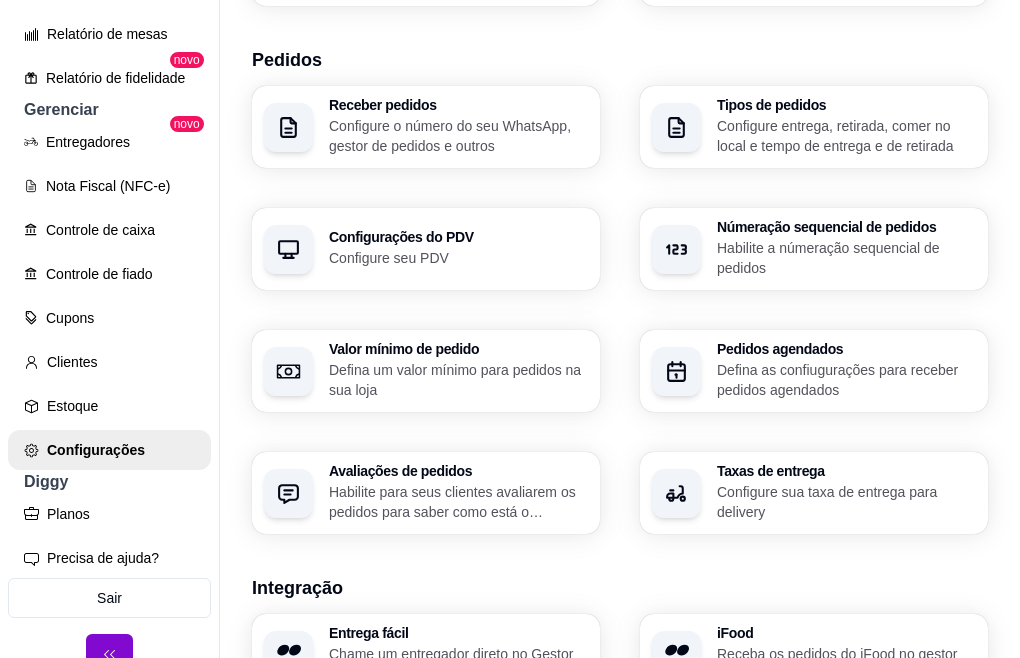scroll, scrollTop: 831, scrollLeft: 0, axis: vertical 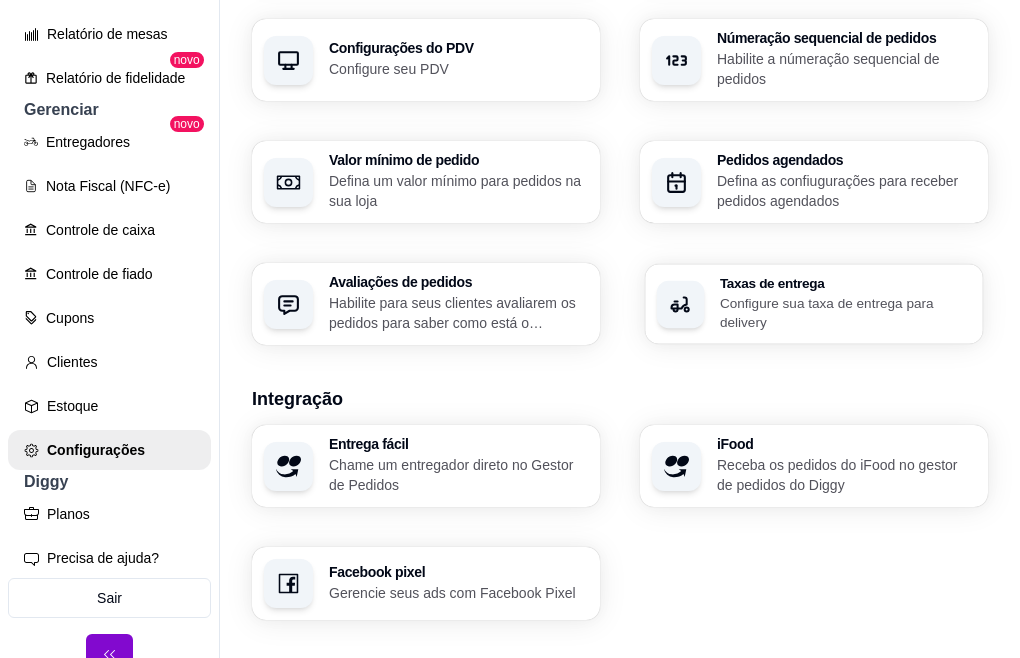 click on "Configure sua taxa de entrega para delivery" at bounding box center [845, 312] 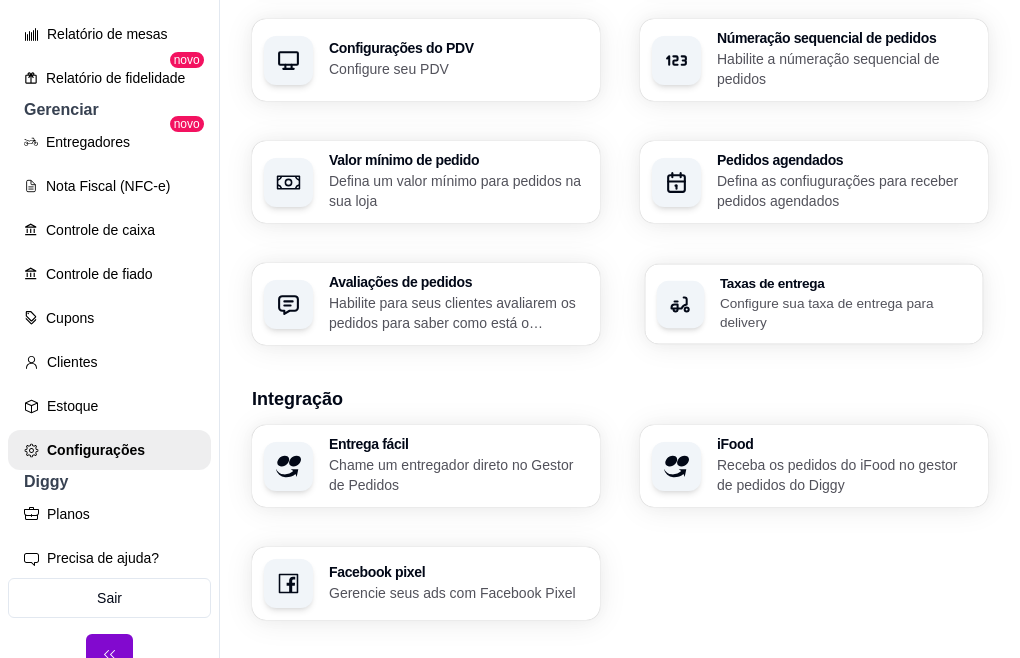 click on "Configure sua taxa de entrega para delivery" at bounding box center [845, 312] 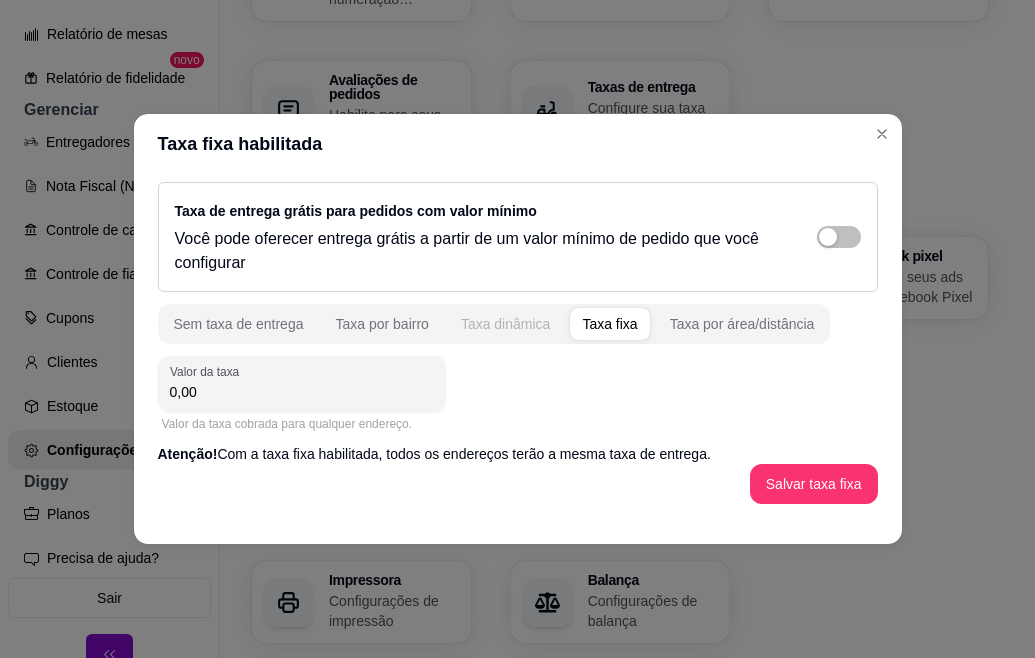 click on "Taxa dinâmica" at bounding box center (506, 324) 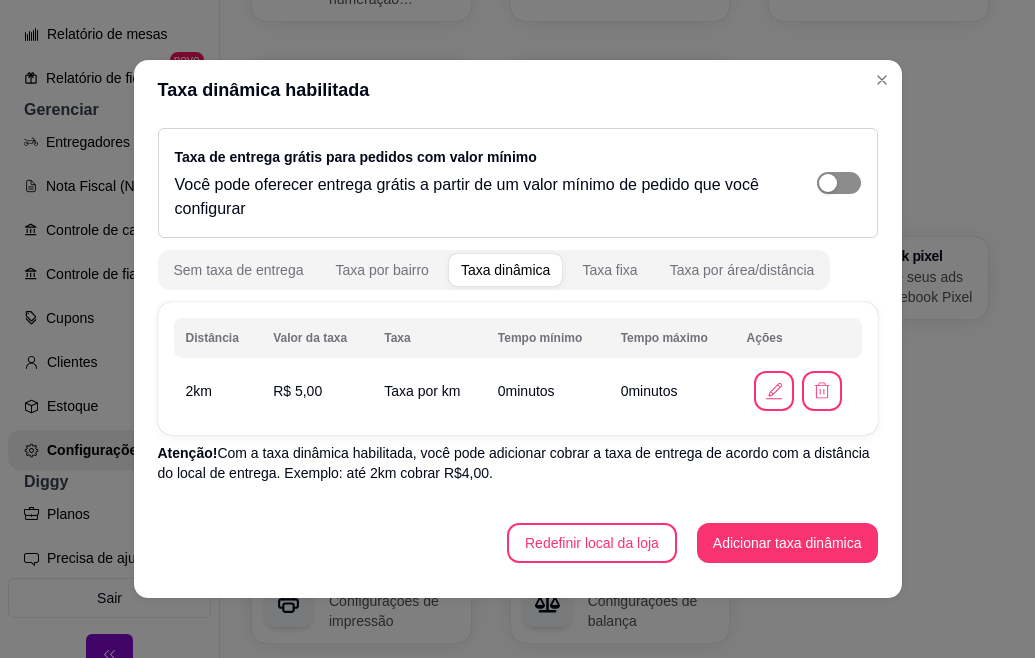 click at bounding box center (839, 183) 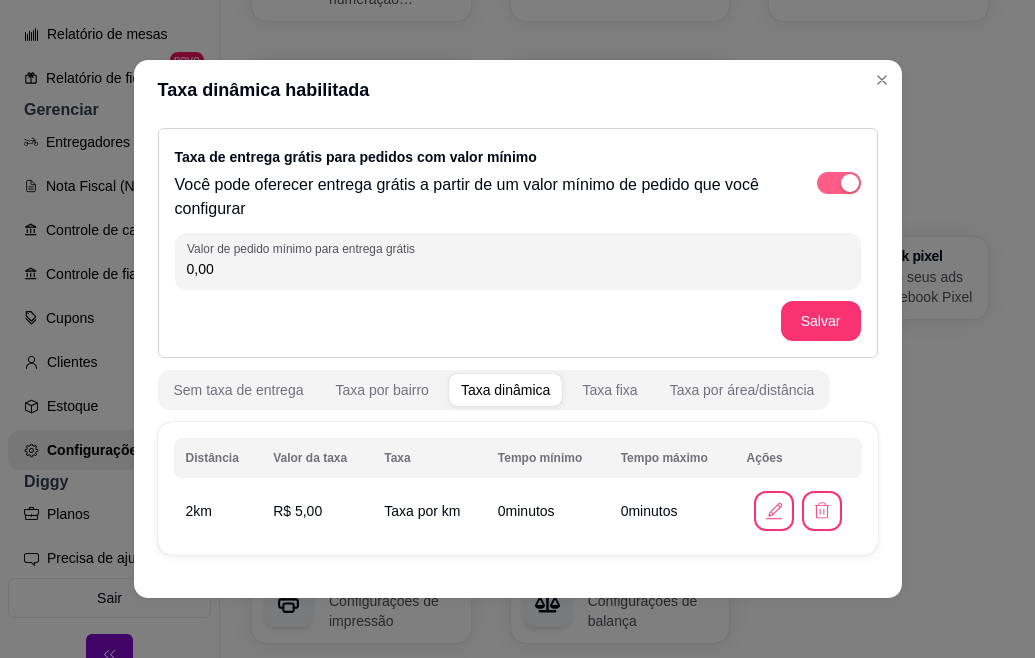 click at bounding box center (850, 183) 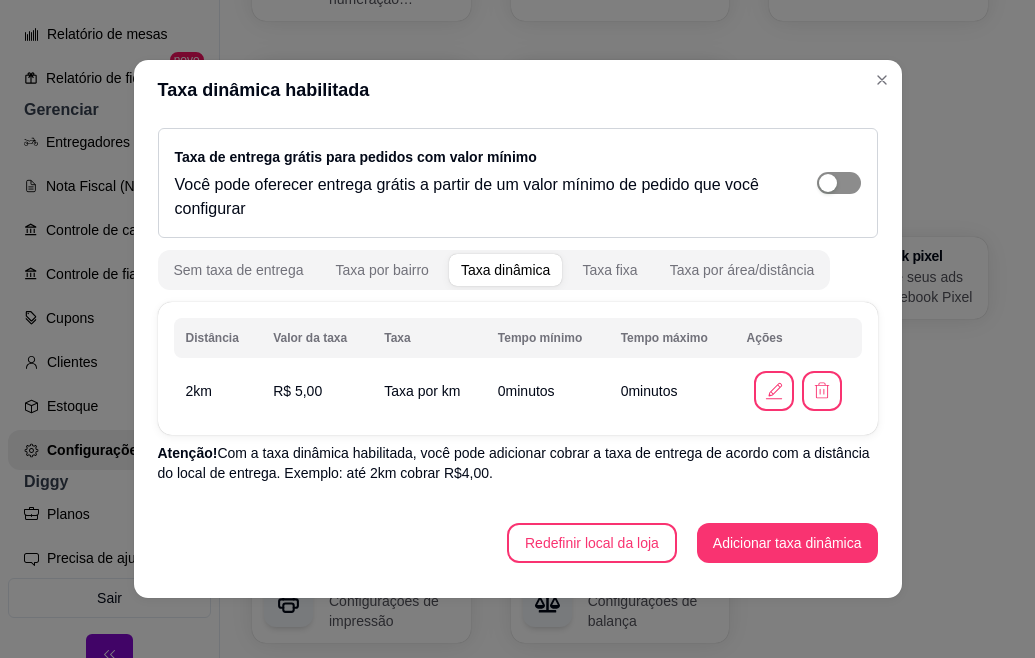 click at bounding box center [839, 183] 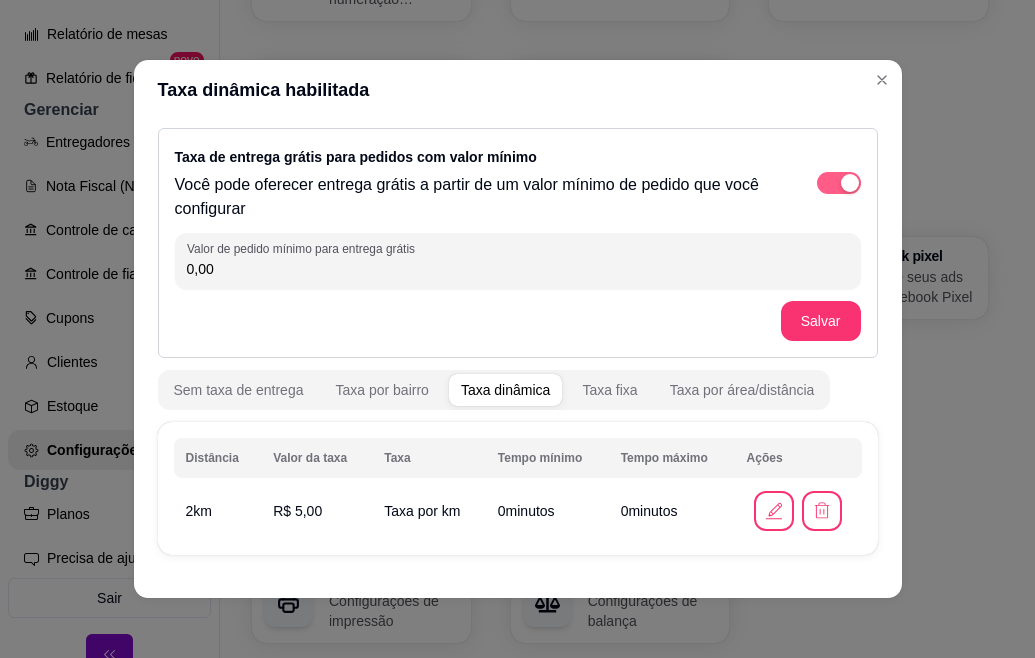 click at bounding box center [850, 183] 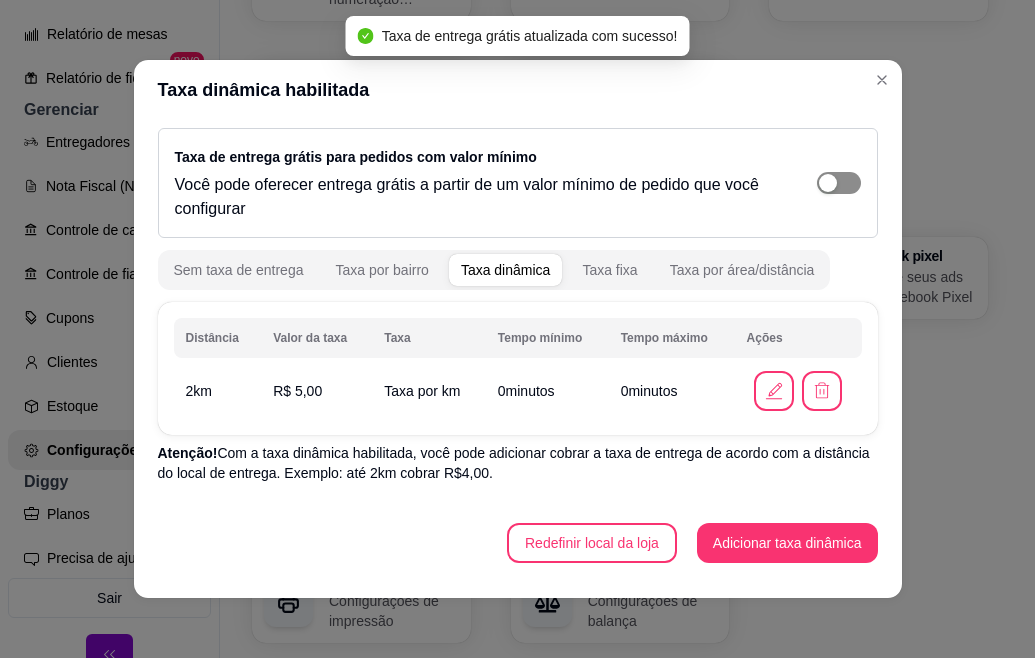 click at bounding box center [839, 183] 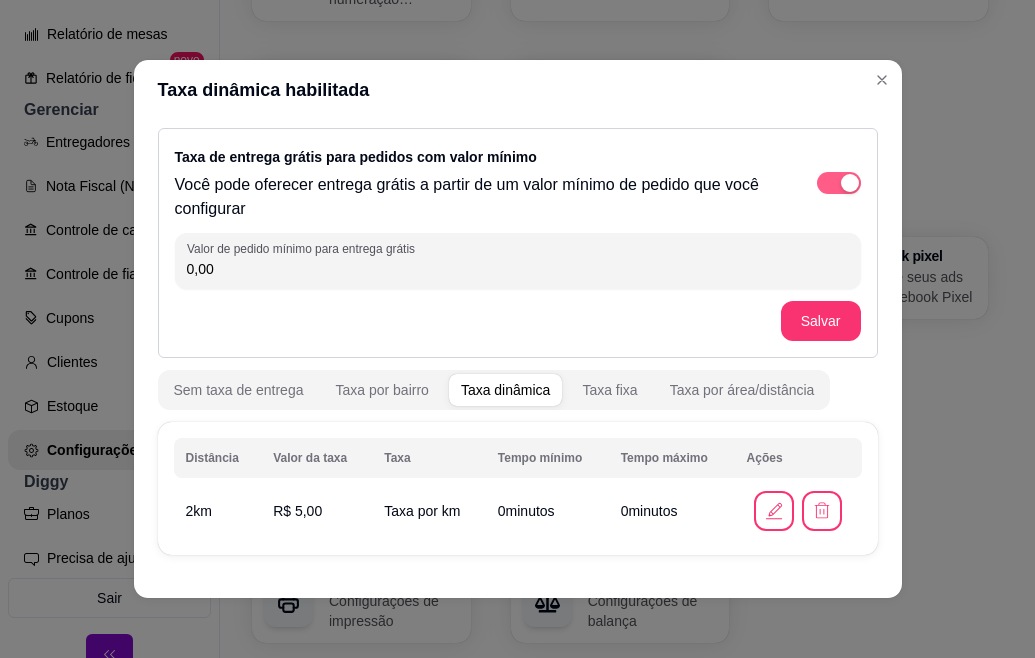 click at bounding box center [850, 183] 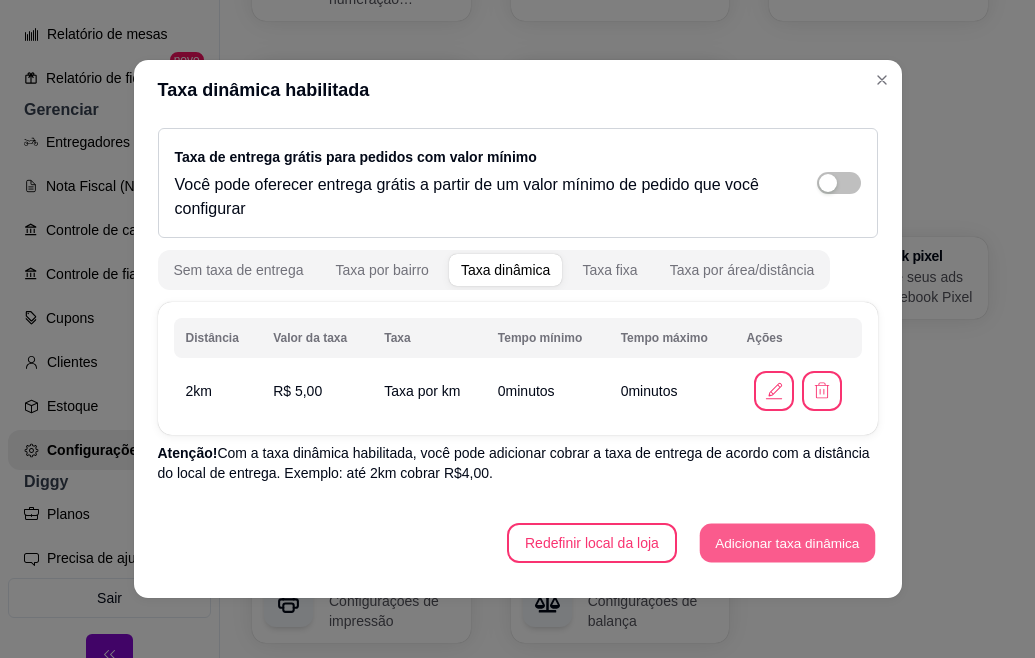 click on "Adicionar taxa dinâmica" at bounding box center [787, 543] 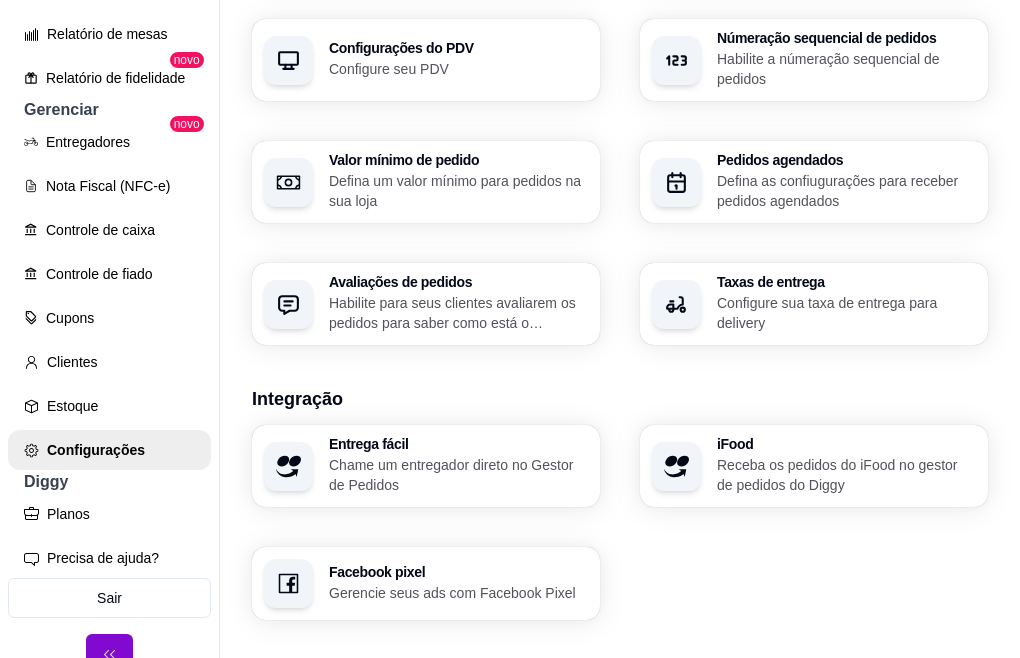 click on "Taxas de entrega" at bounding box center (846, 282) 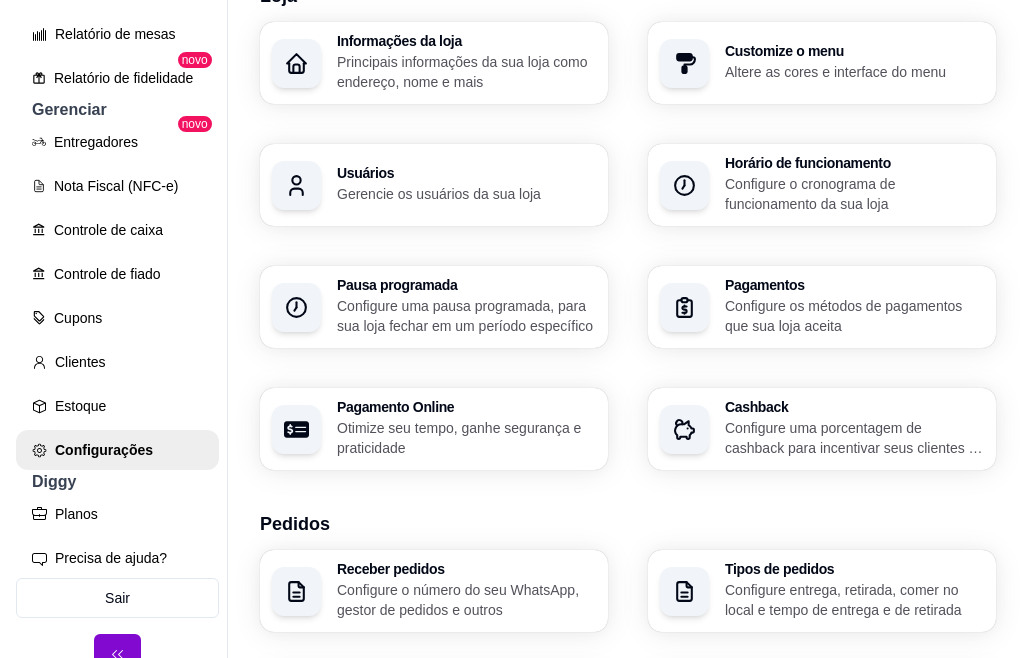 scroll, scrollTop: 0, scrollLeft: 0, axis: both 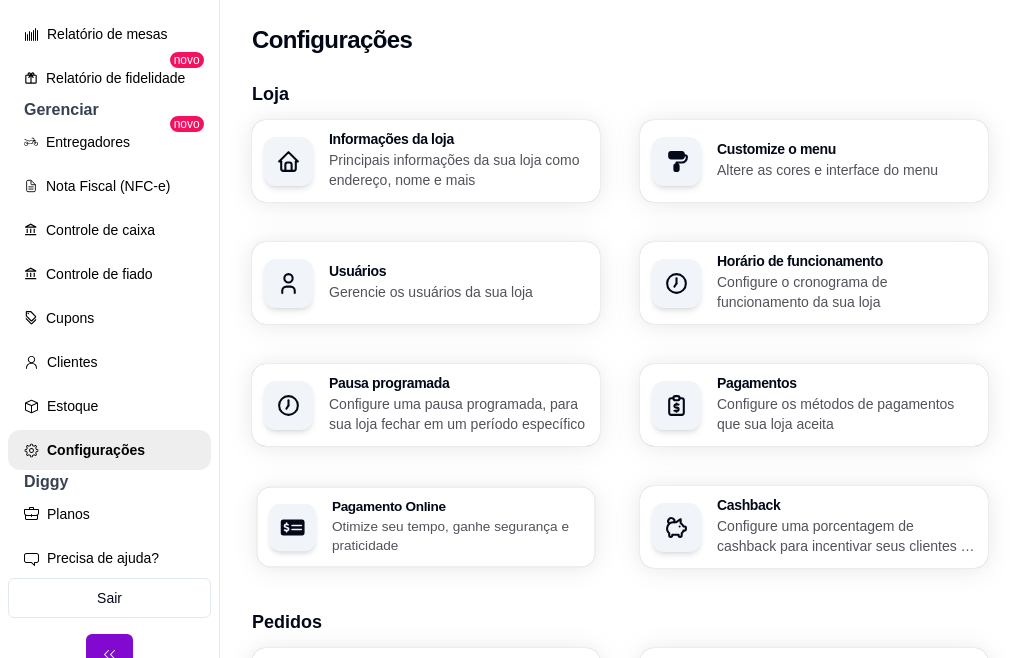 click on "Otimize seu tempo, ganhe segurança e praticidade" at bounding box center [457, 535] 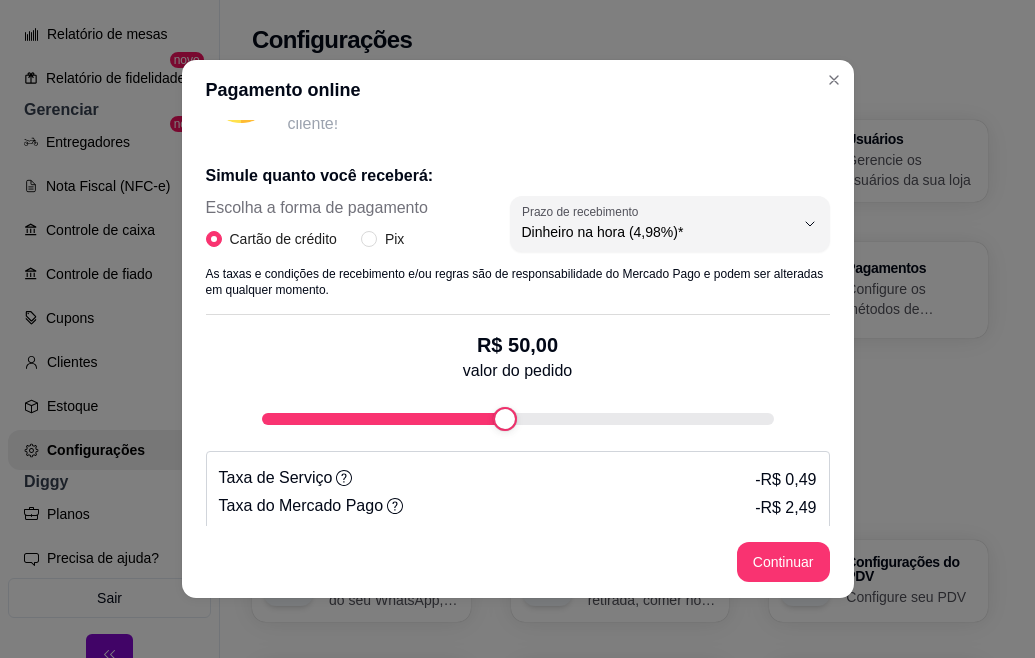 scroll, scrollTop: 399, scrollLeft: 0, axis: vertical 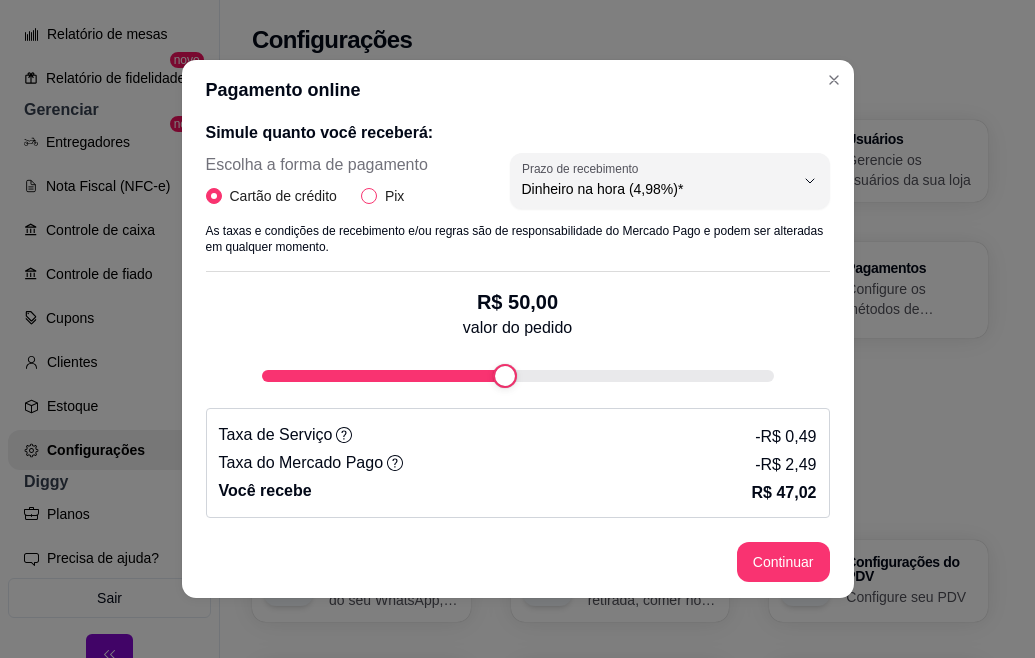 click on "Pix" at bounding box center [369, 196] 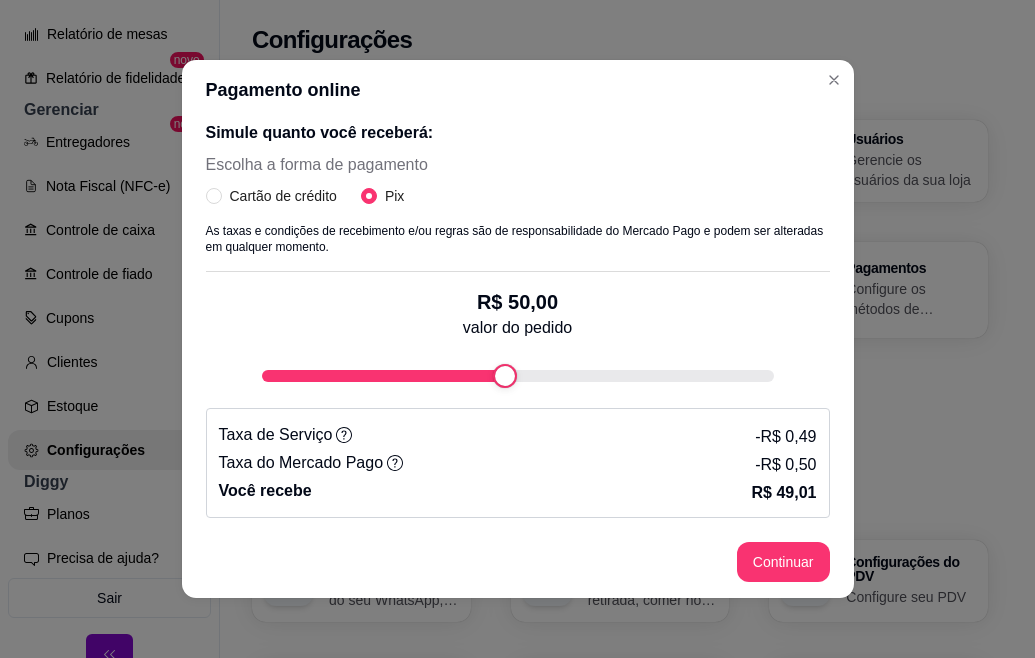click on "Pagamento online Receba na hora em sua conta do Mercado Pago! Agora você poderá receber pagamentos online por pix e cartão de crédito através do seu menu digital e receber o dinheiro na sua conta do Mercado Pago! Sem riscos de fraudes ou golpes Golpes no Pix estão em alta! você só receberá o pedido após a confirmação do pagamento! Economia de tempo Você não precisará mais confirmar o comprovante do cliente pelo WhatsApp, já faremos esse trabalho! Mais comodidade Com a opção de pagamento online, você não precisará se preocupar com troco ou levar maquininha de cartão, é mais segurança para você e seu cliente! Simule quanto você receberá: Escolha a forma de pagamento Cartão de crédito Pix As taxas e condições de recebimento e/ou regras são de responsabilidade do Mercado Pago e podem ser alteradas em qualquer momento. R$ 50,00 valor do pedido Taxa de Serviço -  R$ 0,49 Taxa do Mercado Pago -  R$ 0,50 Você recebe R$ 49,01 Continuar" at bounding box center [518, 329] 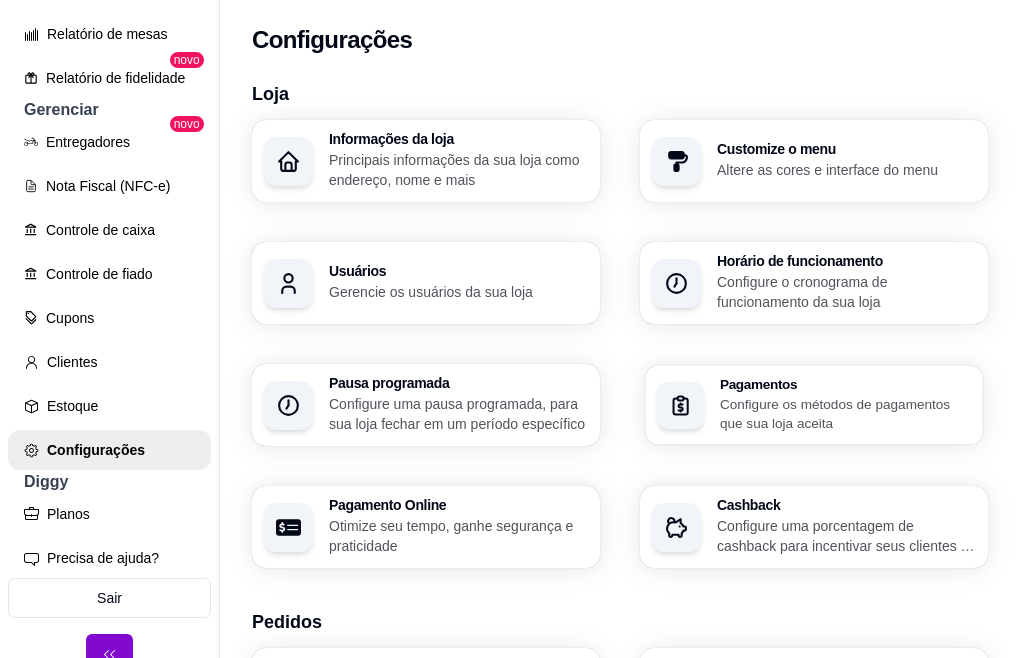 click on "Pagamentos Configure os métodos de pagamentos que sua loja aceita" at bounding box center [845, 405] 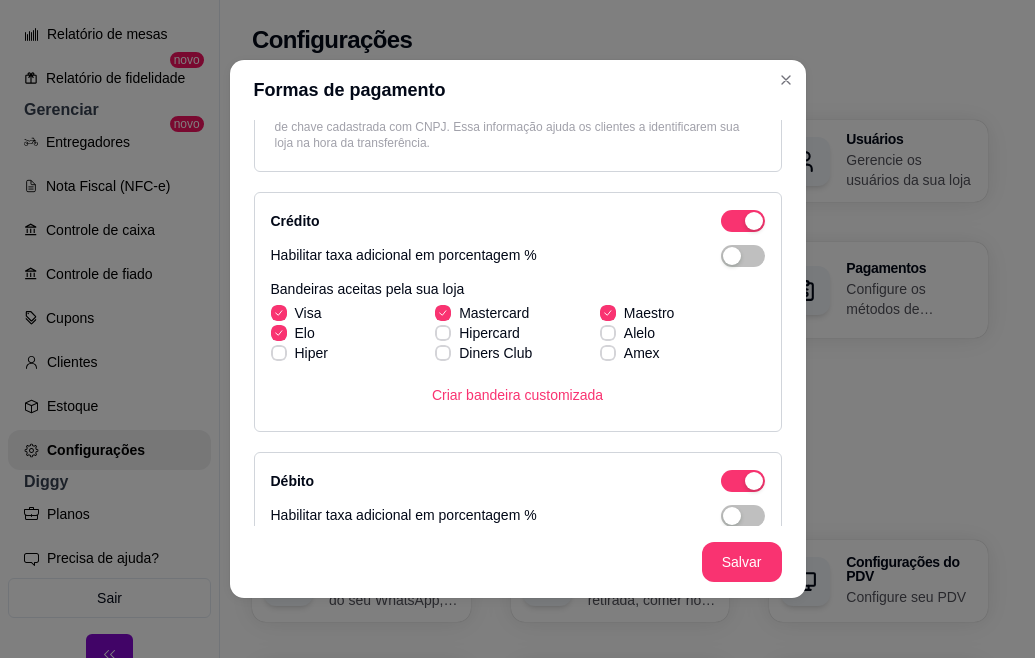 scroll, scrollTop: 320, scrollLeft: 0, axis: vertical 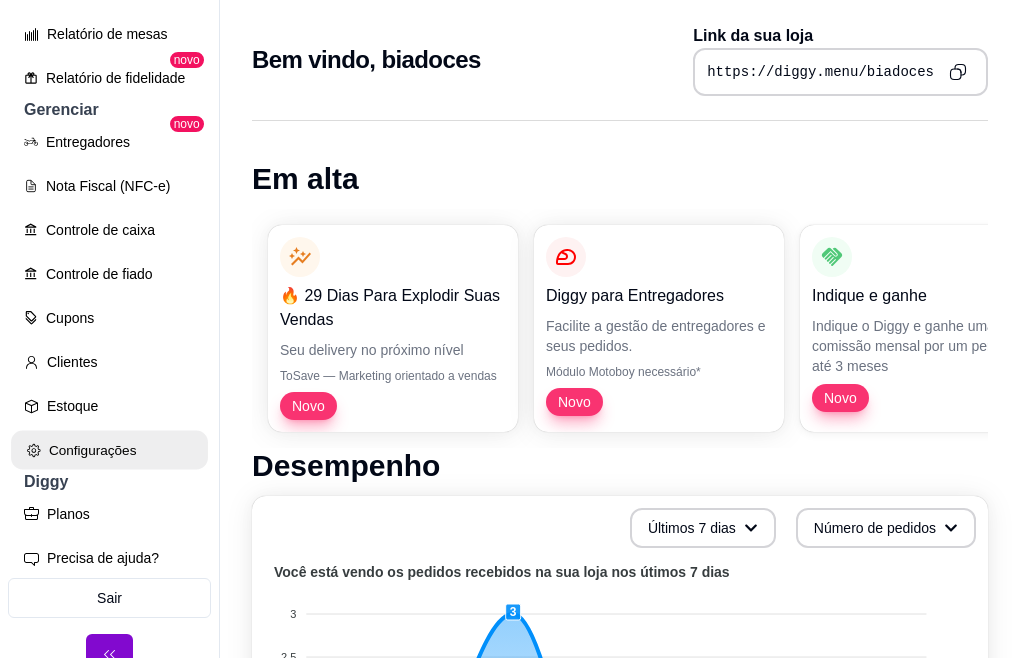 click on "Configurações" at bounding box center (109, 450) 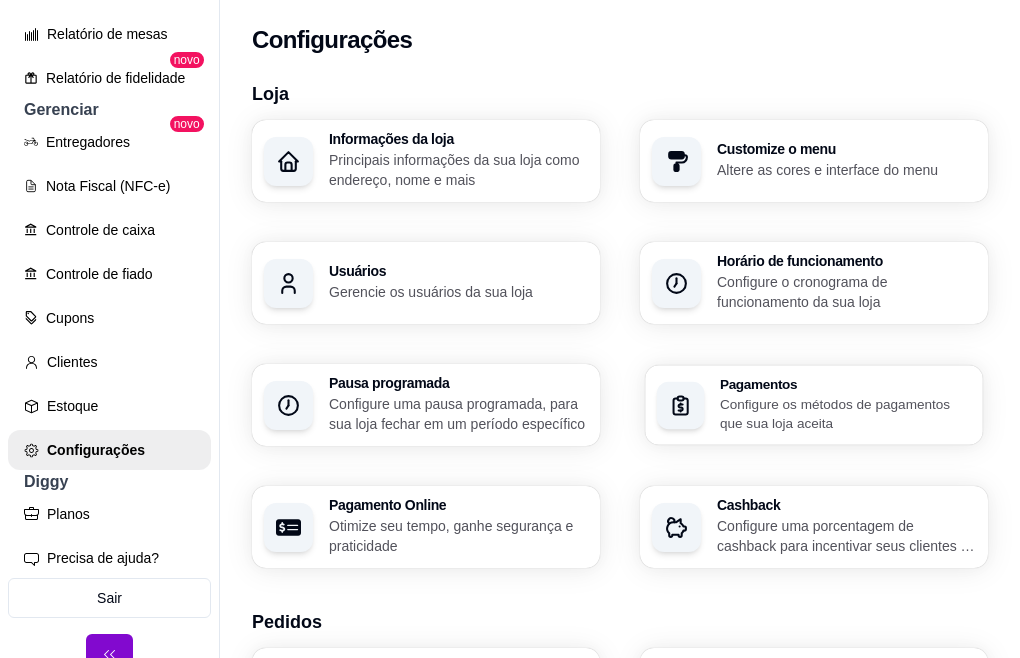 click on "Configure os métodos de pagamentos que sua loja aceita" at bounding box center [845, 413] 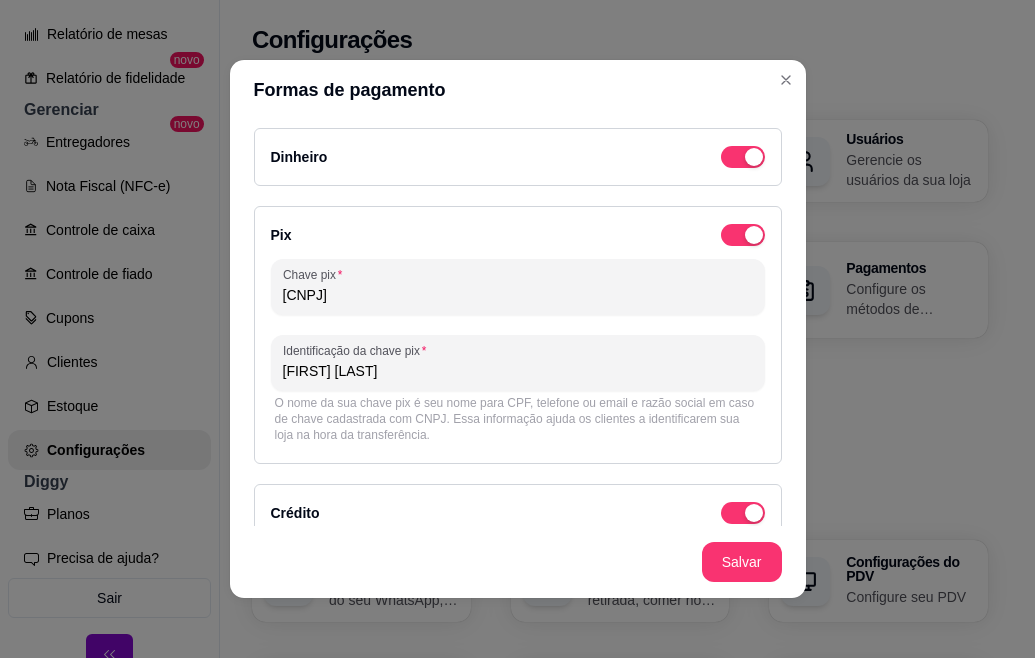 scroll, scrollTop: 40, scrollLeft: 0, axis: vertical 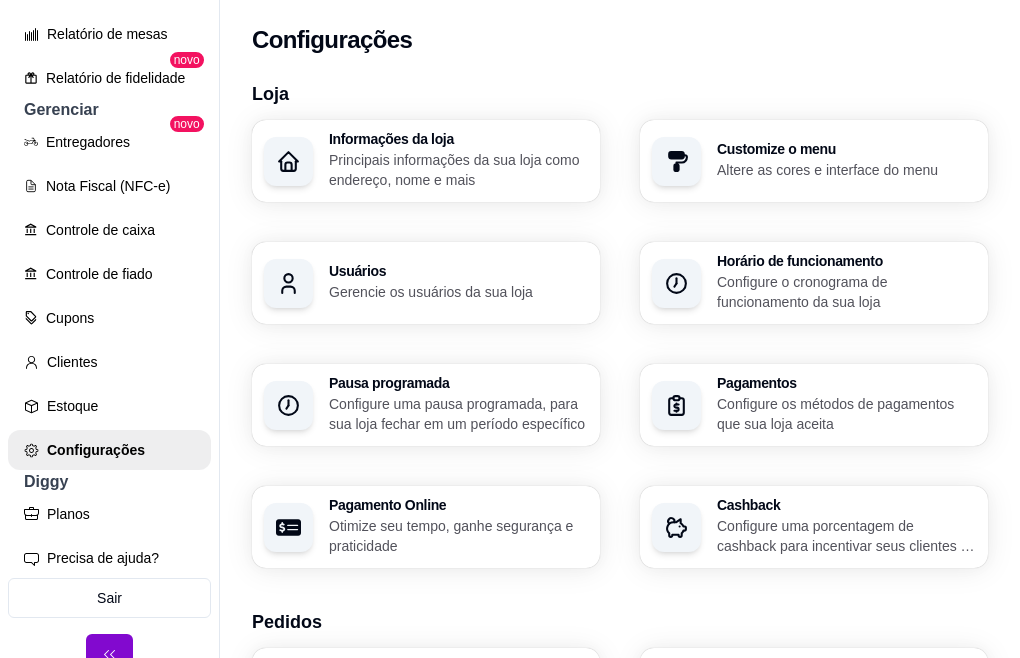 click on "Otimize seu tempo, ganhe segurança e praticidade" at bounding box center (458, 536) 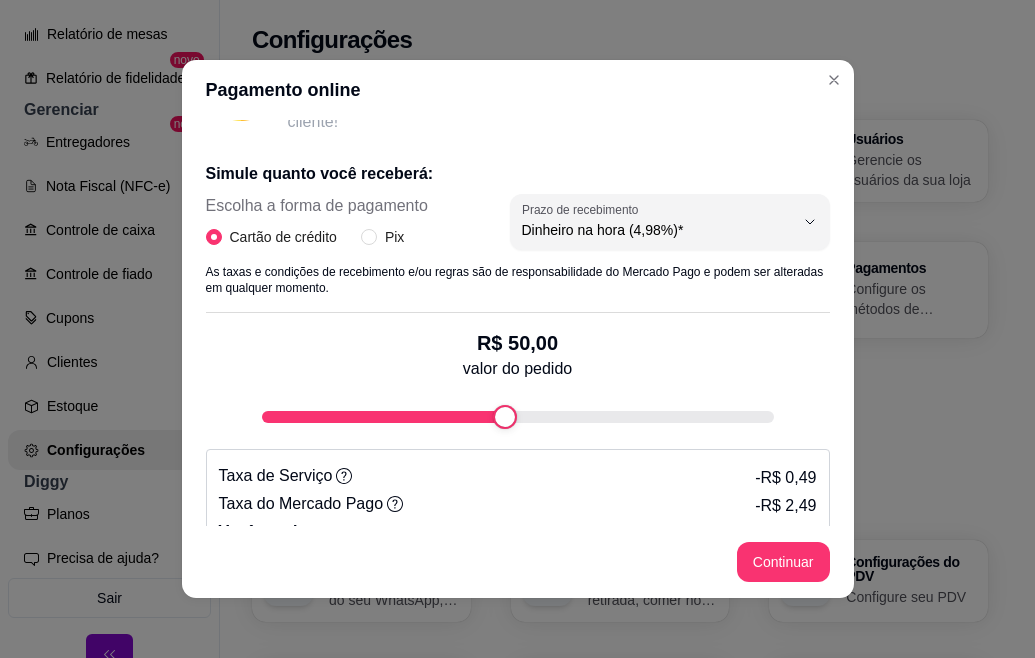 scroll, scrollTop: 399, scrollLeft: 0, axis: vertical 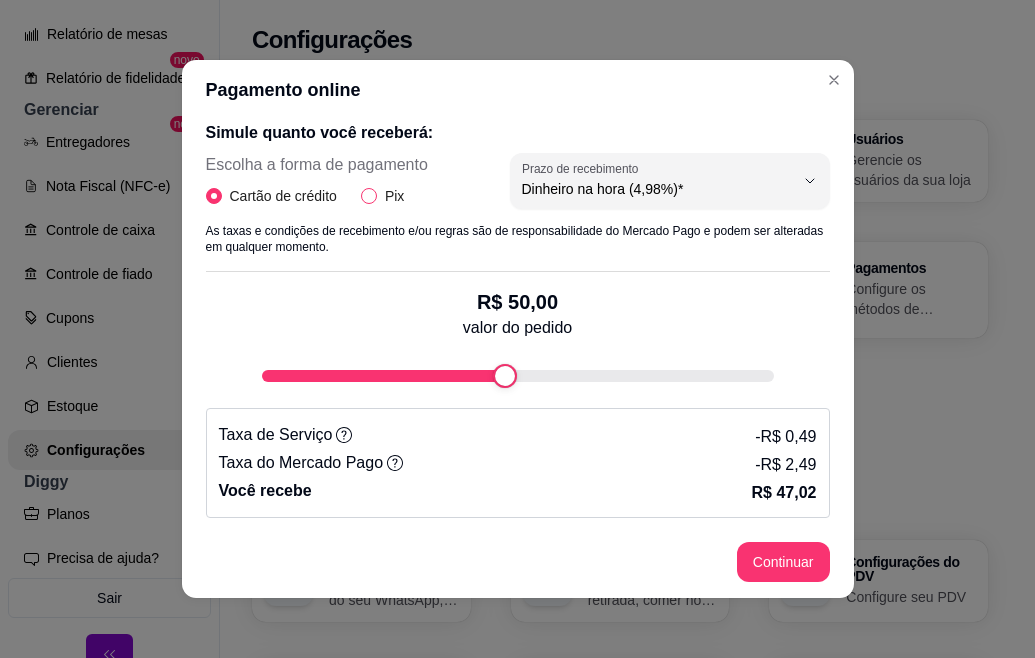 click on "Pix" at bounding box center [386, 196] 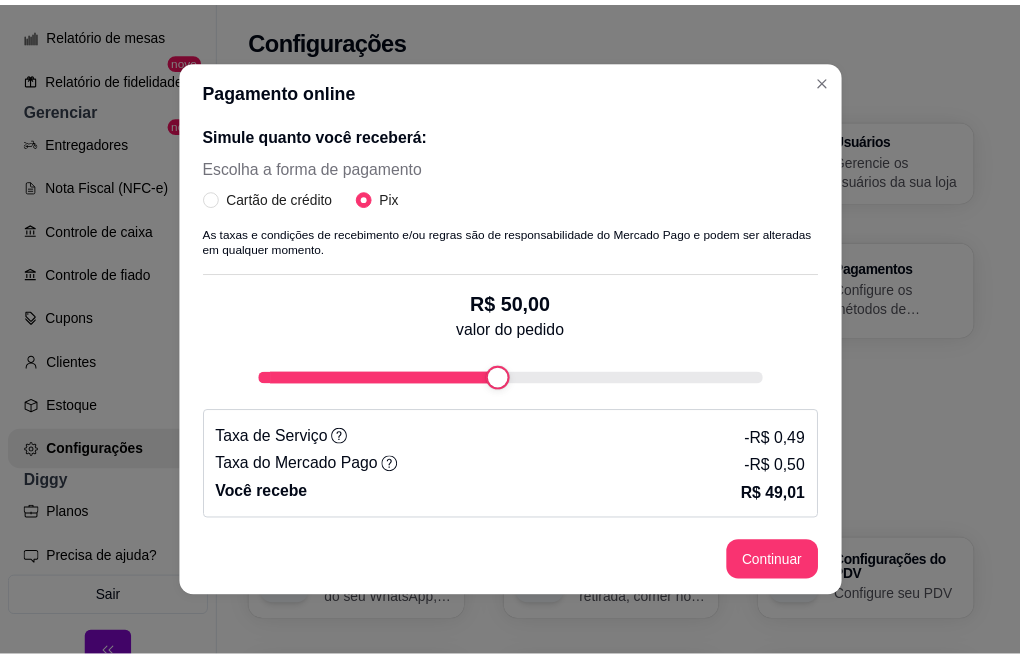 scroll, scrollTop: 399, scrollLeft: 0, axis: vertical 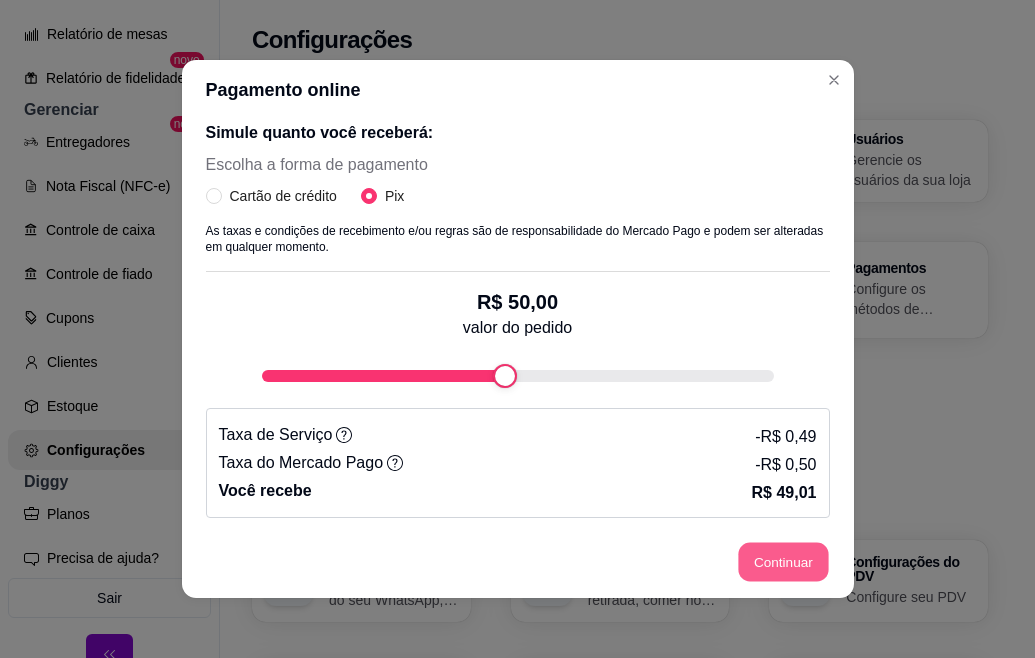 click on "Continuar" at bounding box center (783, 562) 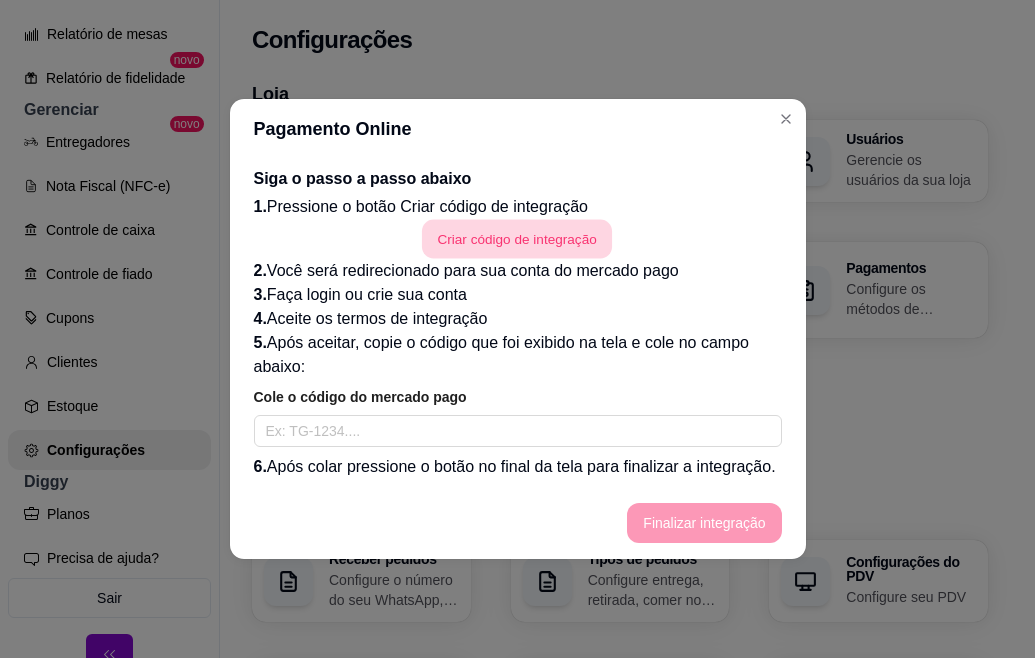 click on "Criar código de integração" at bounding box center (517, 239) 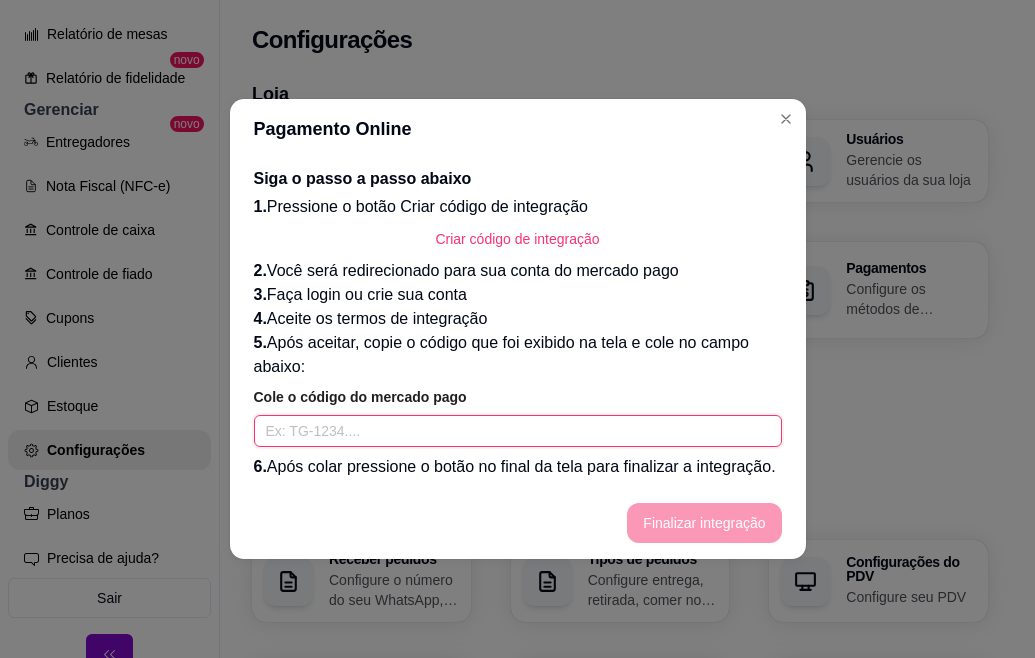 click at bounding box center [518, 431] 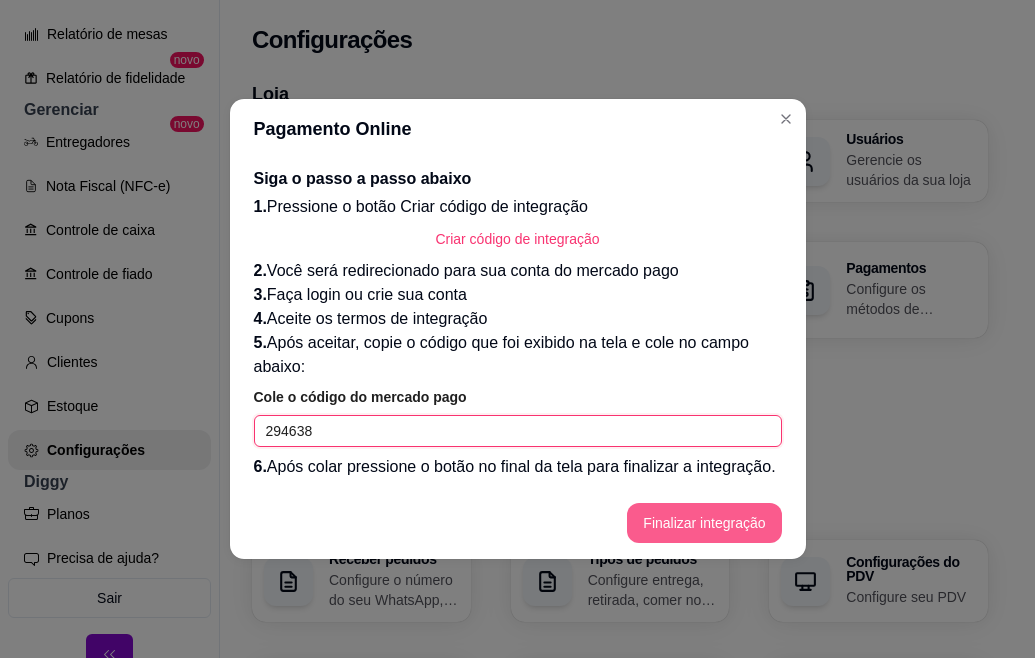 type on "294638" 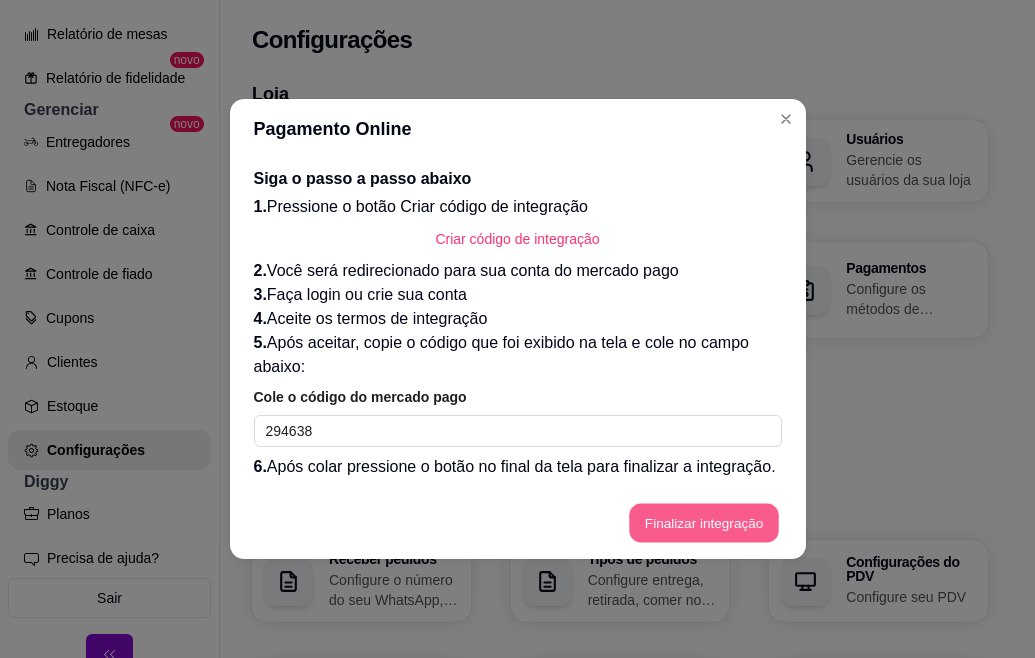 click on "Finalizar integração" at bounding box center [705, 523] 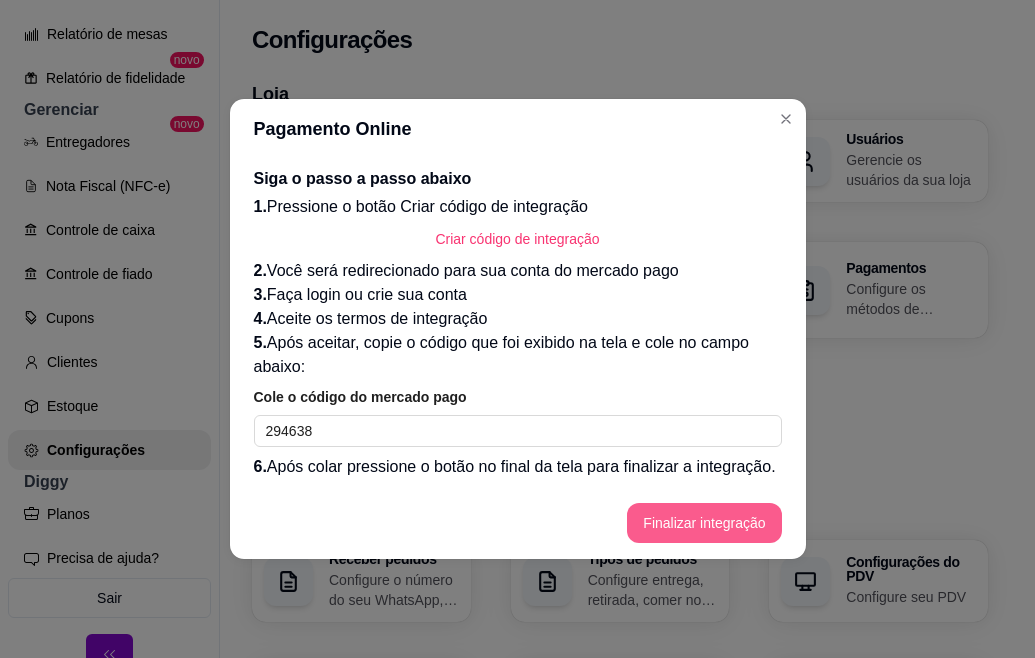 click on "Finalizar integração" at bounding box center (704, 523) 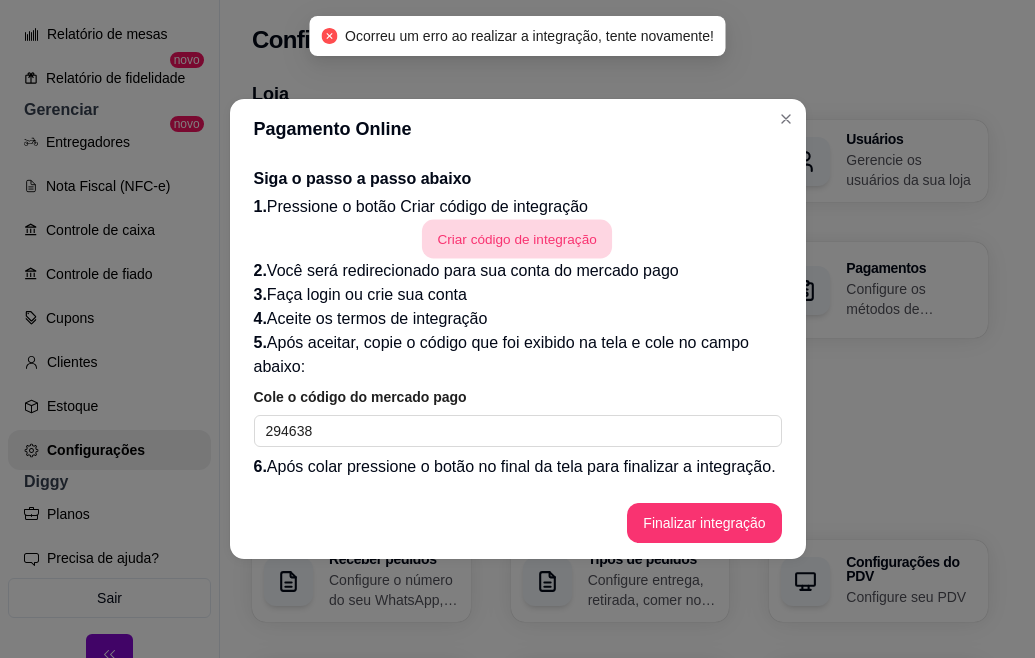 click on "Criar código de integração" at bounding box center [517, 239] 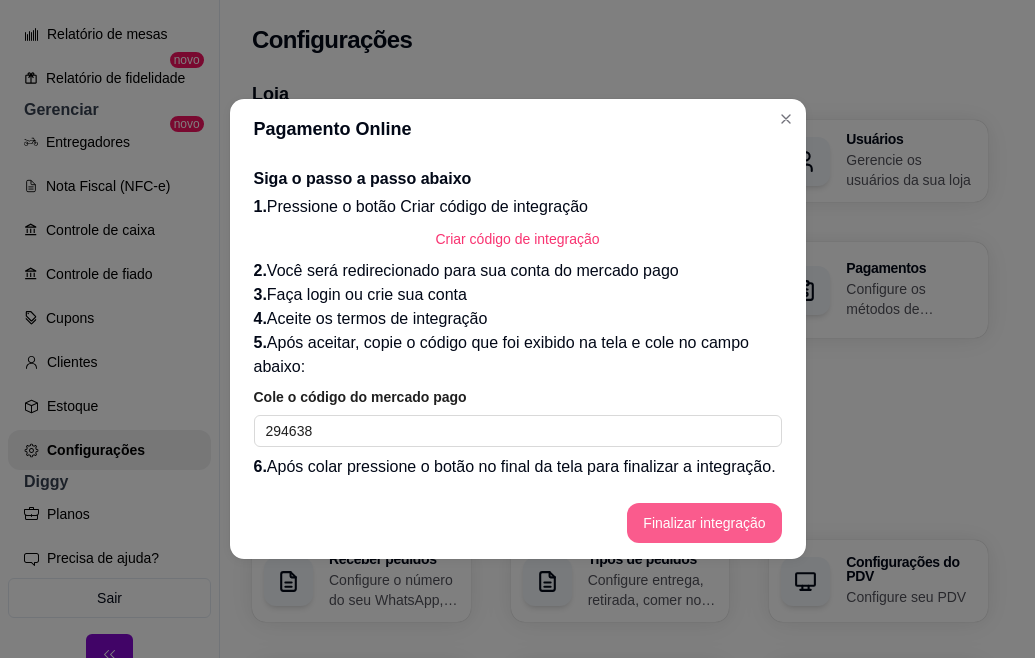 click on "Finalizar integração" at bounding box center [704, 523] 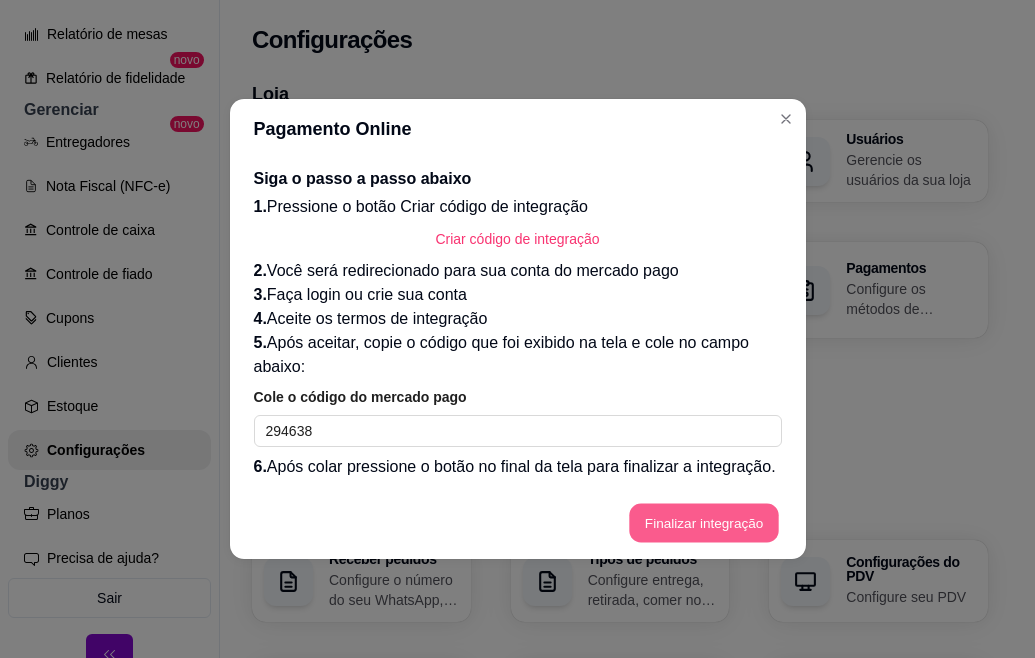 click on "Finalizar integração" at bounding box center [705, 523] 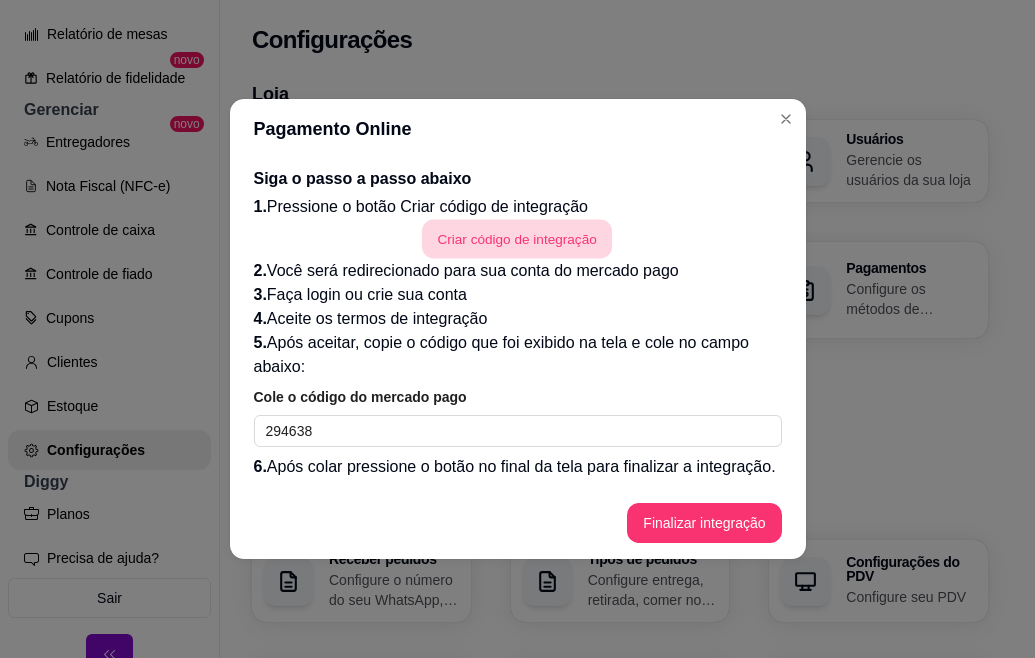 click on "Criar código de integração" at bounding box center (517, 239) 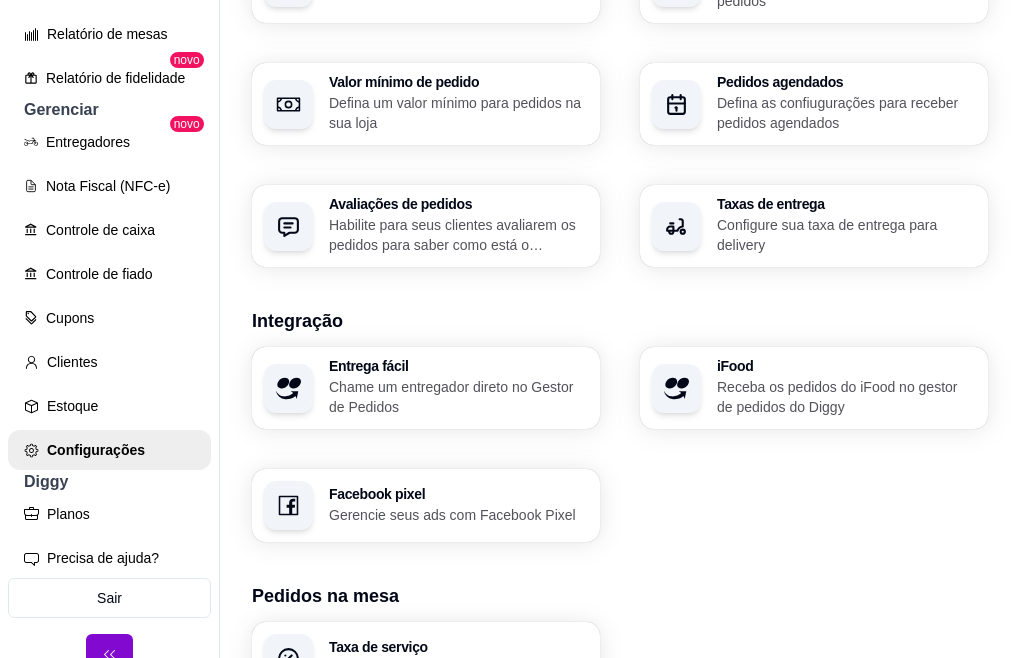 scroll, scrollTop: 831, scrollLeft: 0, axis: vertical 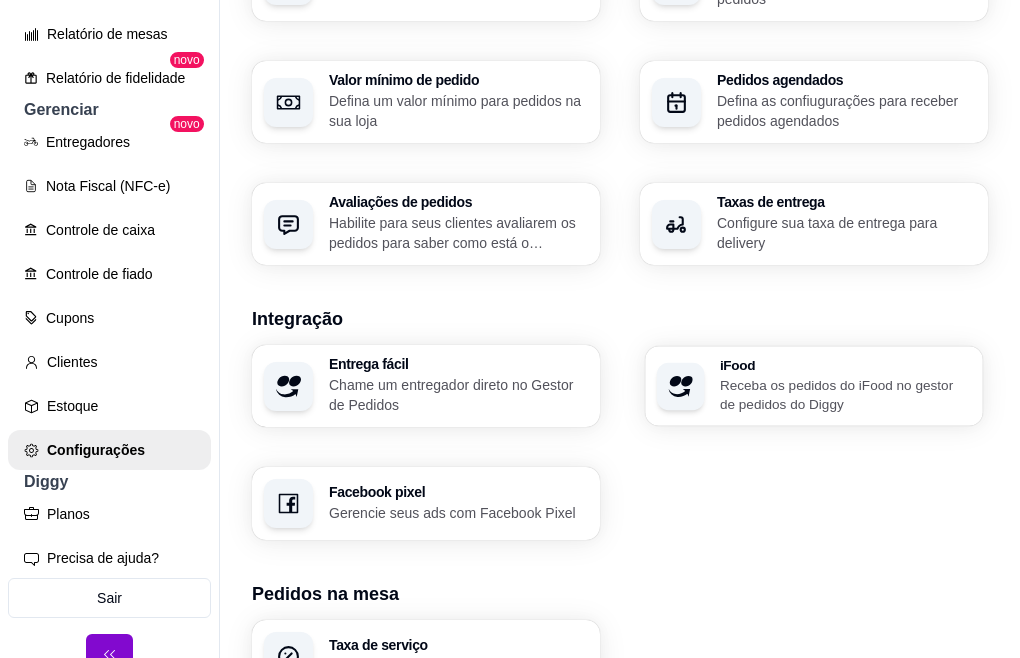 click on "Receba os pedidos do iFood no gestor de pedidos do Diggy" at bounding box center (845, 394) 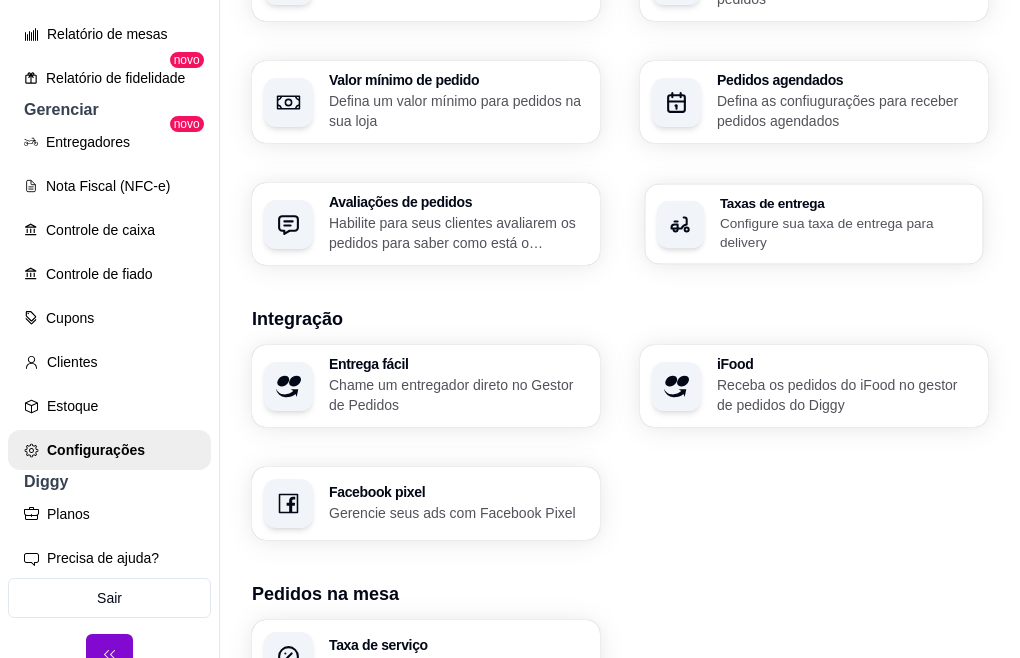 click on "Configure sua taxa de entrega para delivery" at bounding box center [845, 232] 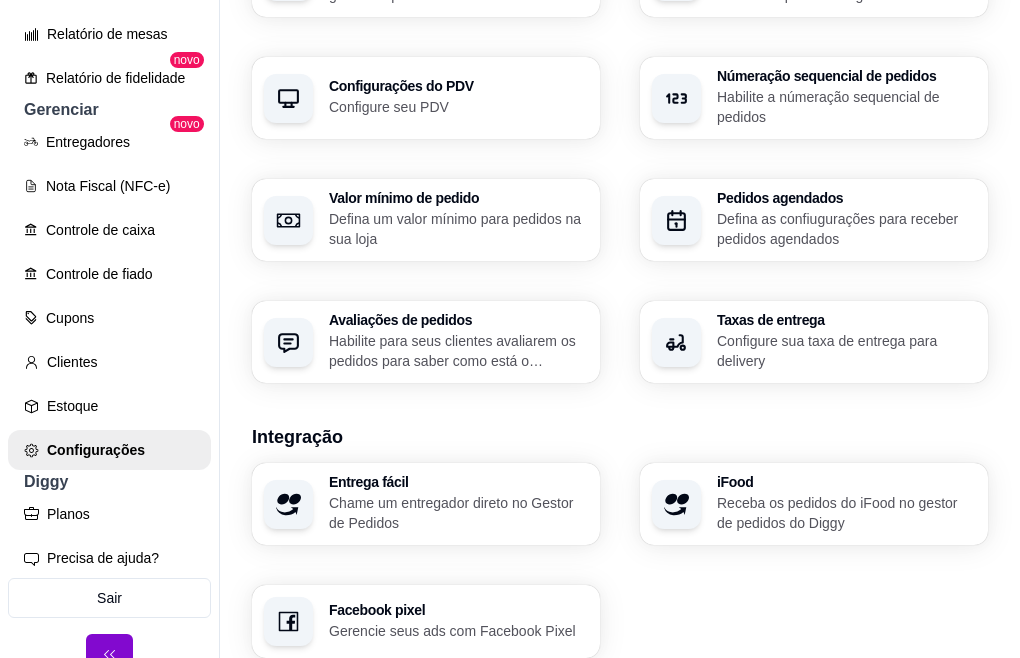 scroll, scrollTop: 711, scrollLeft: 0, axis: vertical 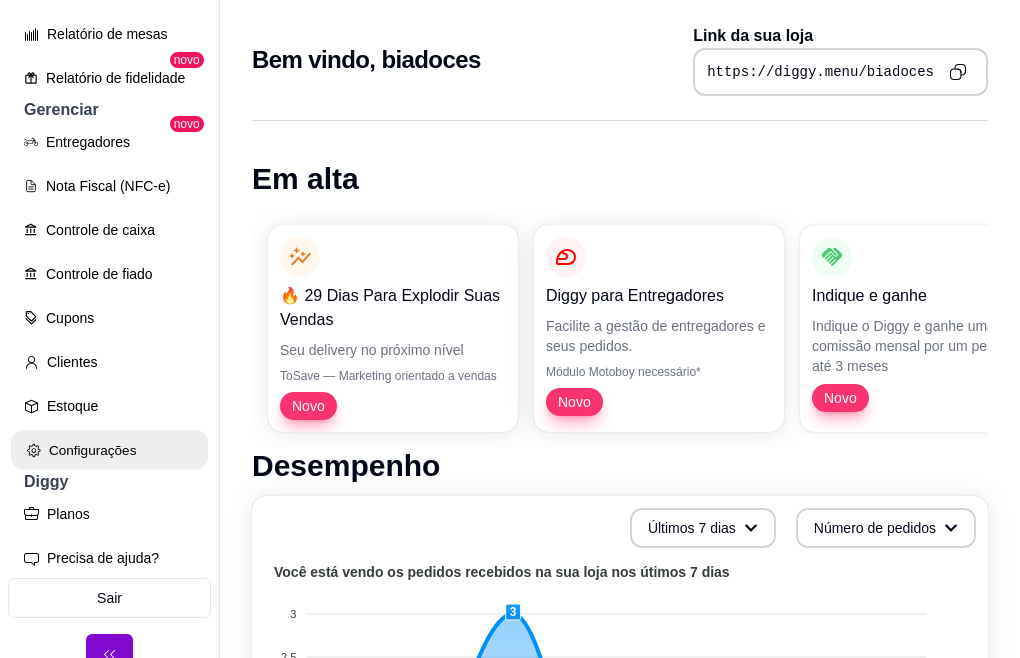 click on "Configurações" at bounding box center [109, 450] 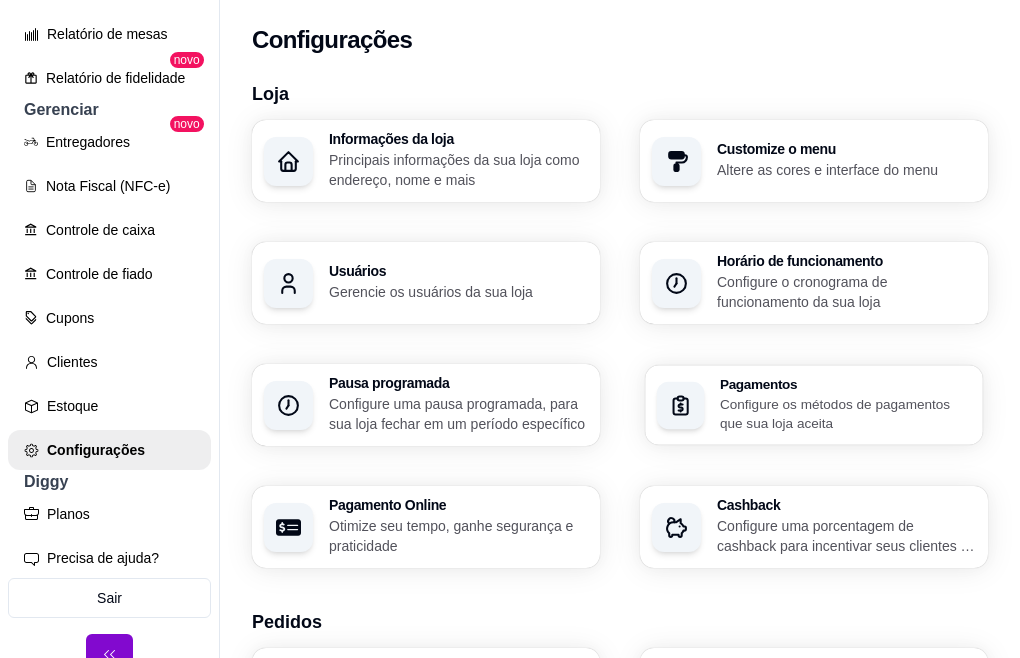 click on "Configure os métodos de pagamentos que sua loja aceita" at bounding box center (845, 413) 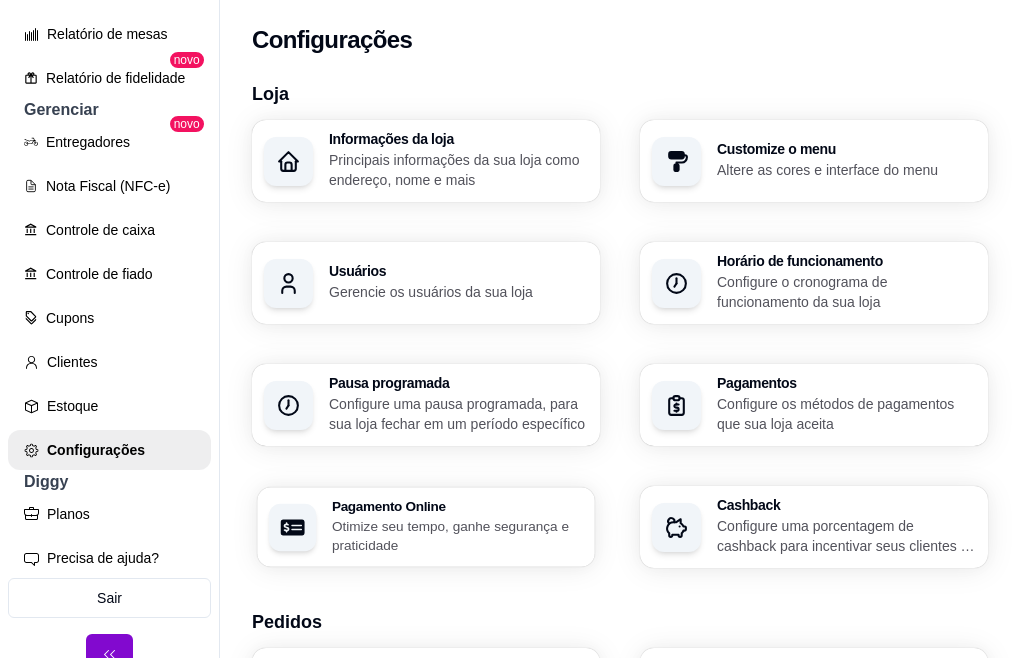 click on "Otimize seu tempo, ganhe segurança e praticidade" at bounding box center (457, 535) 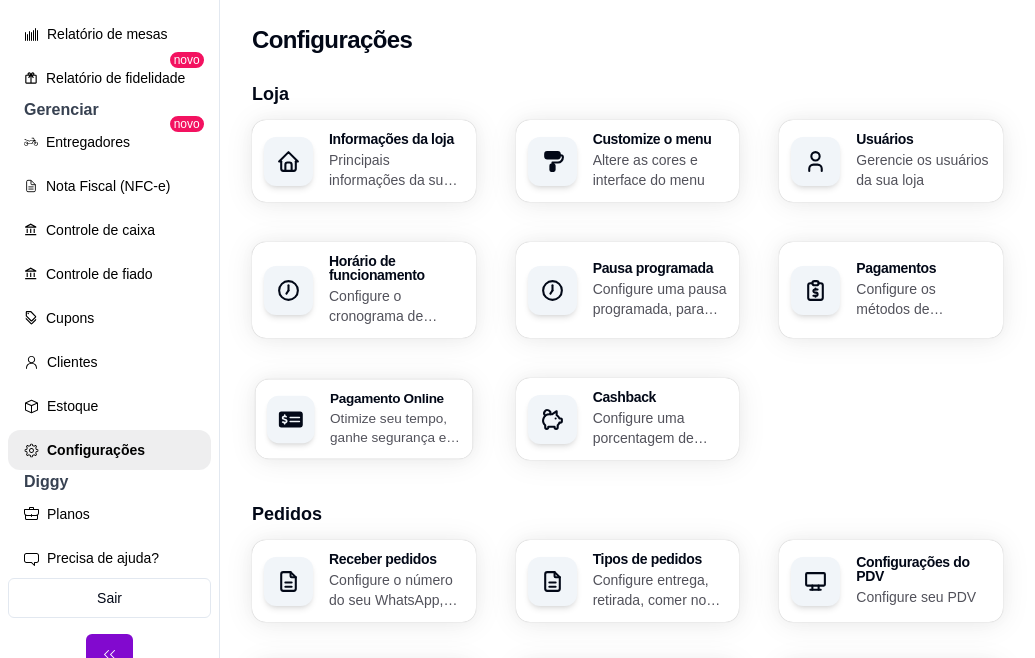 select on "4.98" 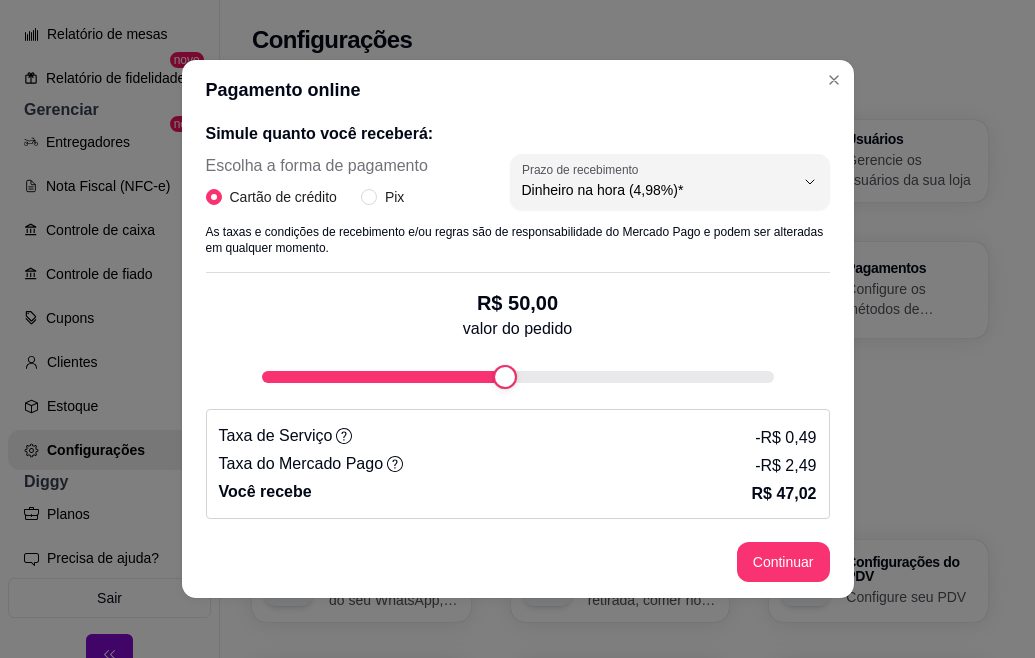scroll, scrollTop: 399, scrollLeft: 0, axis: vertical 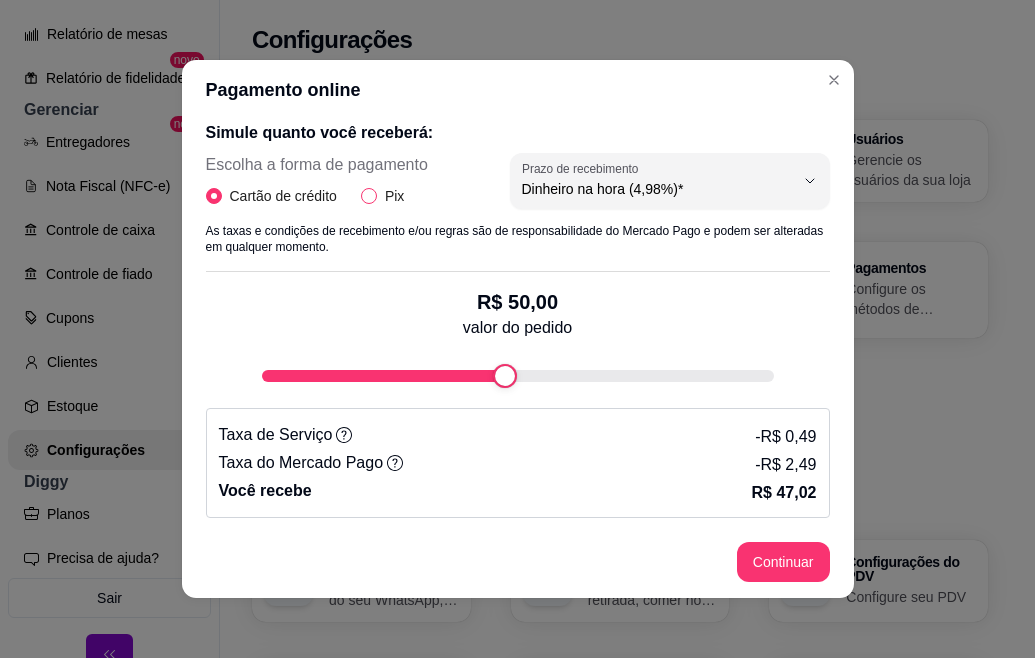 click on "Pix" at bounding box center [369, 196] 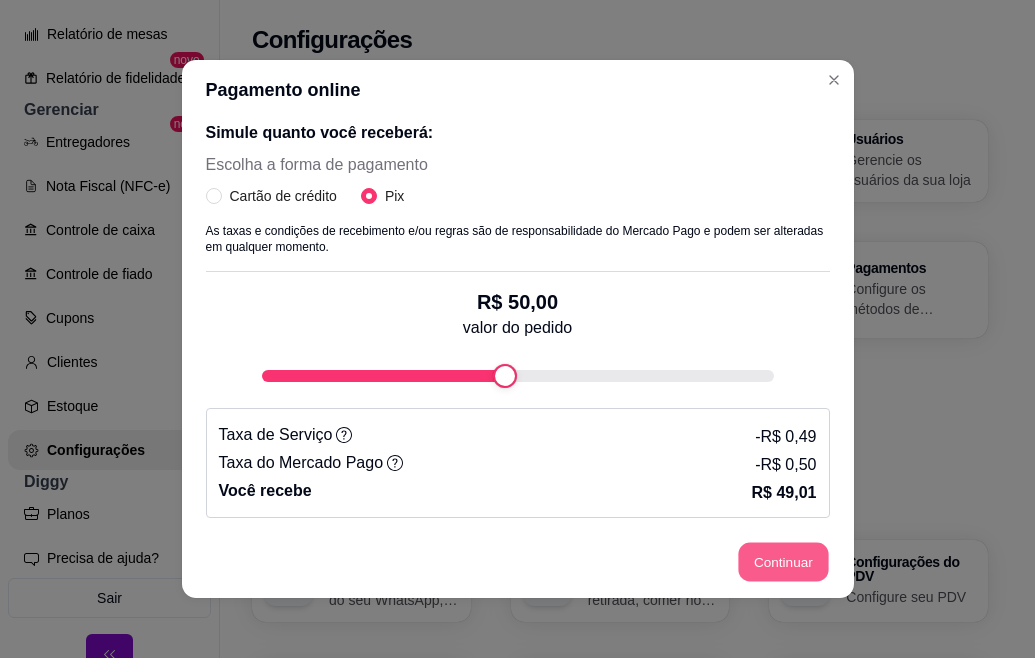 click on "Continuar" at bounding box center (783, 562) 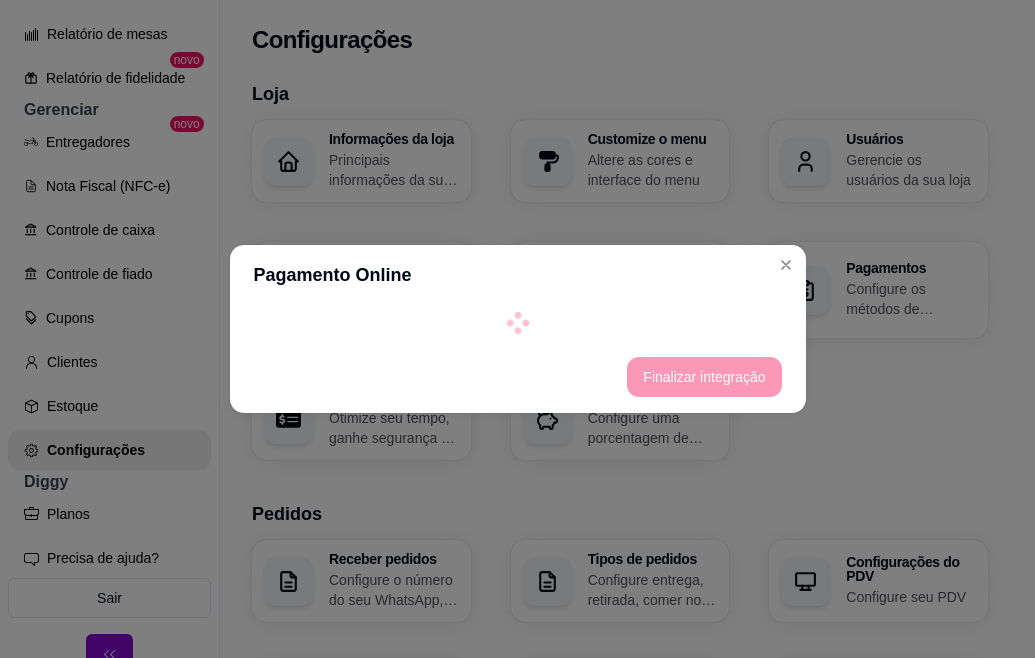select on "4.98" 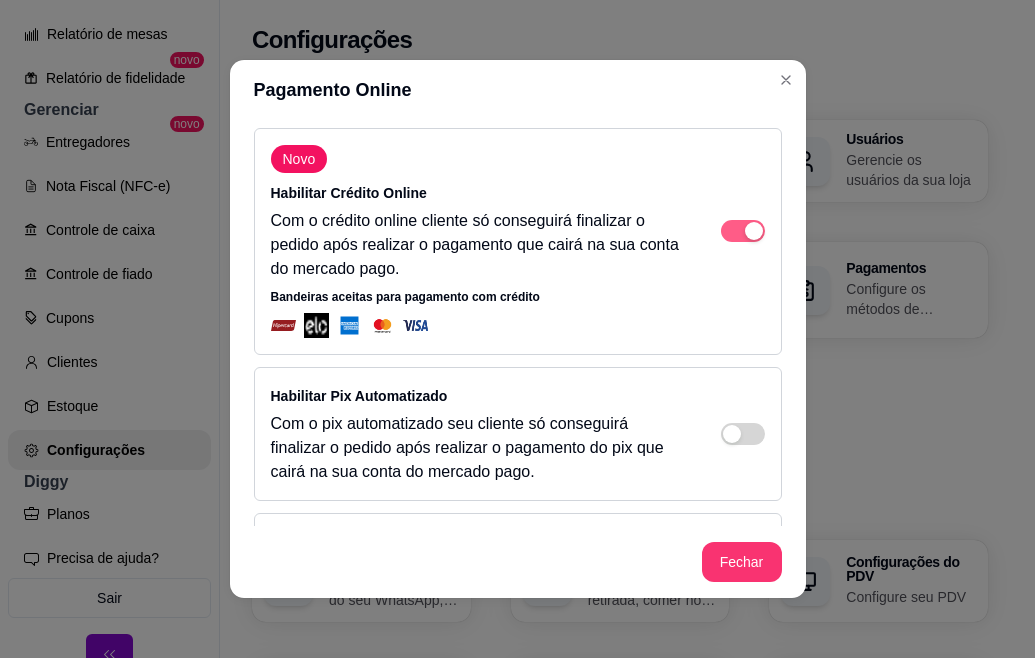click at bounding box center (743, 231) 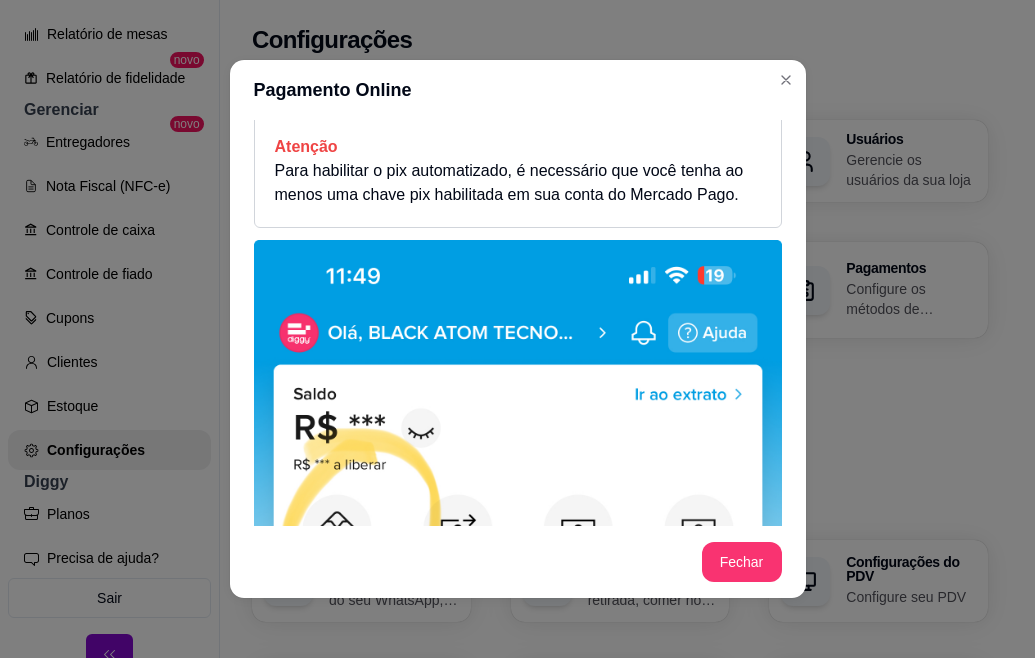 scroll, scrollTop: 400, scrollLeft: 0, axis: vertical 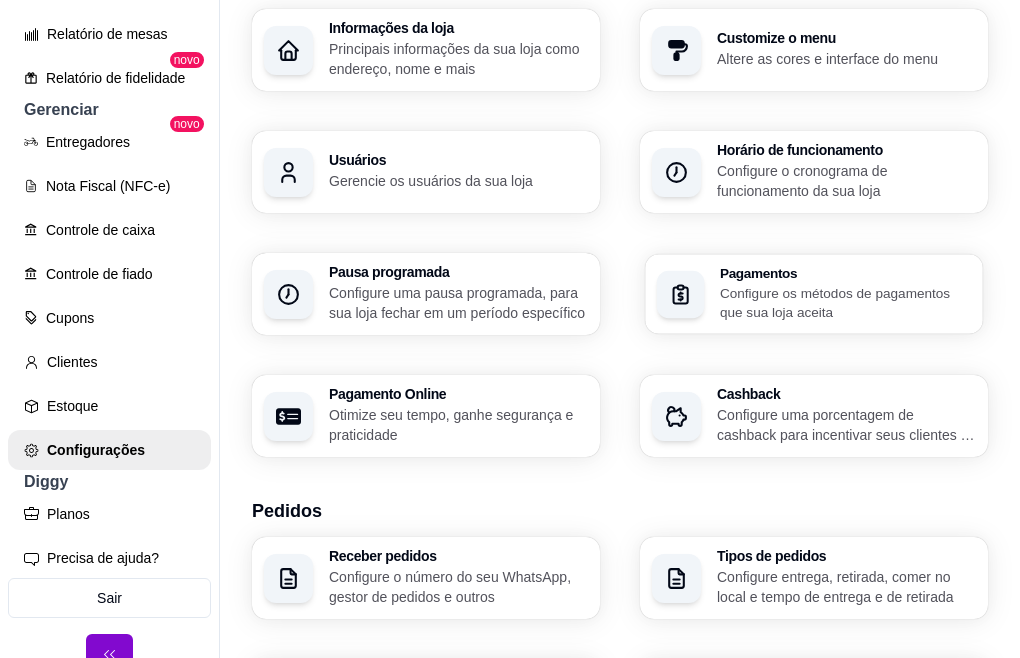 click on "Pagamentos" at bounding box center [845, 273] 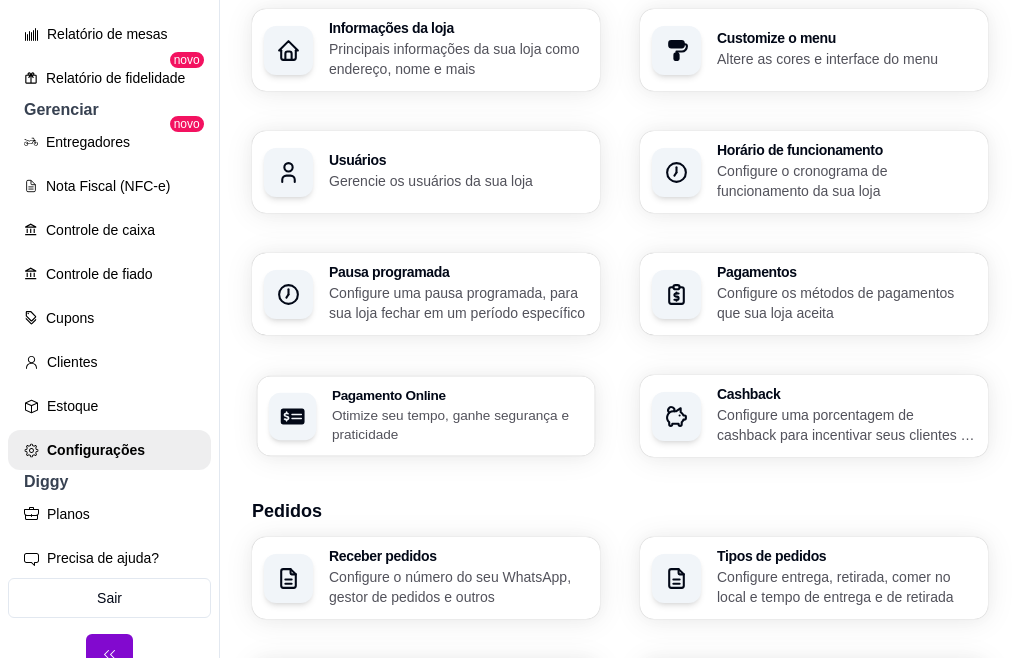 click on "Pagamento Online" at bounding box center (457, 395) 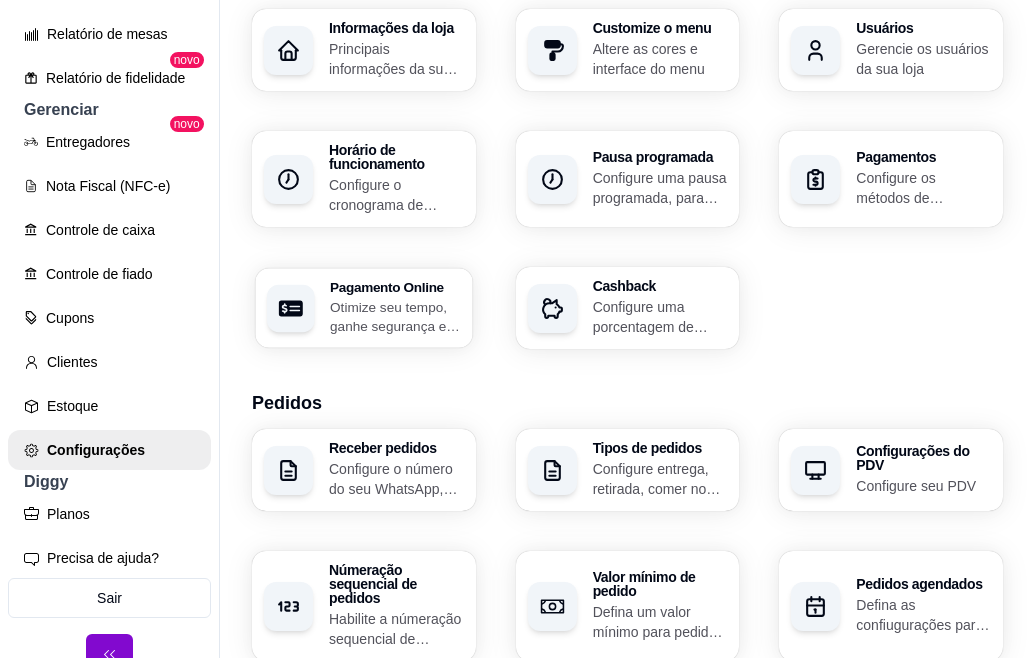 select on "4.98" 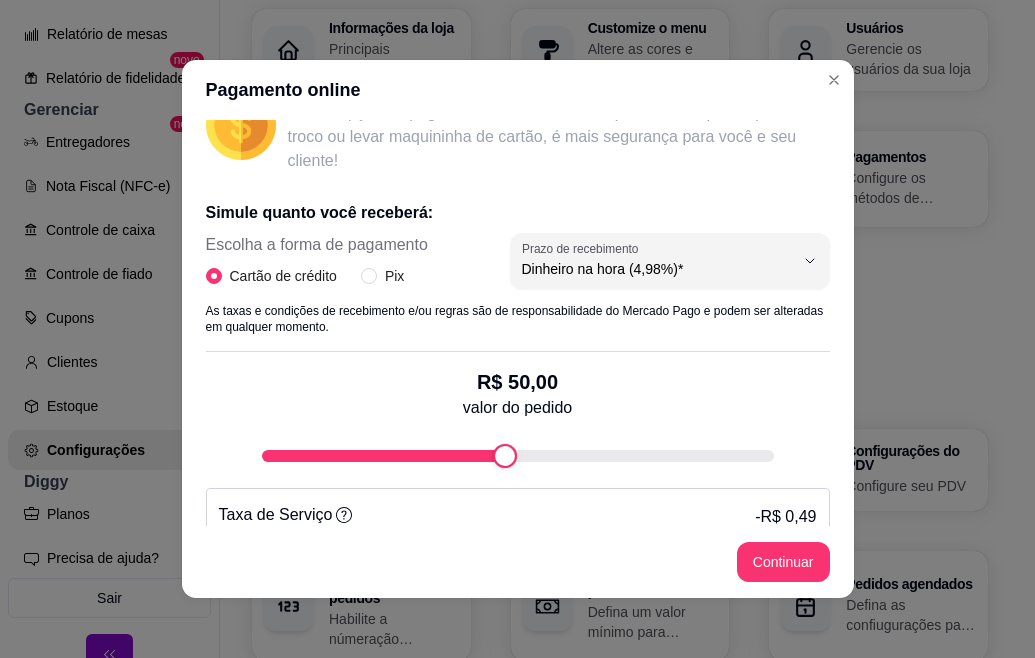 scroll, scrollTop: 399, scrollLeft: 0, axis: vertical 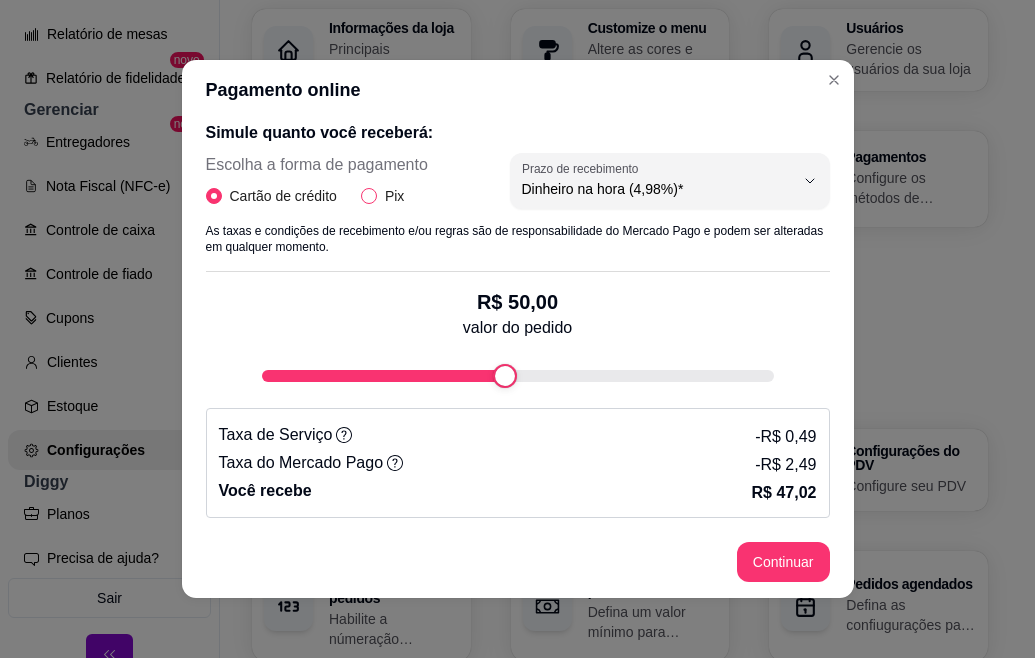 click on "Pix" at bounding box center [369, 196] 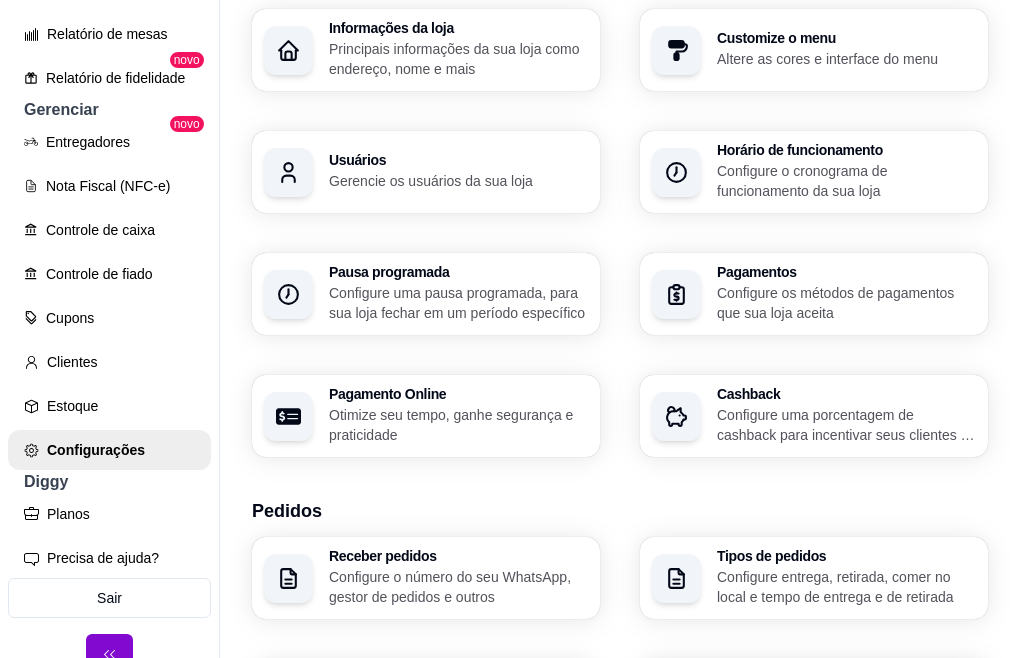 click on "Configurações do PDV Configure seu PDV" at bounding box center [426, 700] 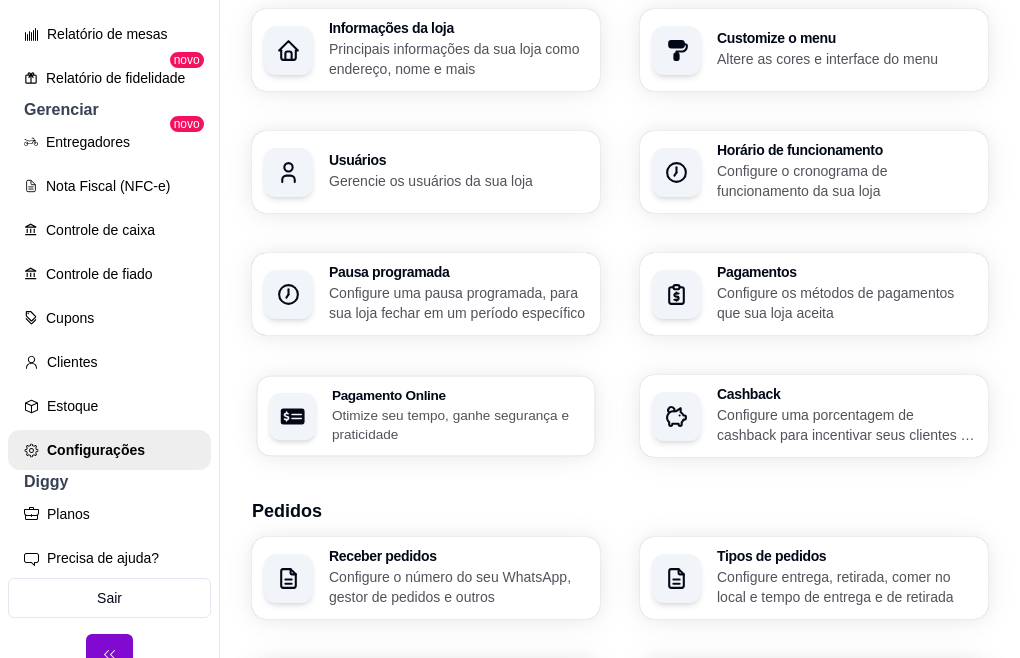 click on "Otimize seu tempo, ganhe segurança e praticidade" at bounding box center [457, 424] 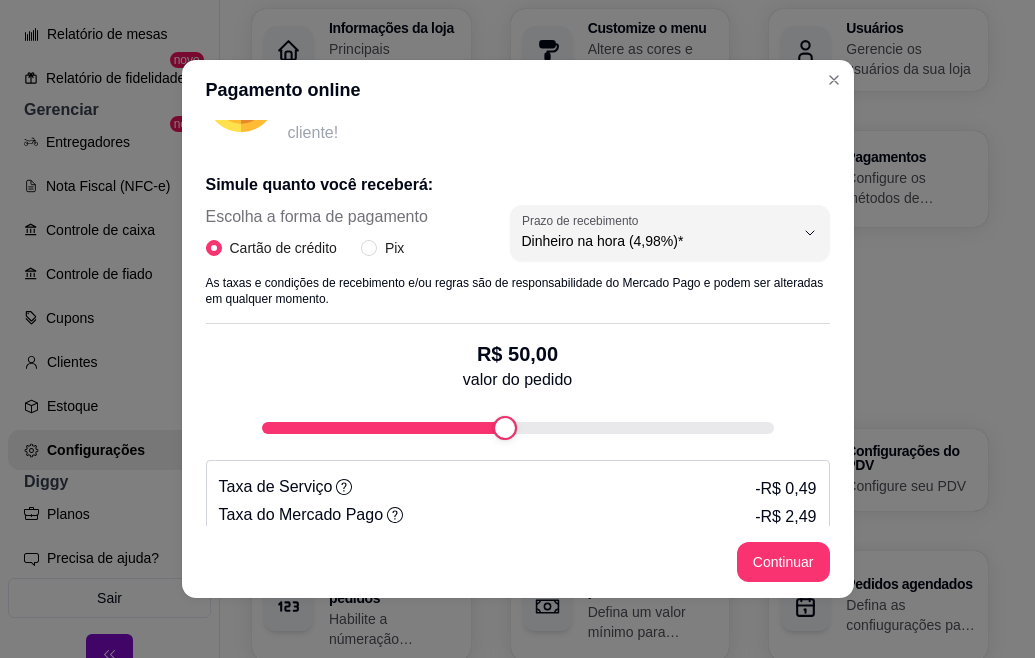 scroll, scrollTop: 399, scrollLeft: 0, axis: vertical 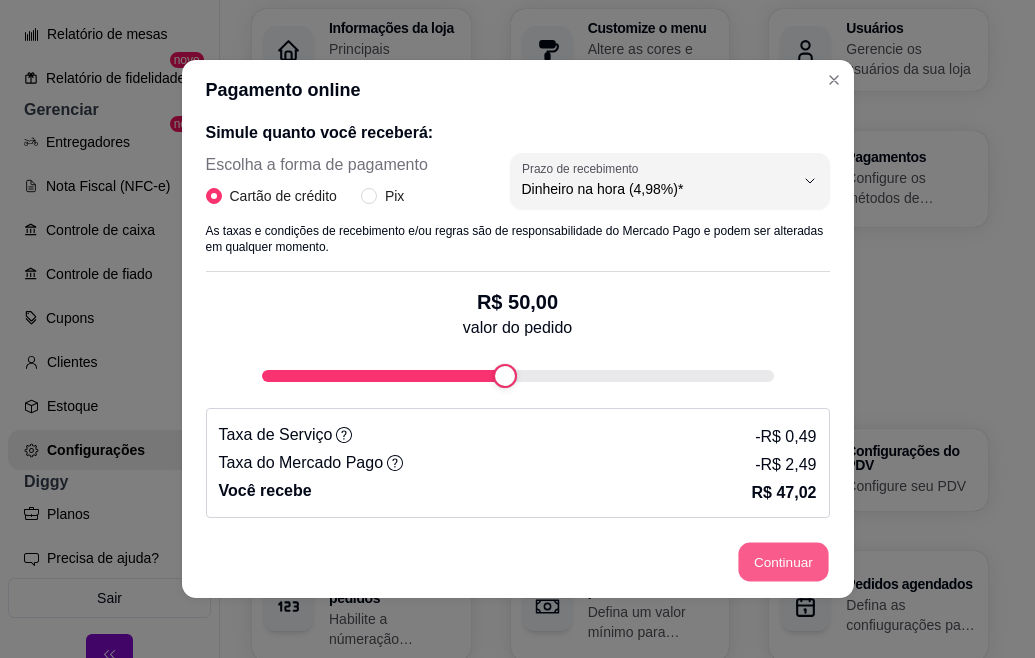 click on "Continuar" at bounding box center (783, 562) 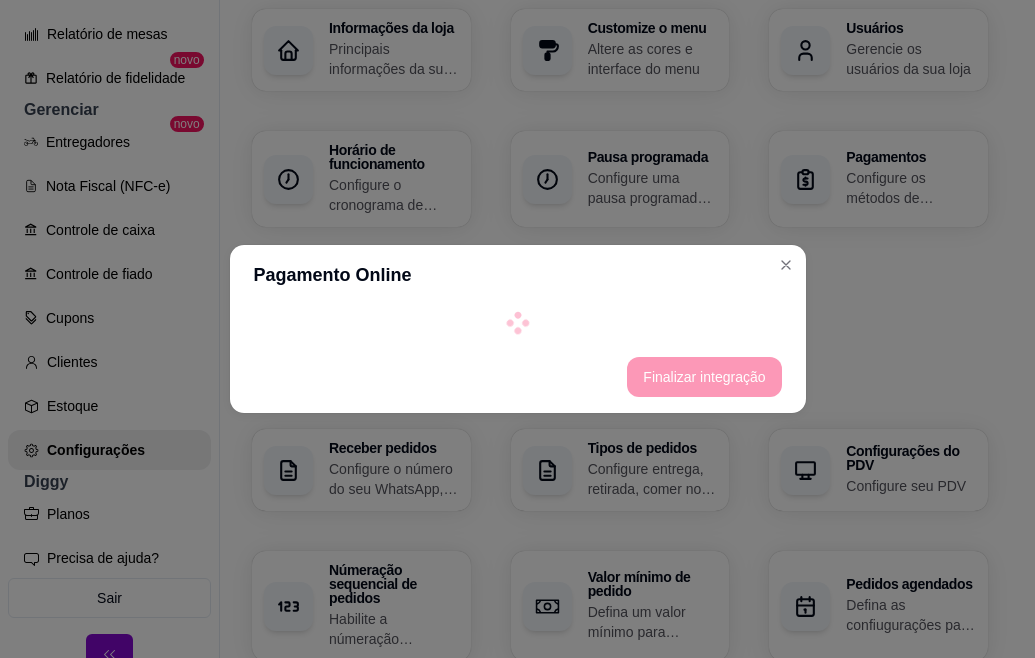 select on "4.98" 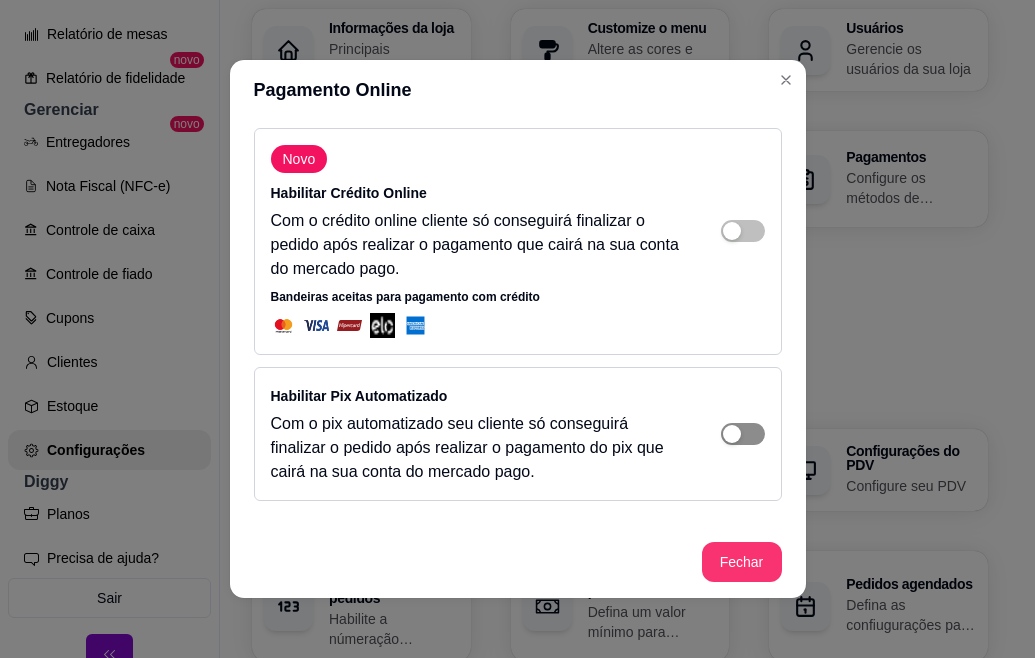 click at bounding box center [743, 231] 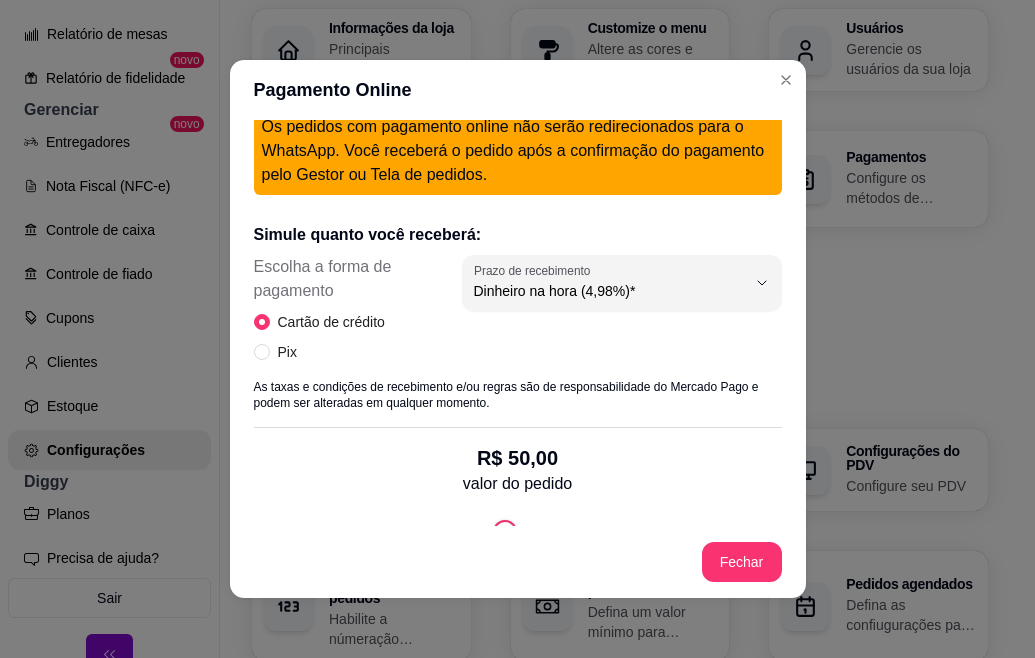 scroll, scrollTop: 480, scrollLeft: 0, axis: vertical 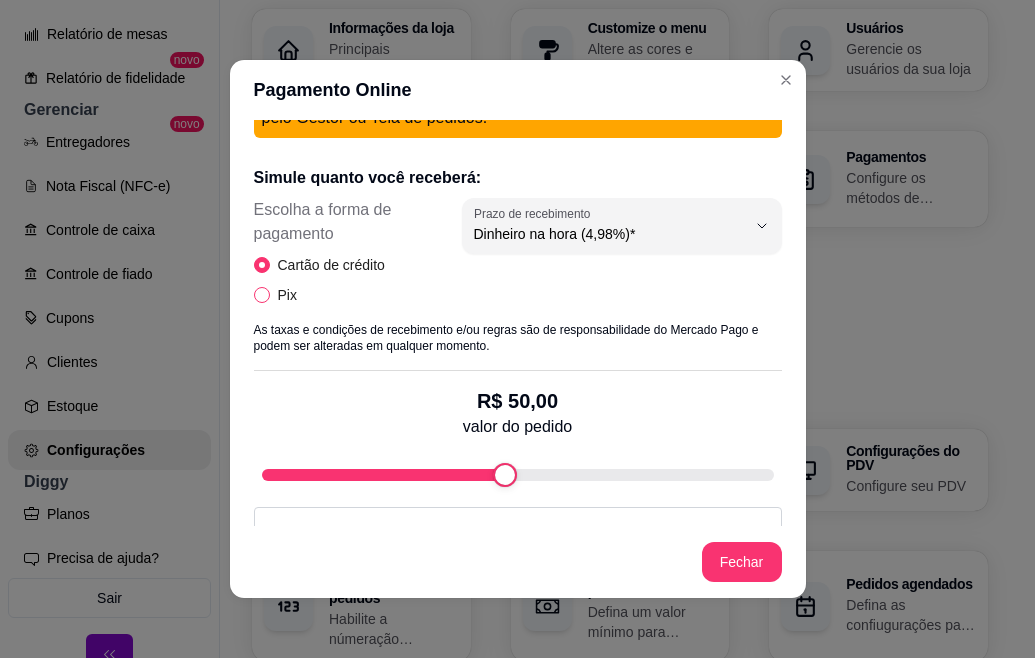 click on "Pix" at bounding box center (279, 295) 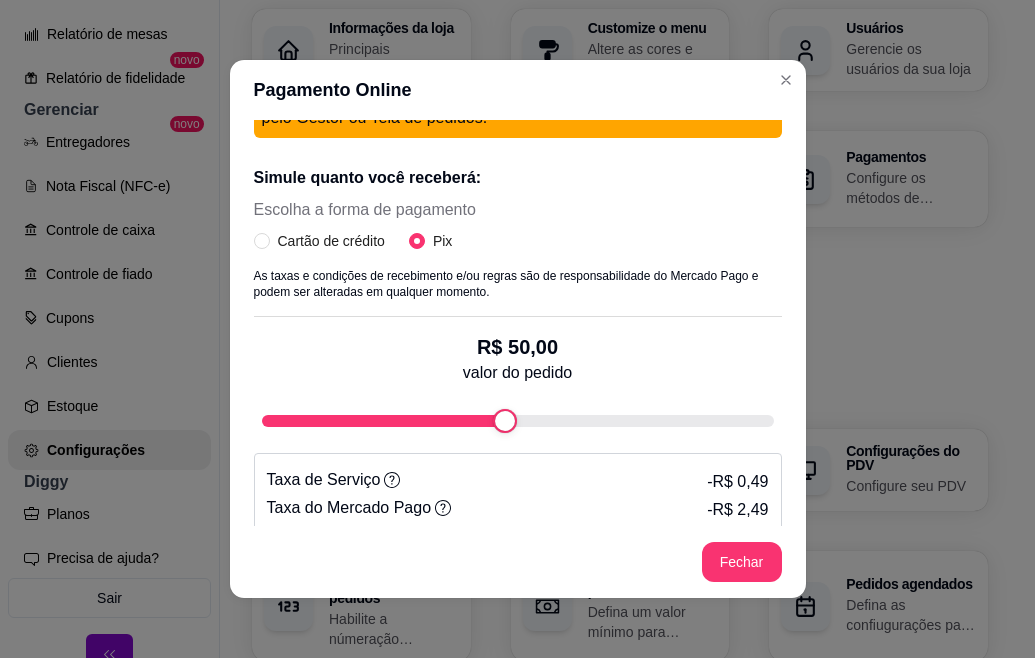 radio on "false" 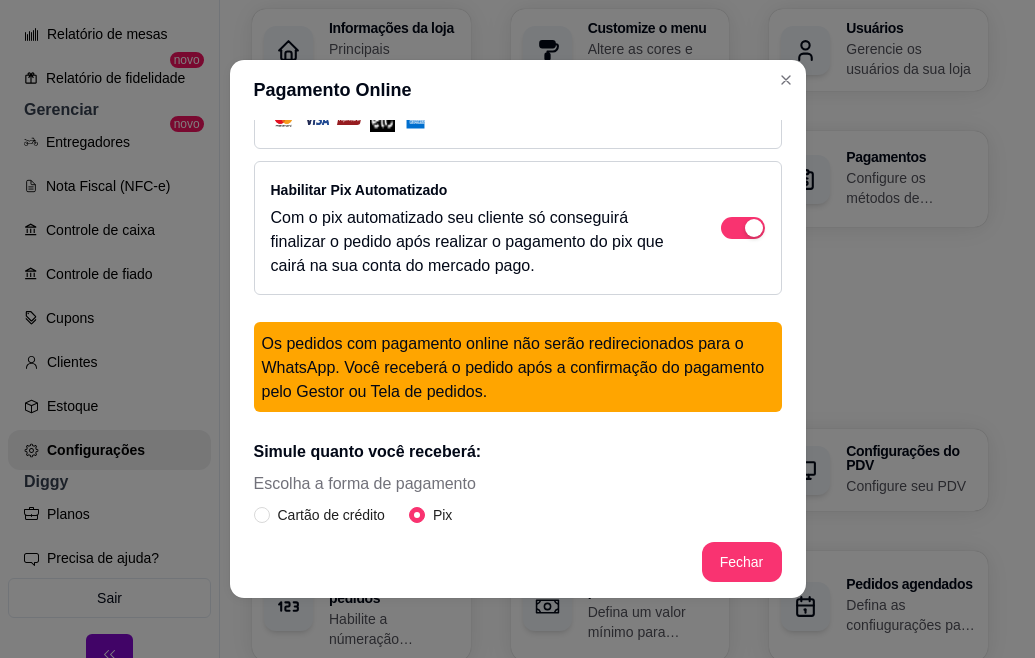 scroll, scrollTop: 200, scrollLeft: 0, axis: vertical 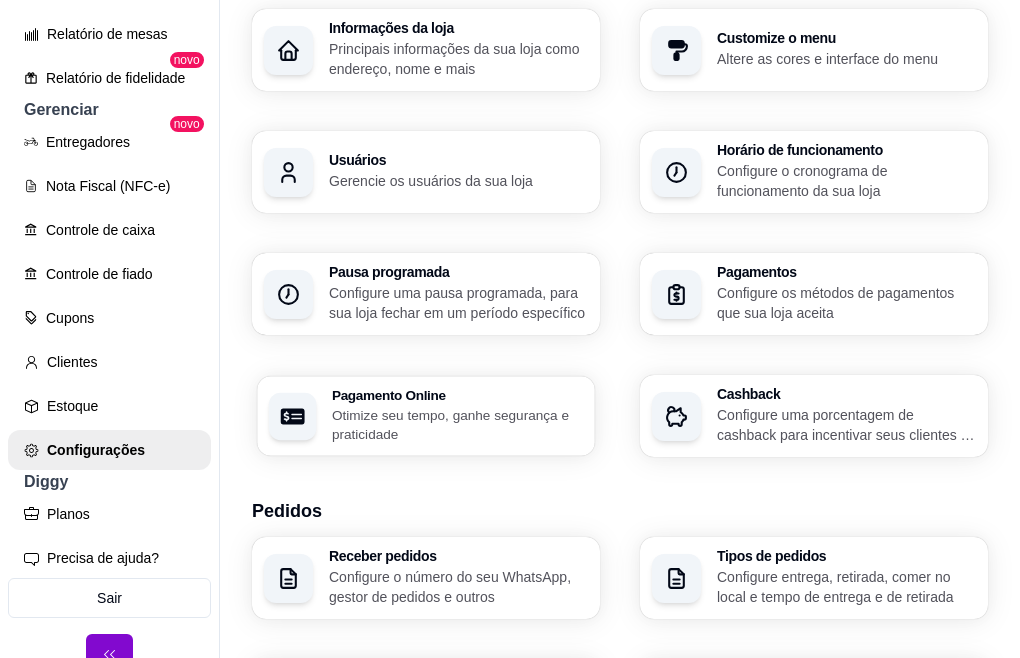 click on "Otimize seu tempo, ganhe segurança e praticidade" at bounding box center [457, 424] 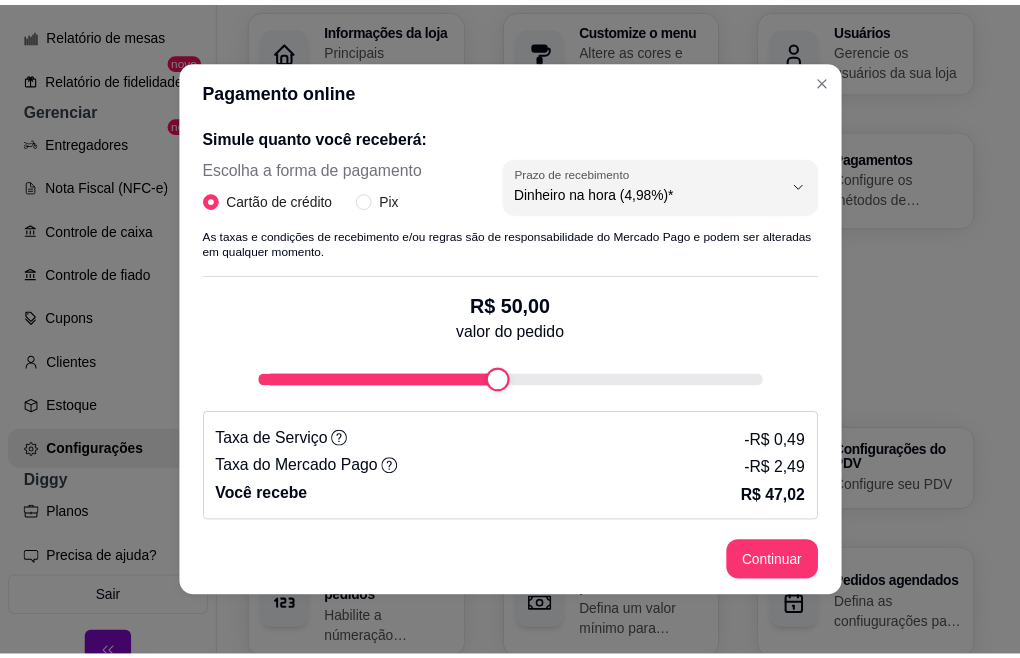 scroll, scrollTop: 399, scrollLeft: 0, axis: vertical 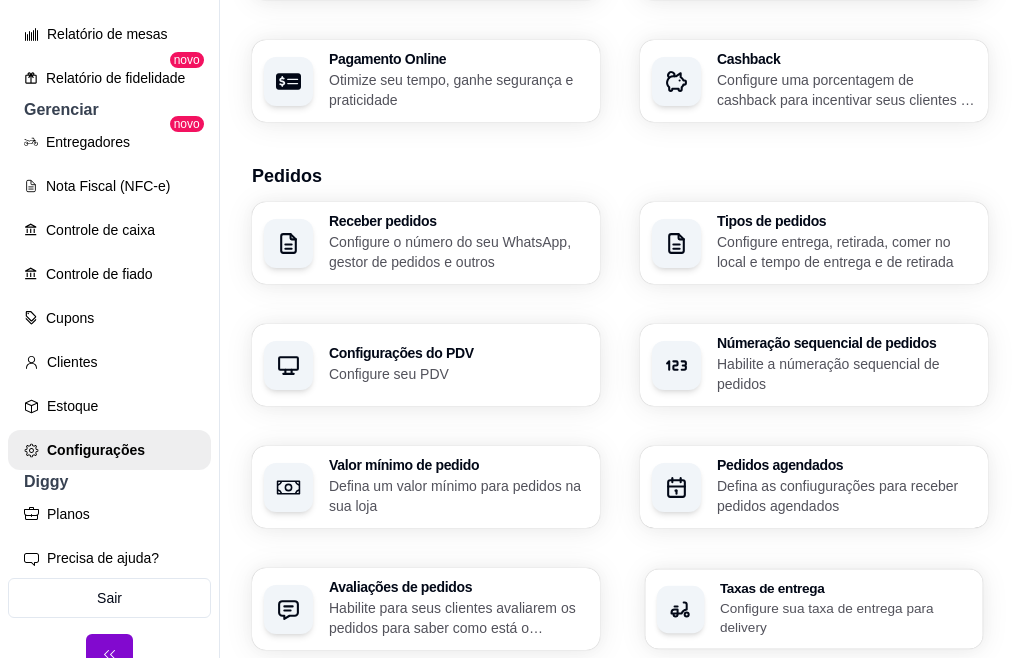 click on "Configure sua taxa de entrega para delivery" at bounding box center (845, 617) 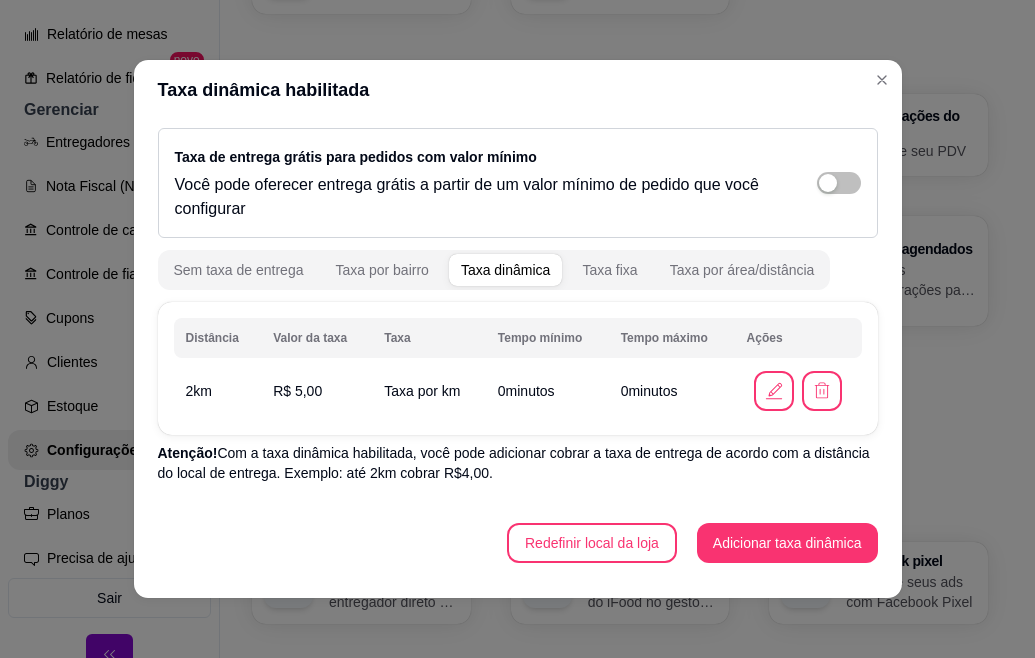 click on "Atenção!  Com a taxa dinâmica habilitada, você pode adicionar cobrar a taxa de entrega de acordo com a distância do local de entrega. Exemplo: até 2km cobrar R$4,00." at bounding box center (518, 463) 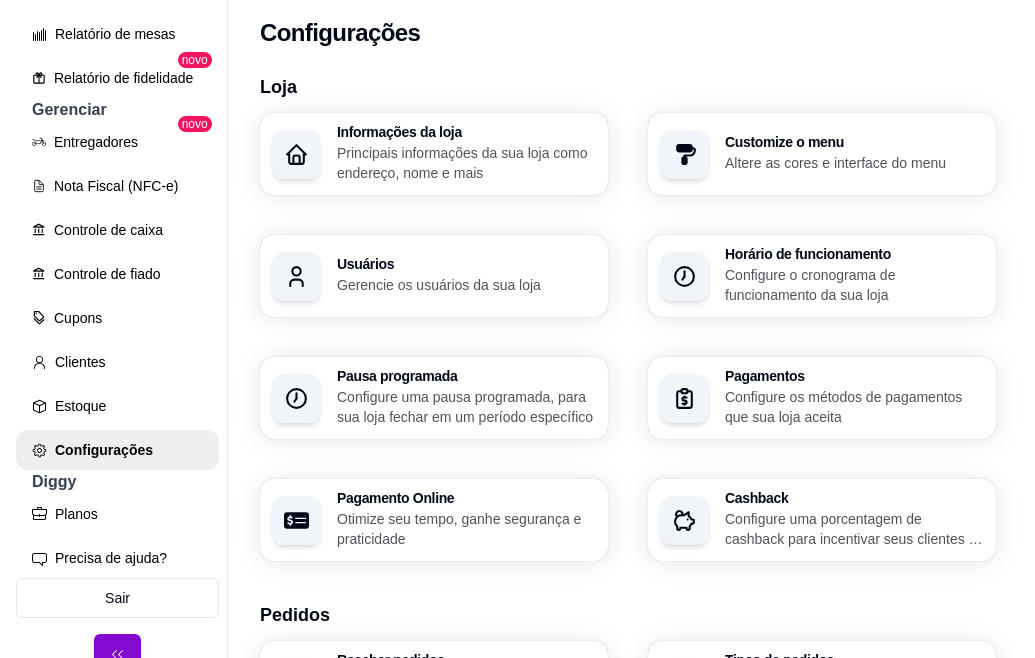 scroll, scrollTop: 0, scrollLeft: 0, axis: both 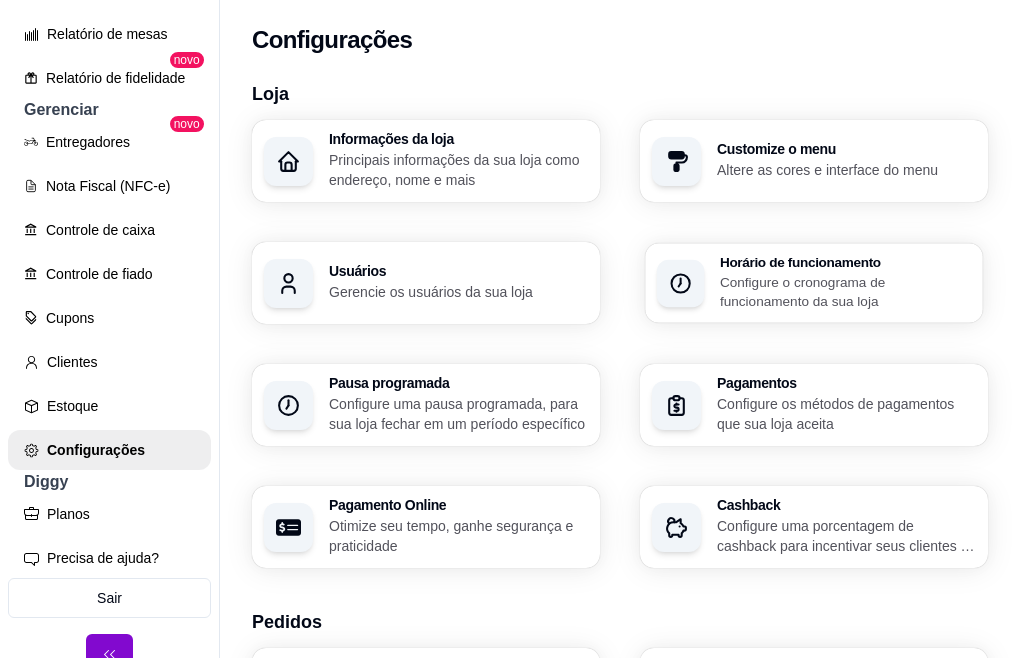 click on "Horário de funcionamento" at bounding box center [845, 262] 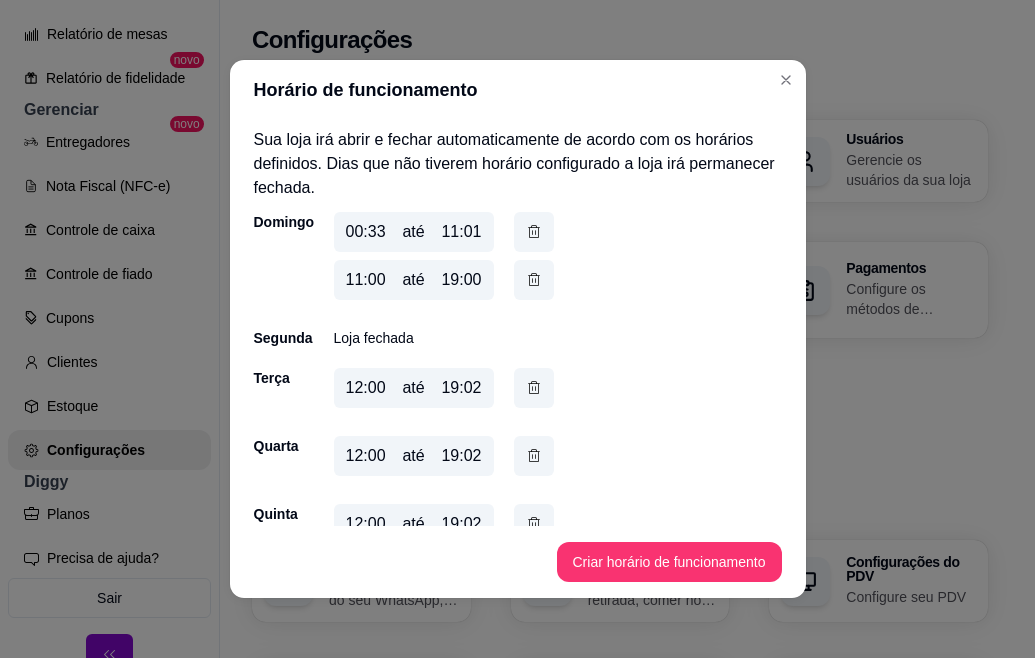 click on "19:00" at bounding box center [461, 280] 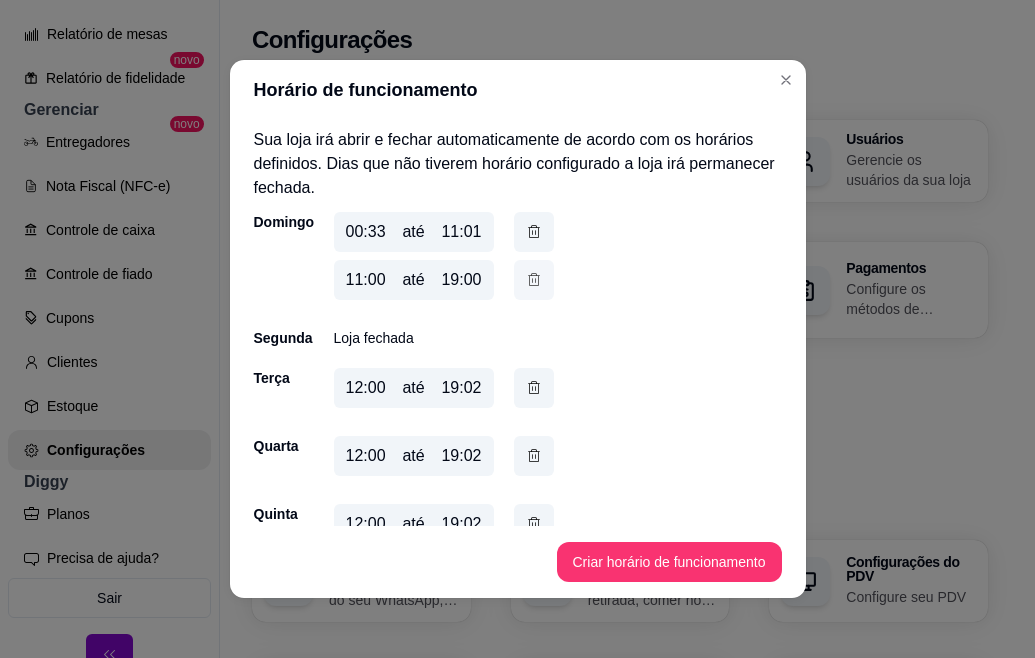 click 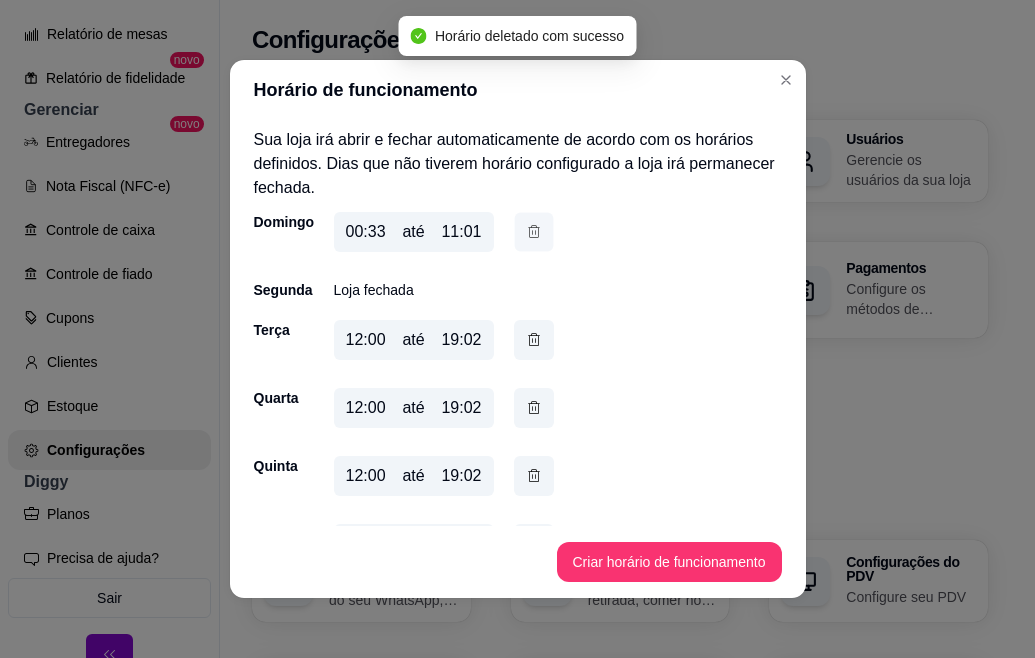 click 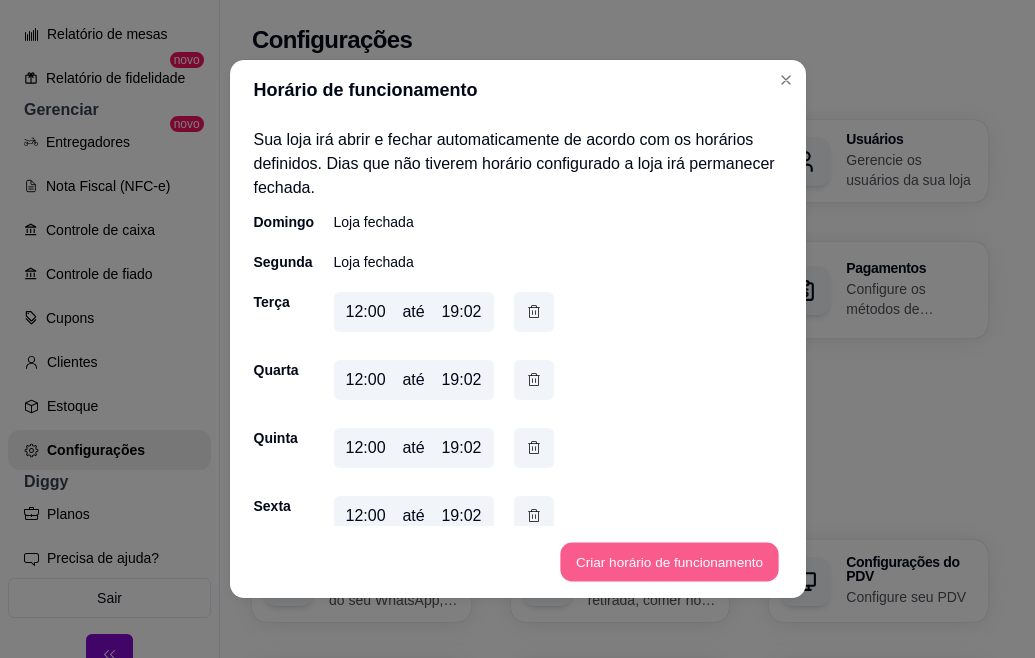 click on "Criar horário de funcionamento" at bounding box center [669, 562] 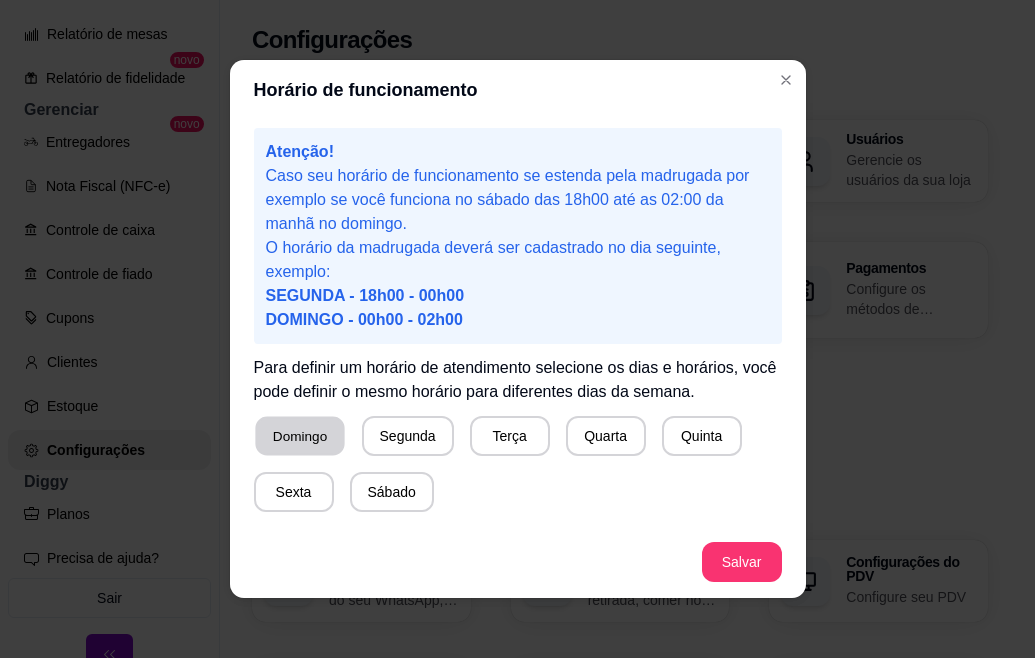 click on "Domingo" at bounding box center [299, 436] 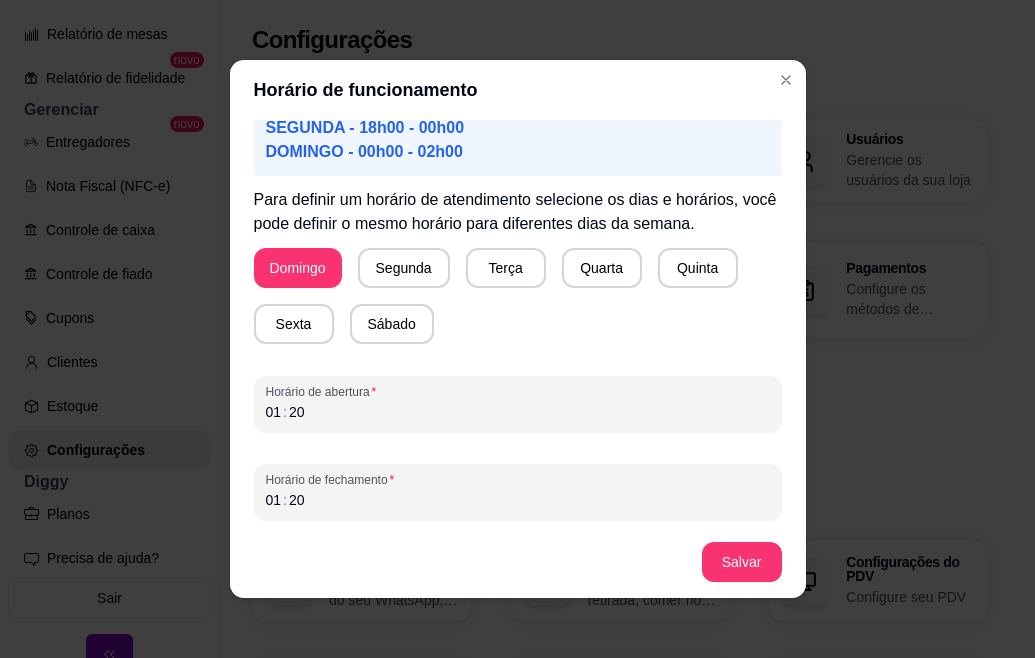 scroll, scrollTop: 170, scrollLeft: 0, axis: vertical 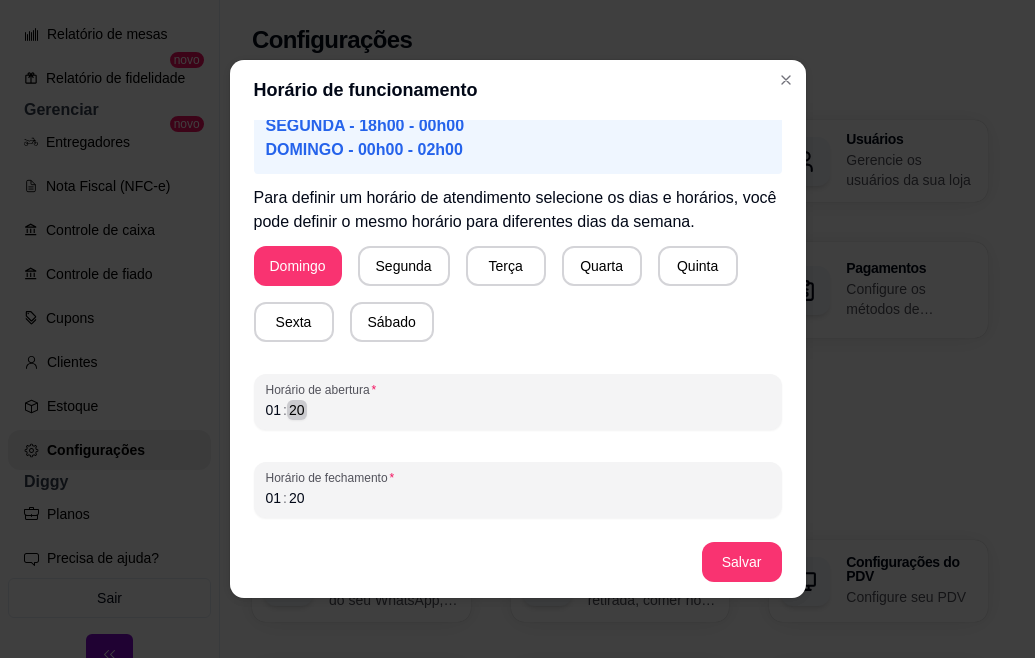click on "01 : 20" at bounding box center [518, 410] 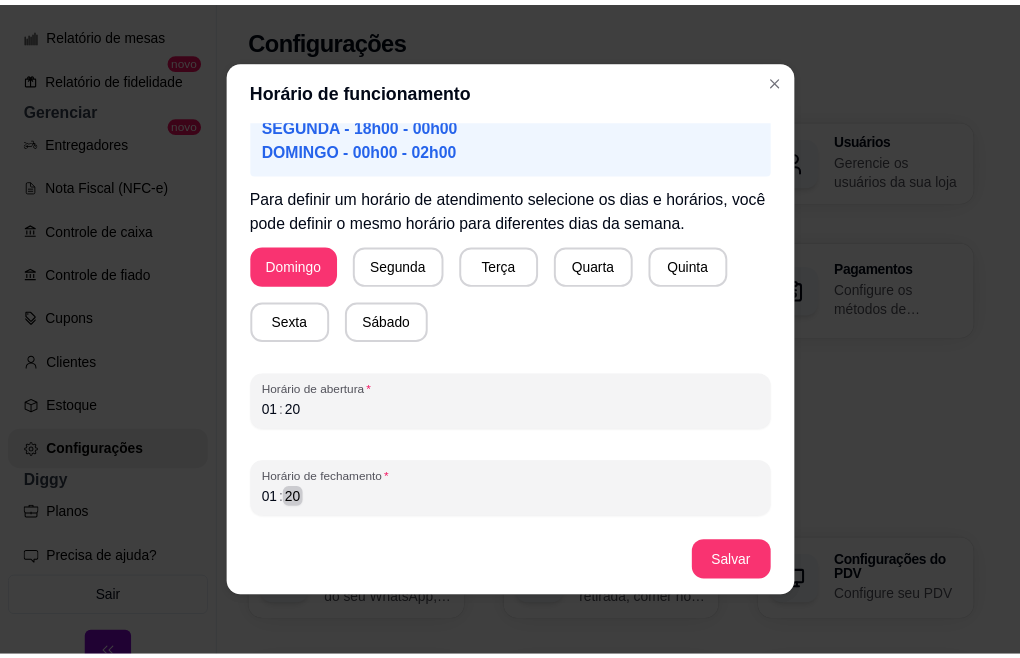 scroll, scrollTop: 4, scrollLeft: 0, axis: vertical 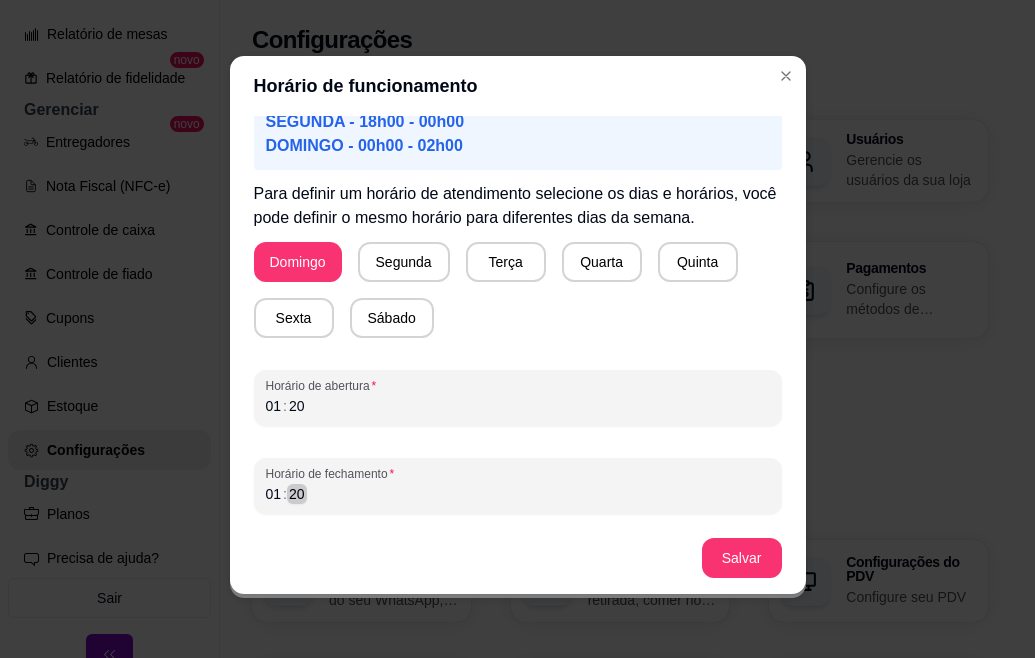 click on "Horário de fechamento [TIME]" at bounding box center (518, 486) 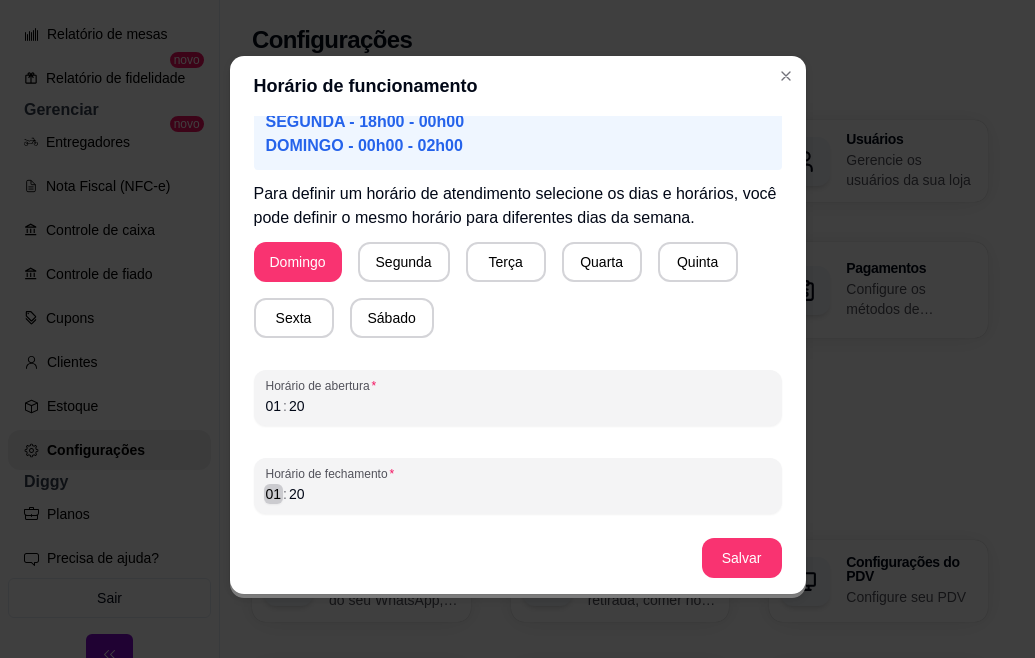 click on "01" at bounding box center (274, 494) 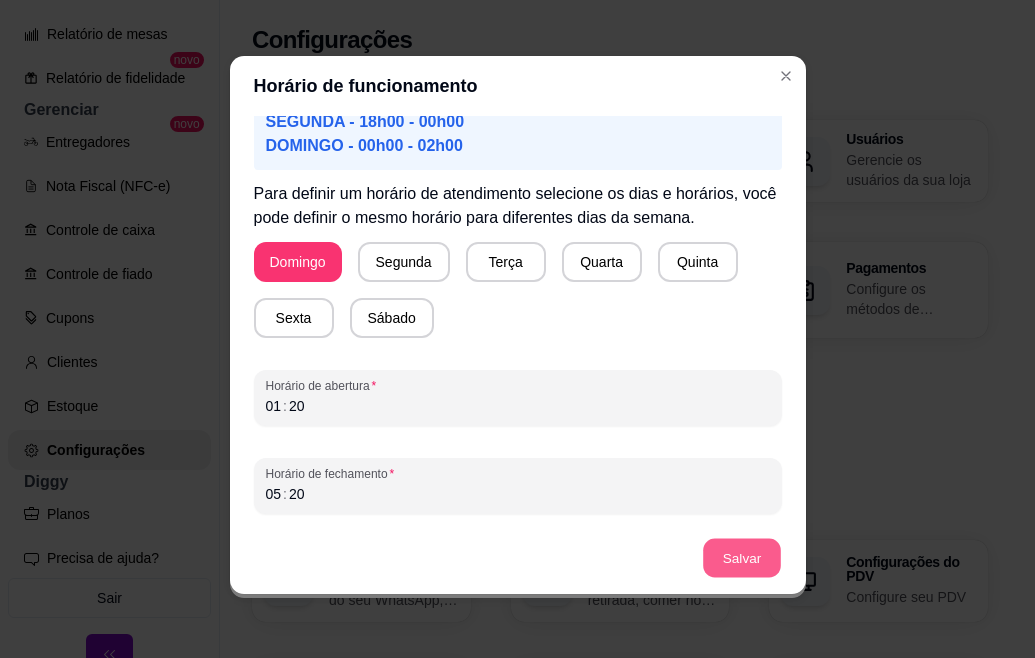 click on "Salvar" at bounding box center [742, 558] 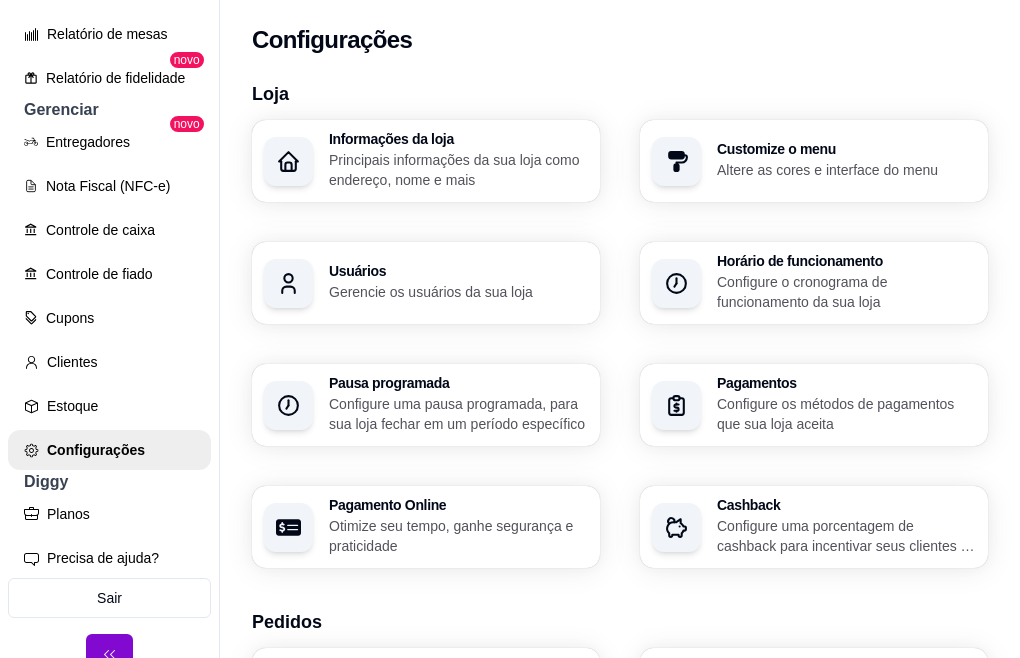 click on "Informações da loja Principais informações da sua loja como endereço, nome e mais Customize o menu Altere as cores e interface do menu Usuários Gerencie os usuários da sua loja Horário de funcionamento Configure o cronograma de funcionamento da sua loja Pausa programada Configure uma pausa programada, para sua loja fechar em um período específico Pagamentos Configure os métodos de pagamentos que sua loja aceita Pagamento Online Otimize seu tempo, ganhe segurança e praticidade Cashback Configure uma porcentagem de cashback para incentivar seus clientes a comprarem em sua loja" at bounding box center (620, 344) 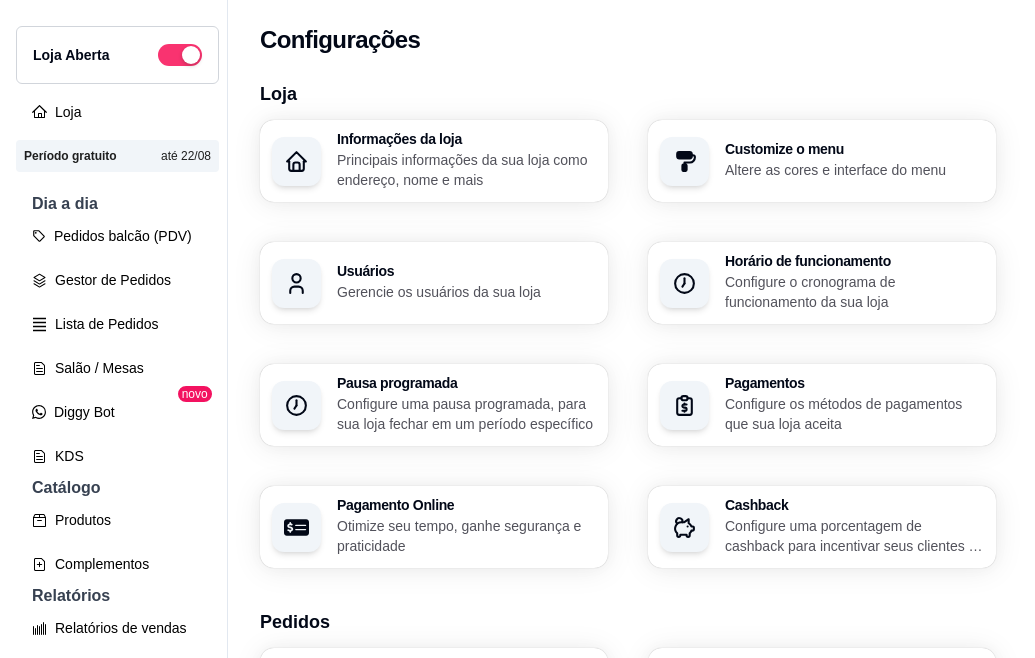 scroll, scrollTop: 0, scrollLeft: 0, axis: both 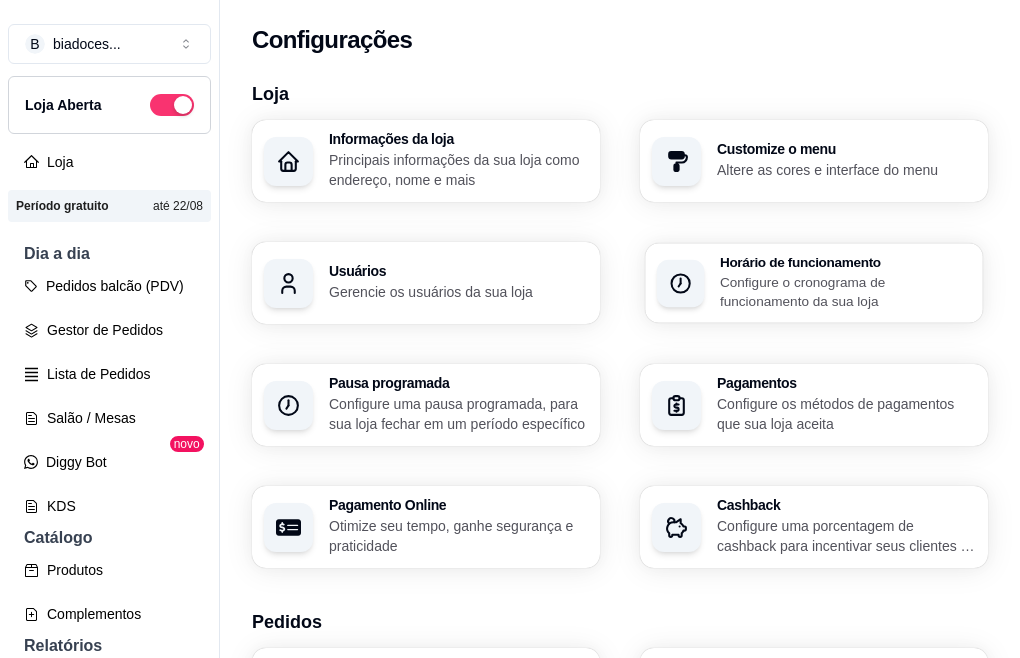 click on "Configure o cronograma de funcionamento da sua loja" at bounding box center (845, 291) 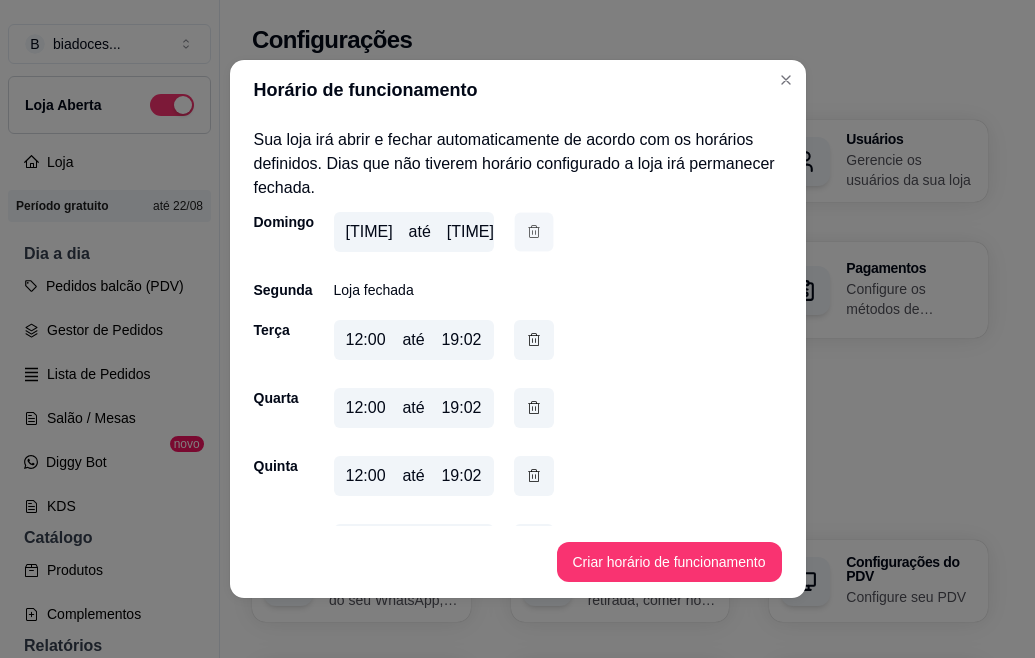 click 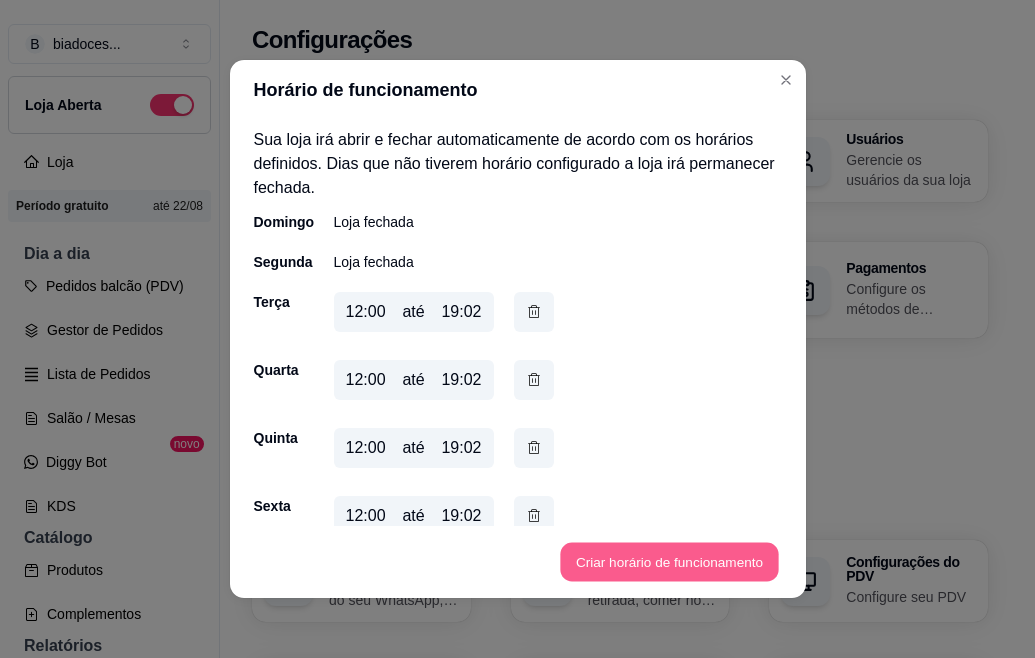 click on "Criar horário de funcionamento" at bounding box center (669, 562) 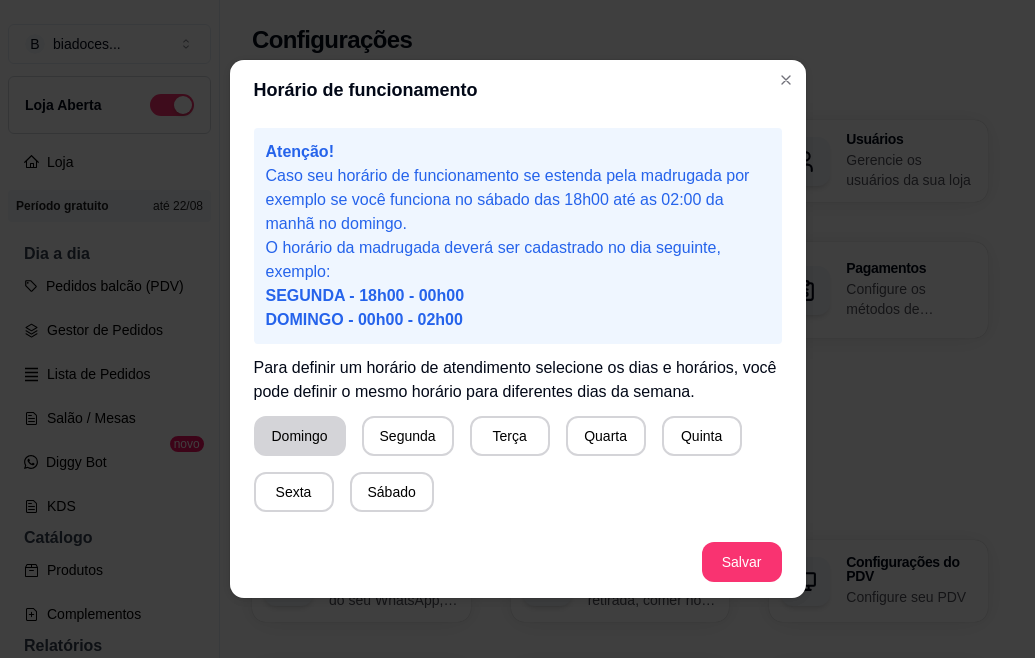 click on "Domingo" at bounding box center (300, 436) 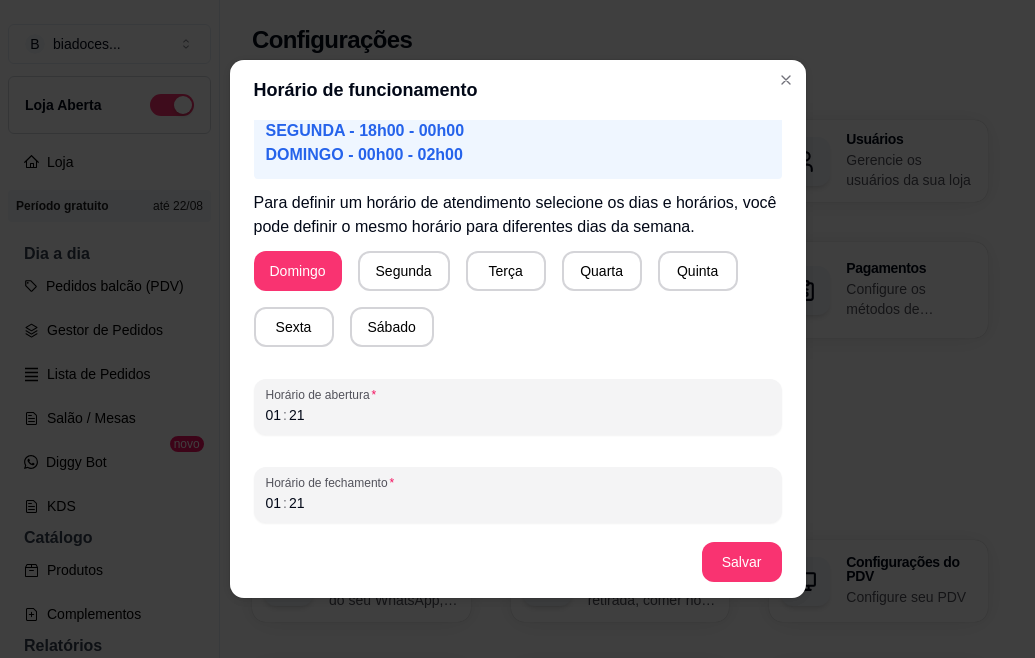 scroll, scrollTop: 170, scrollLeft: 0, axis: vertical 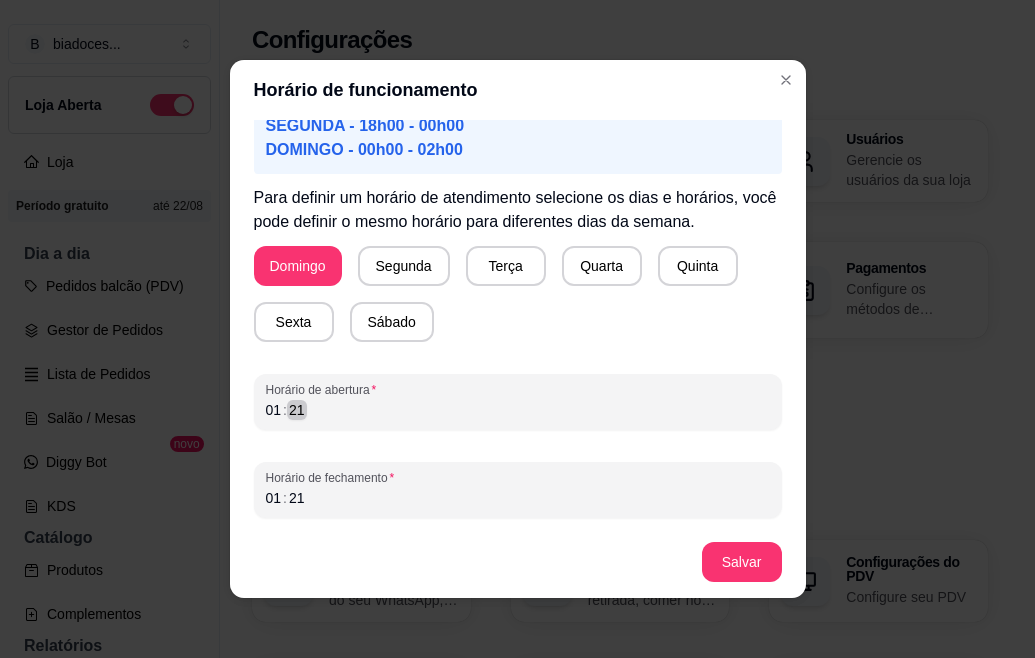 click on "[TIME]" at bounding box center [518, 410] 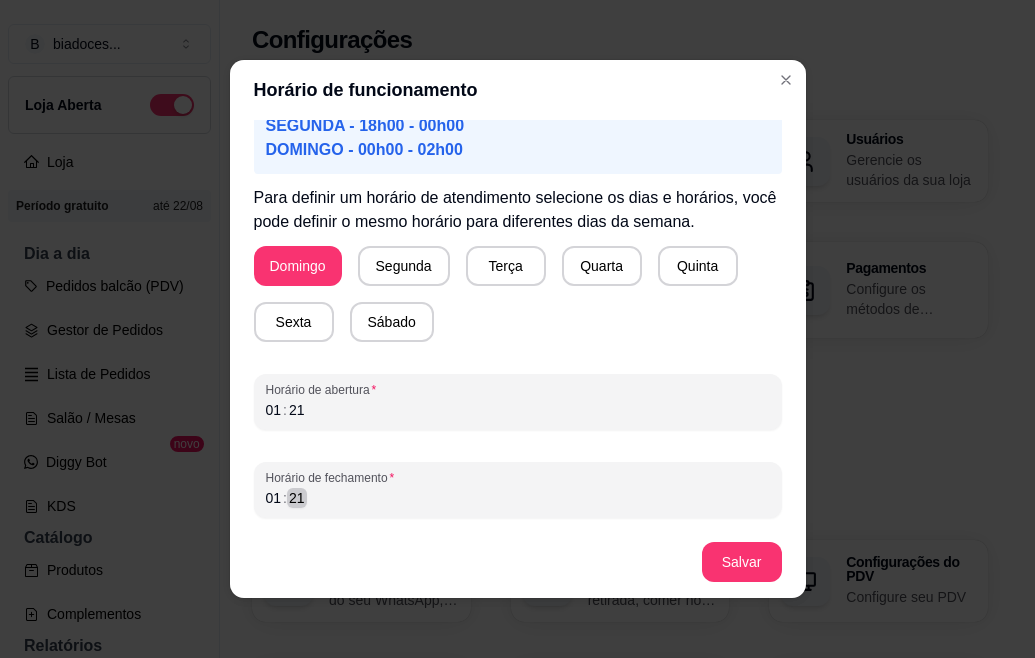 scroll, scrollTop: 4, scrollLeft: 0, axis: vertical 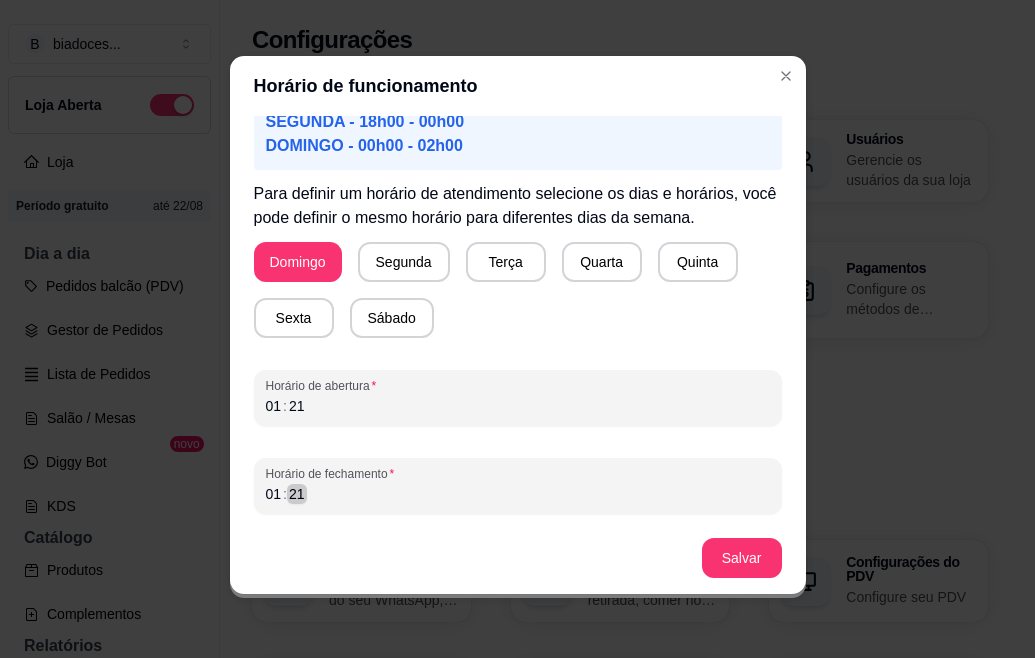 click on "[TIME]" at bounding box center [518, 494] 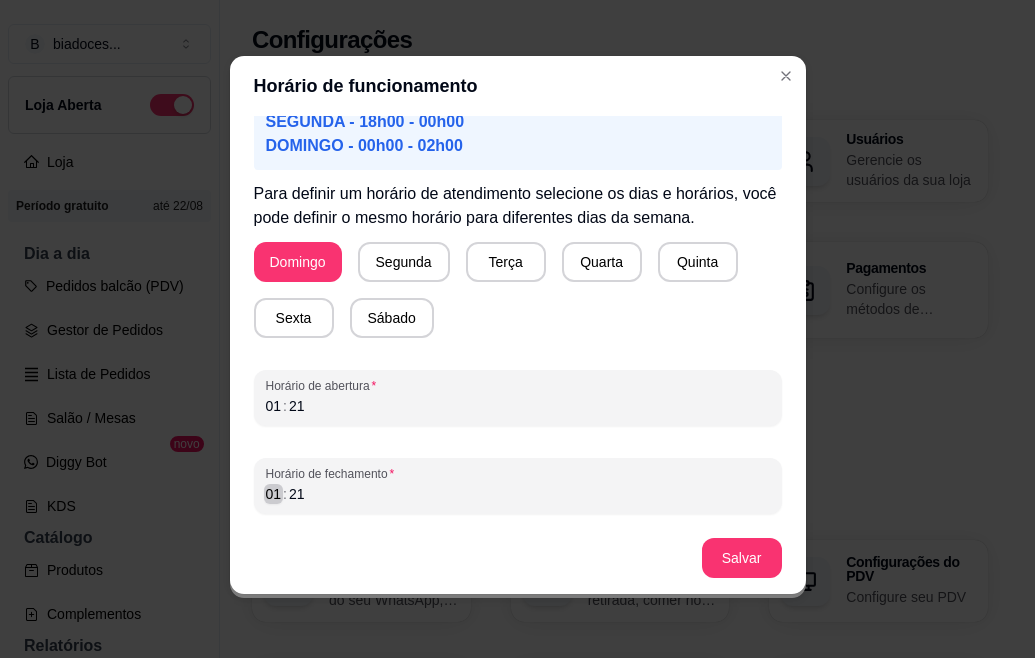 click on ":" at bounding box center [285, 494] 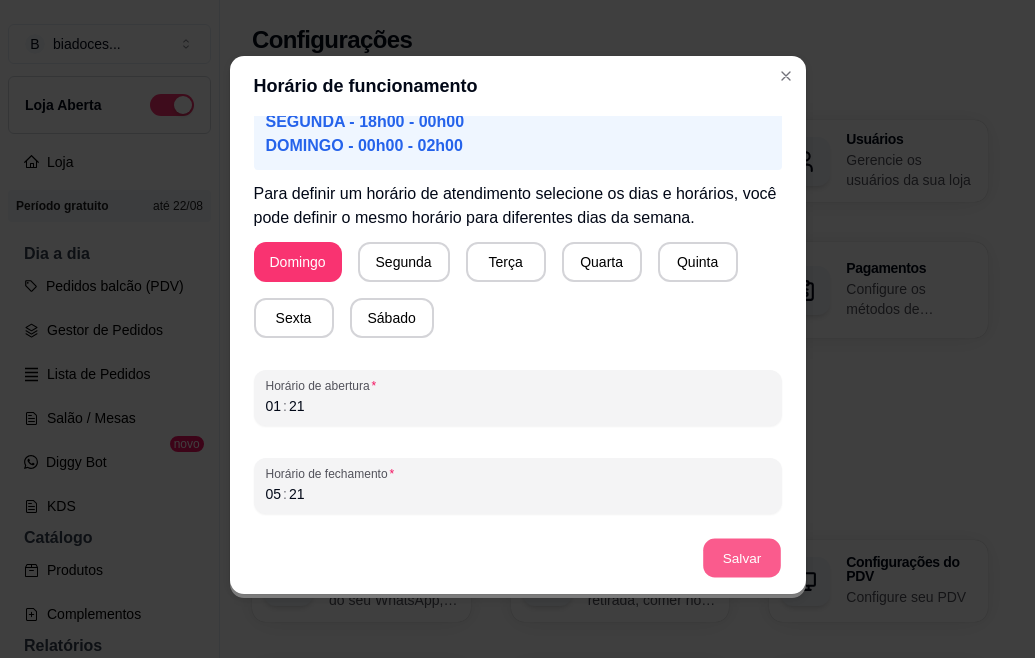 click on "Salvar" at bounding box center [742, 558] 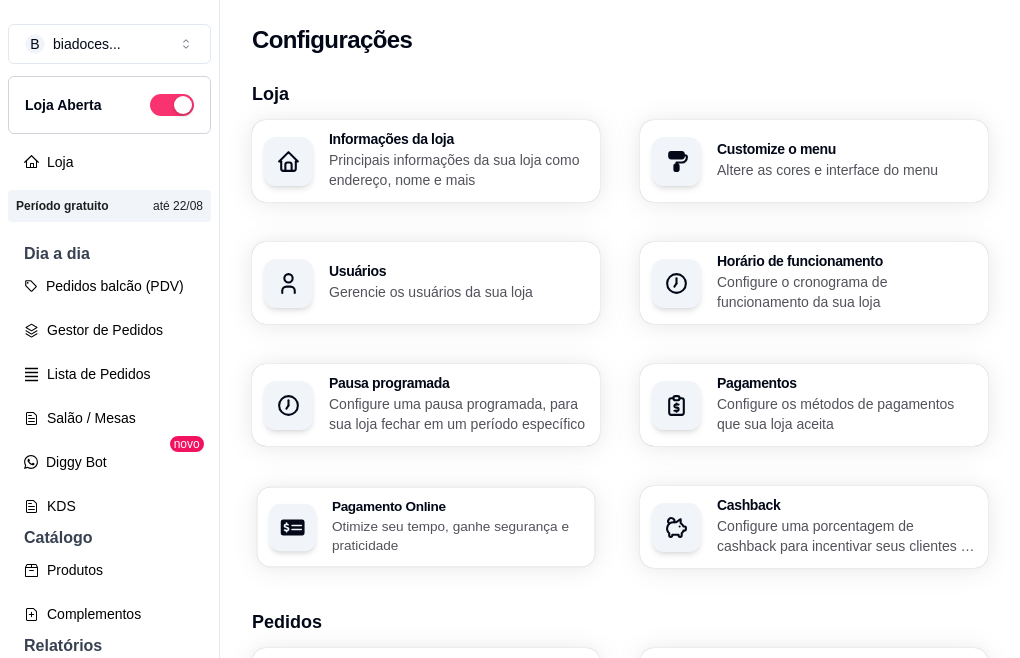click on "Otimize seu tempo, ganhe segurança e praticidade" at bounding box center (457, 535) 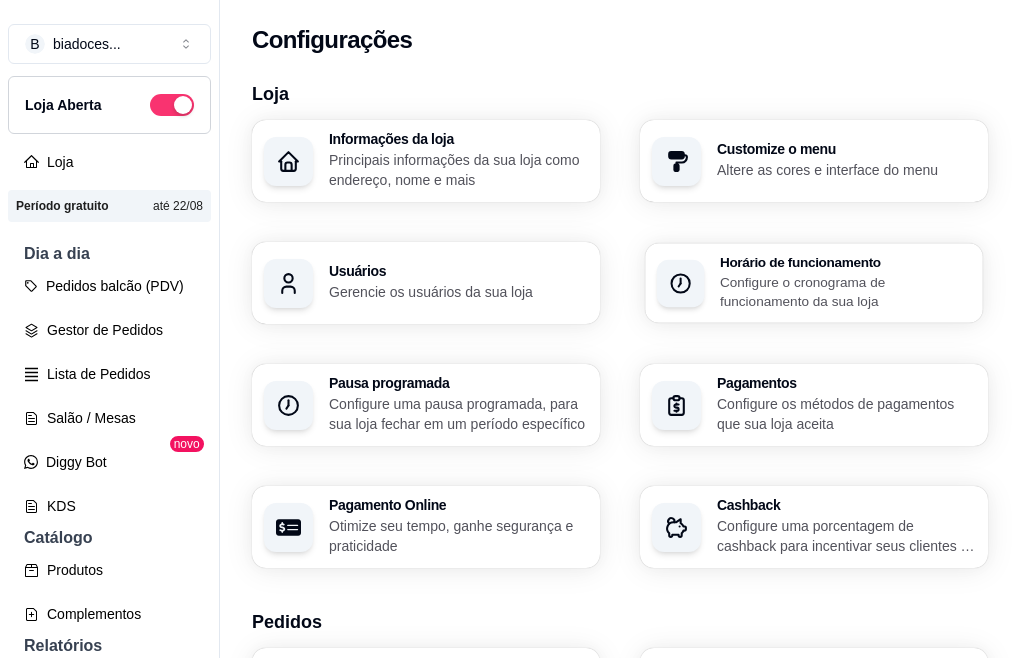click on "Configure o cronograma de funcionamento da sua loja" at bounding box center (845, 291) 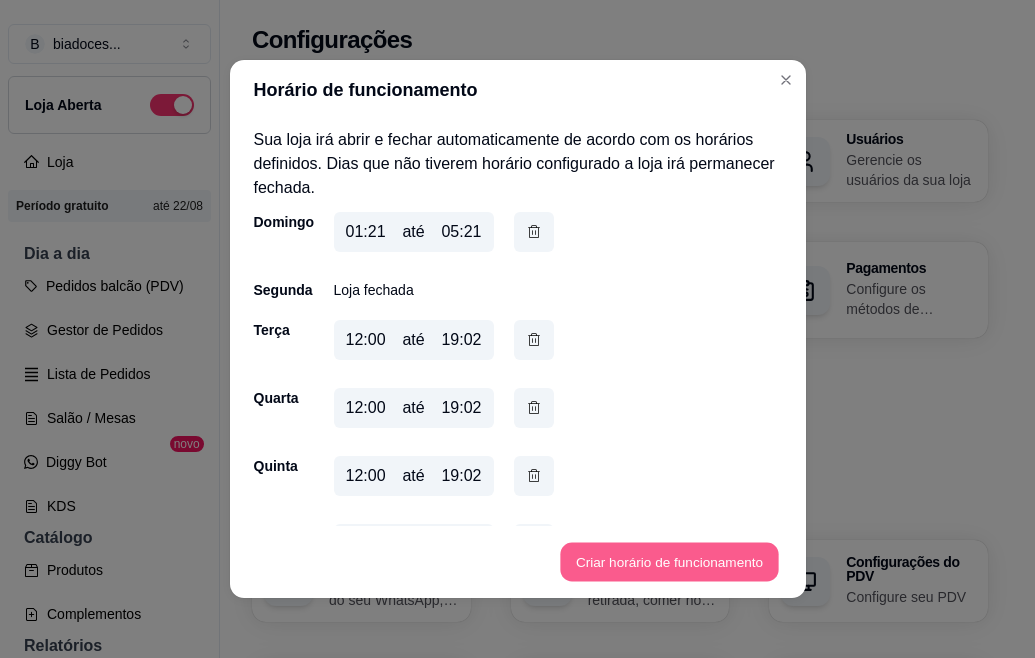 click on "Criar horário de funcionamento" at bounding box center [669, 562] 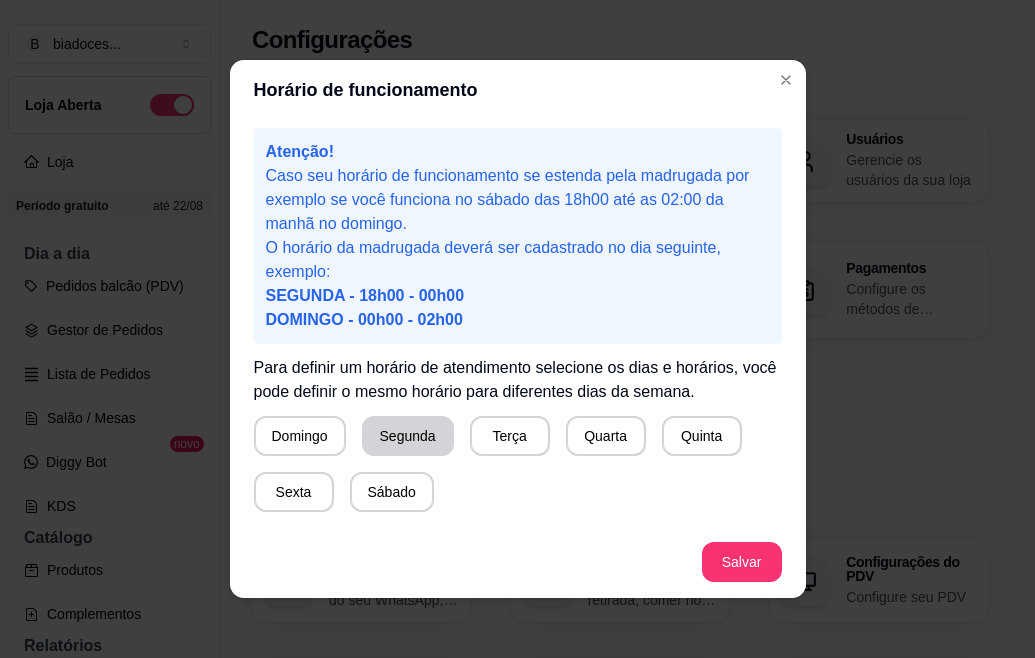 click on "Segunda" at bounding box center (408, 436) 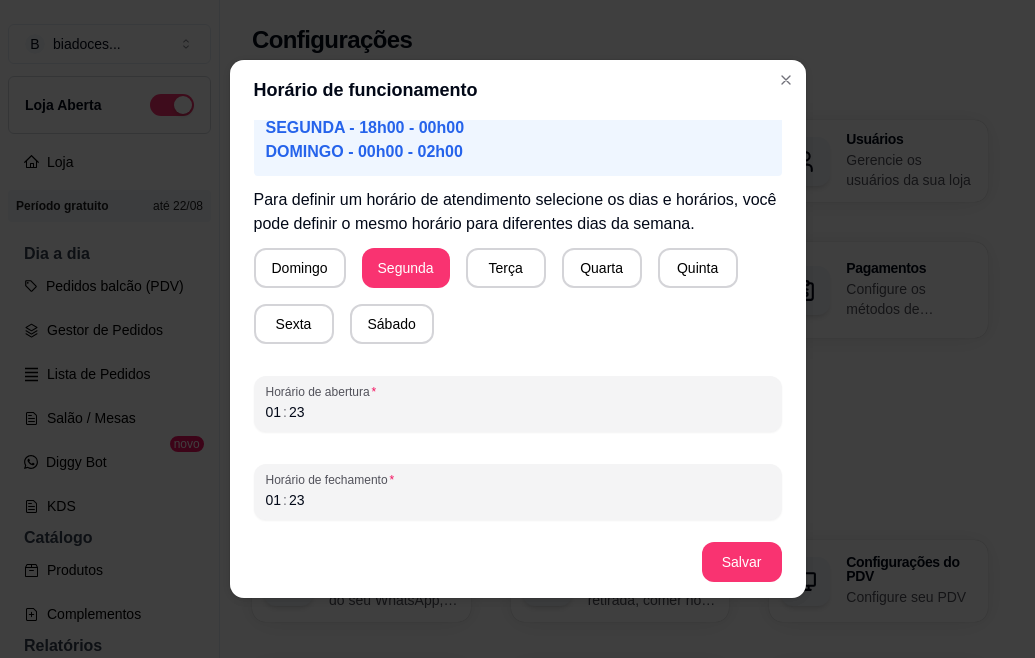 scroll, scrollTop: 170, scrollLeft: 0, axis: vertical 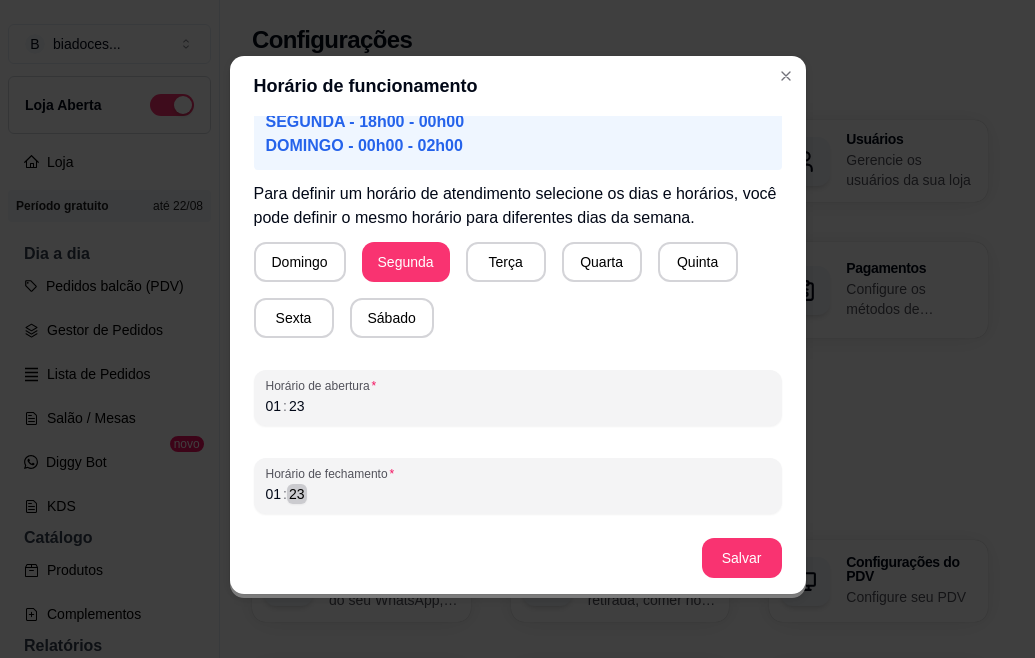 click on "[TIME]" at bounding box center (518, 494) 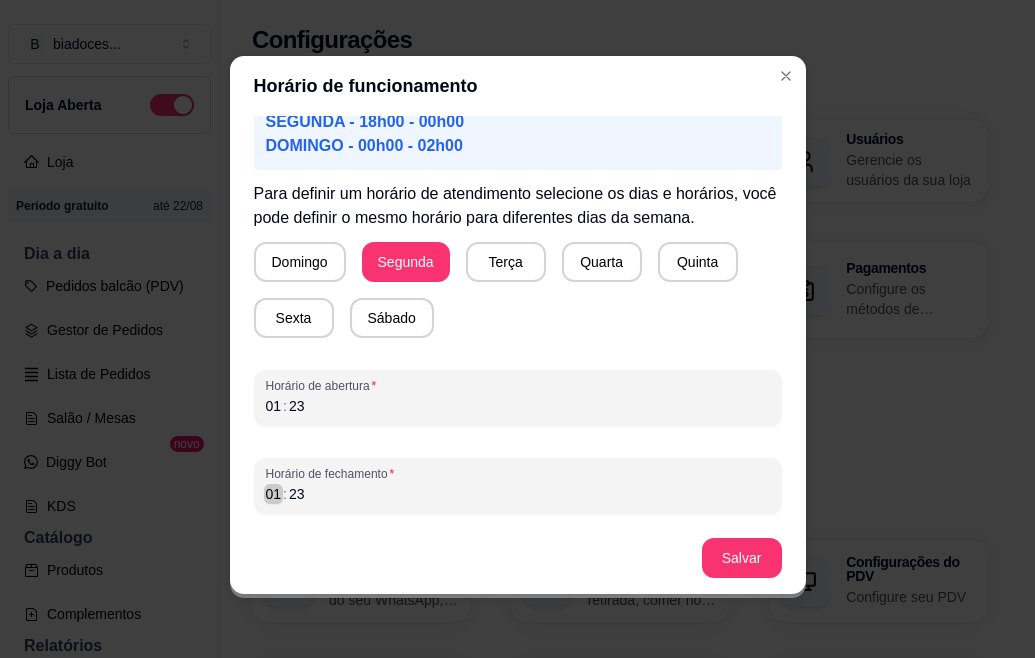 click on "01" at bounding box center [274, 494] 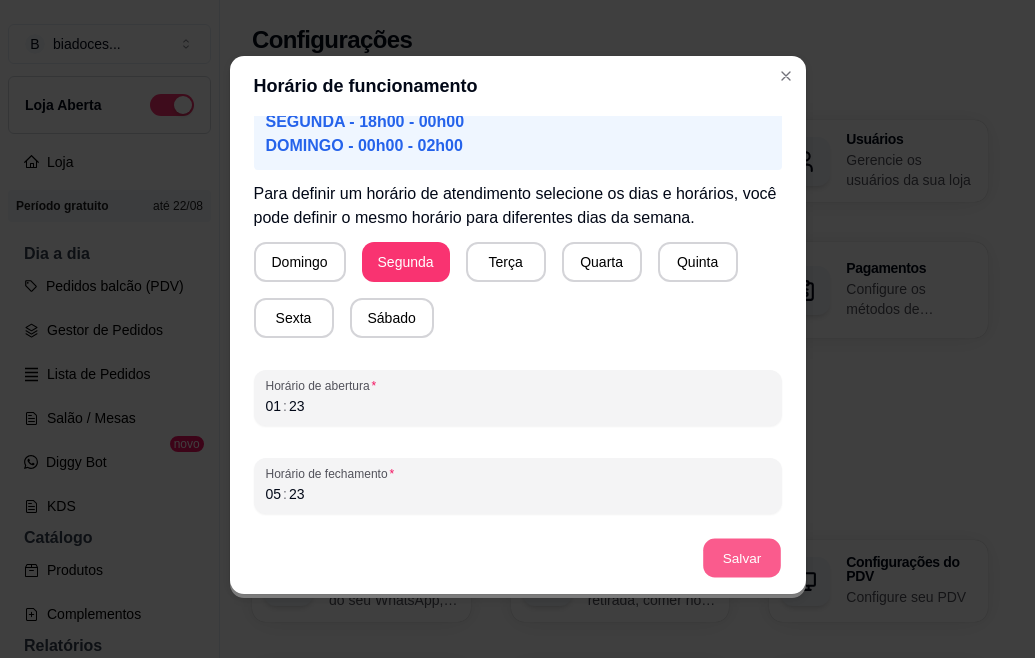 click on "Salvar" at bounding box center (742, 558) 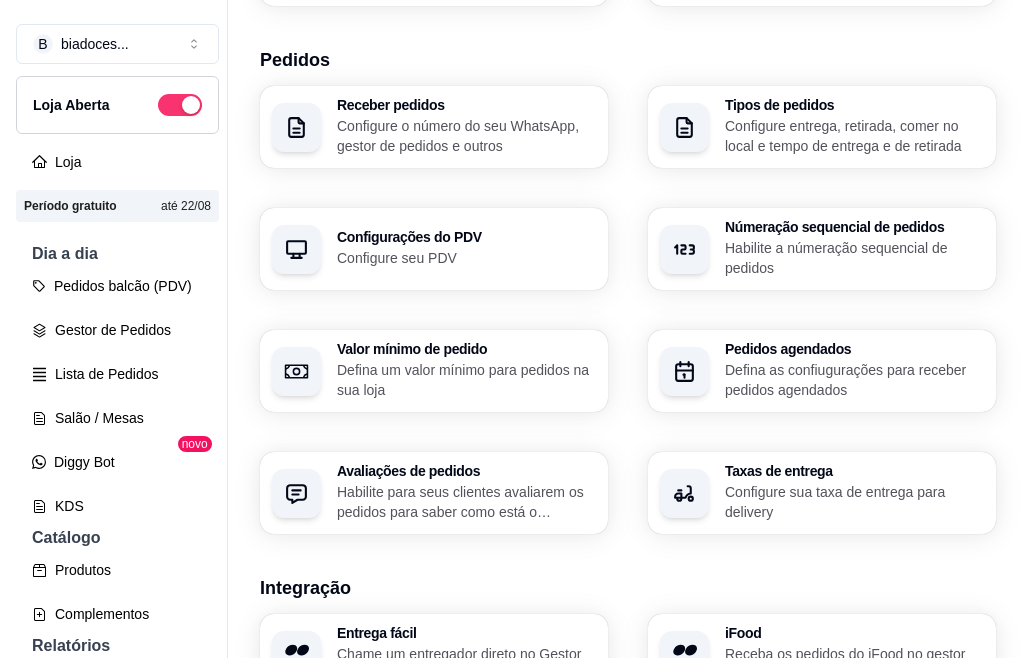 scroll, scrollTop: 831, scrollLeft: 0, axis: vertical 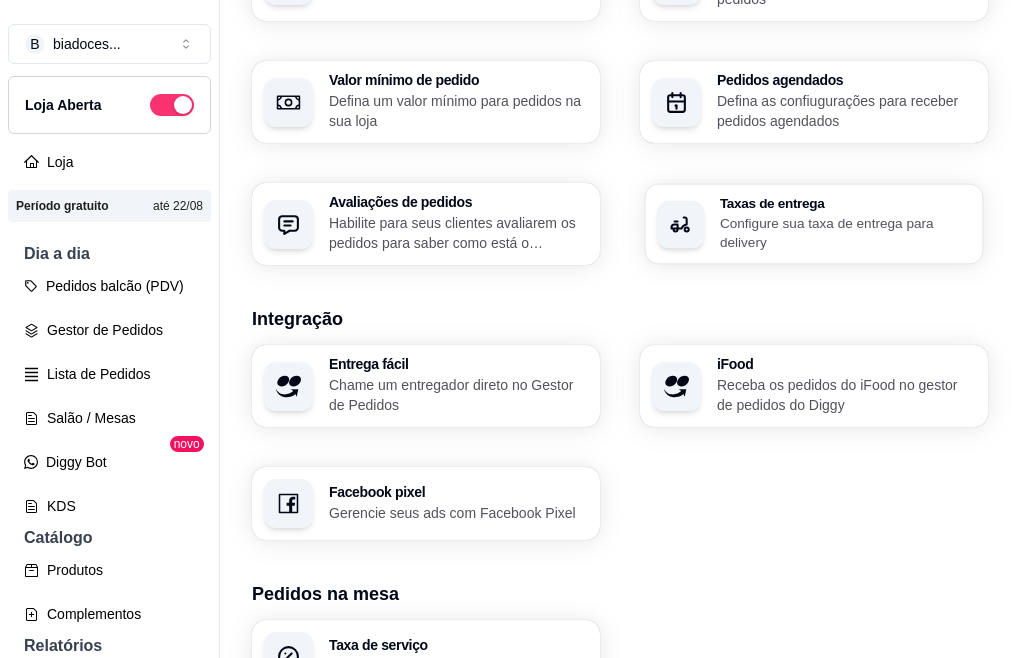 click on "Configure sua taxa de entrega para delivery" at bounding box center [845, 232] 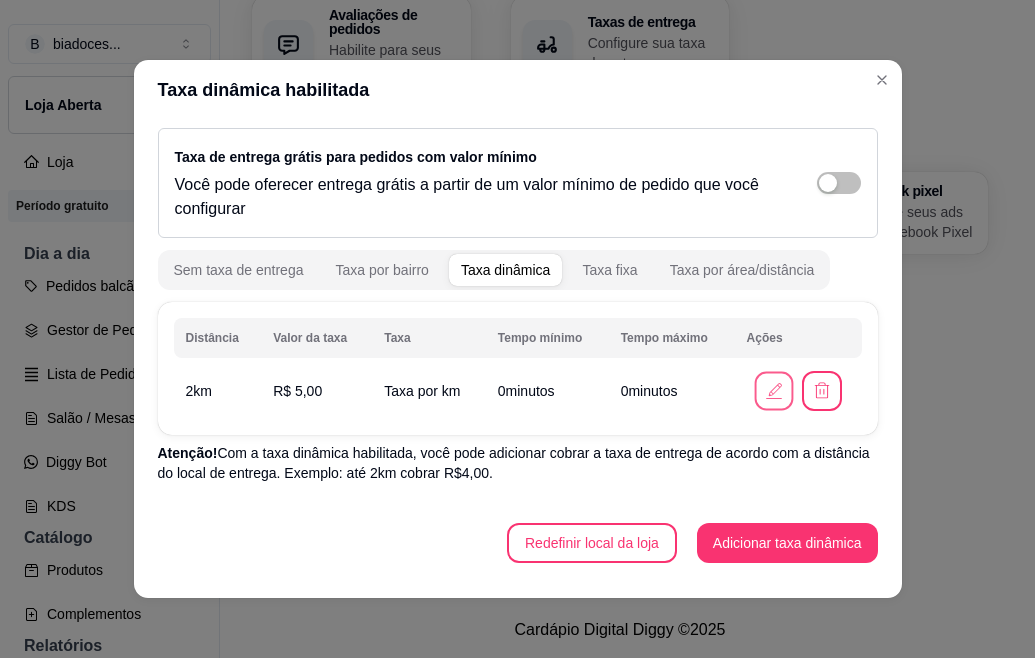 click 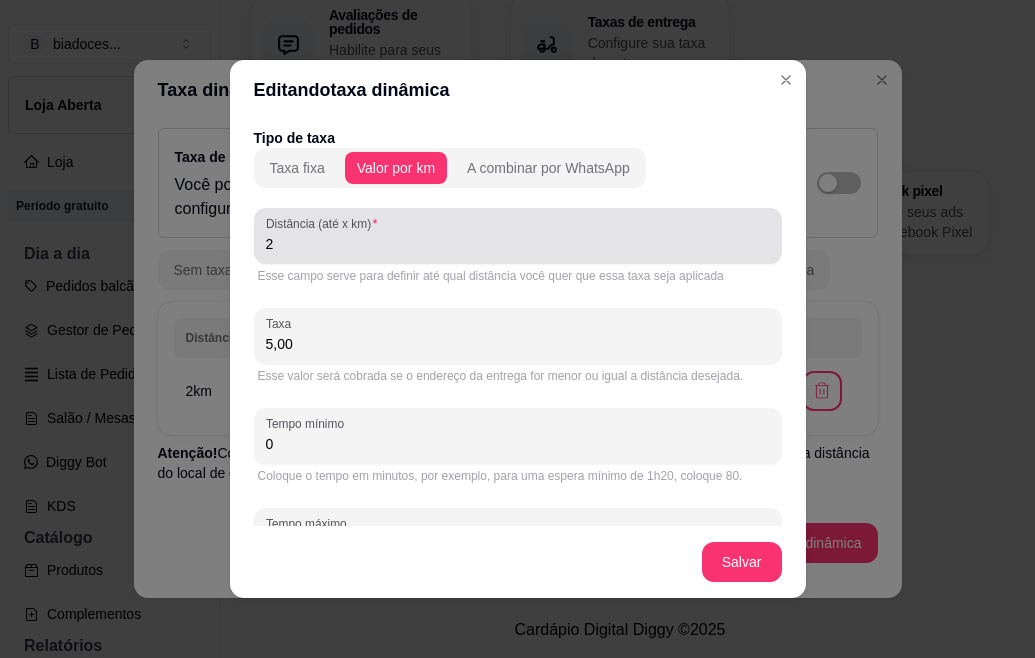 click on "2" at bounding box center [518, 236] 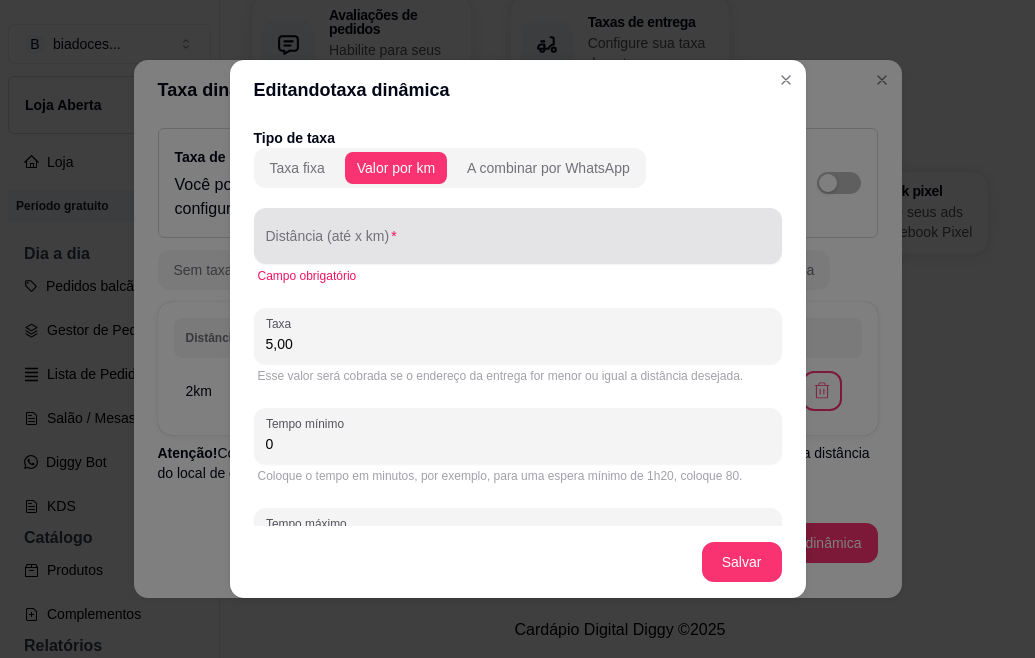 click at bounding box center (518, 236) 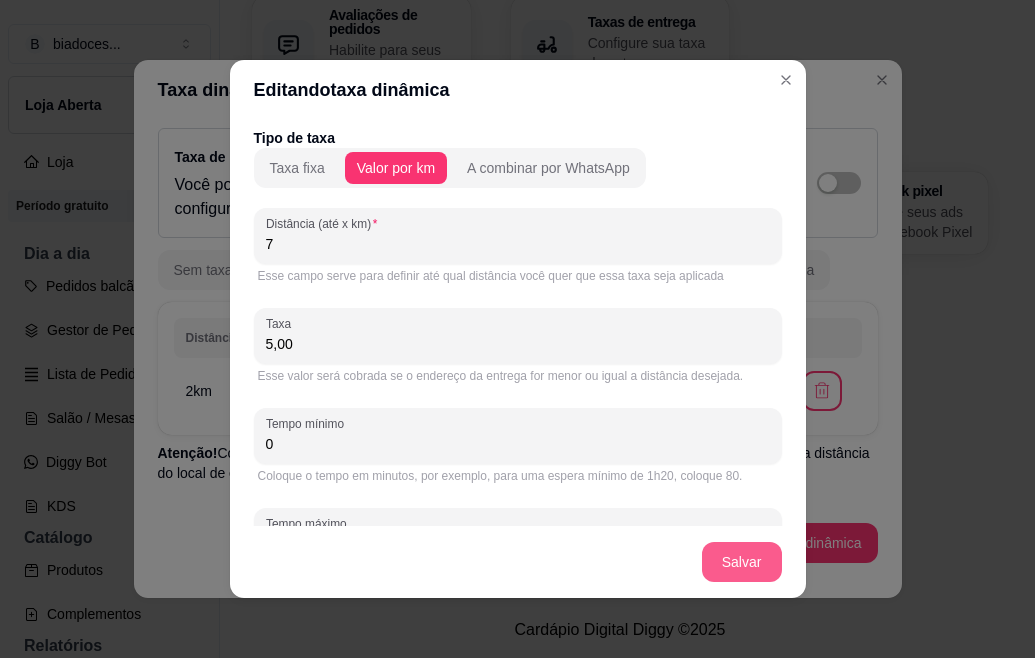 type on "7" 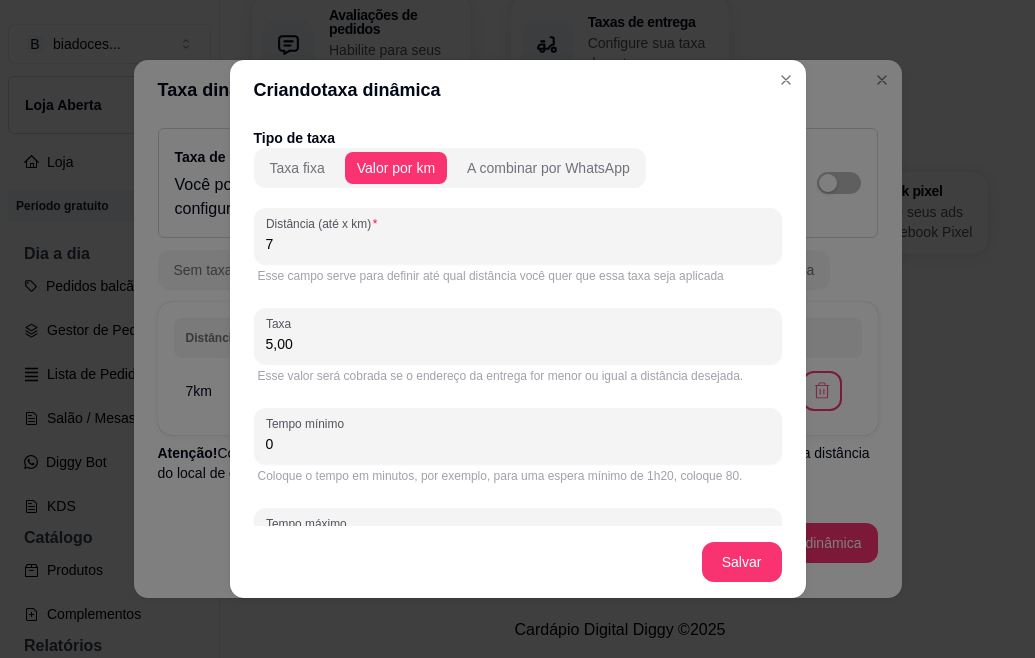 click on "5,00" at bounding box center (518, 344) 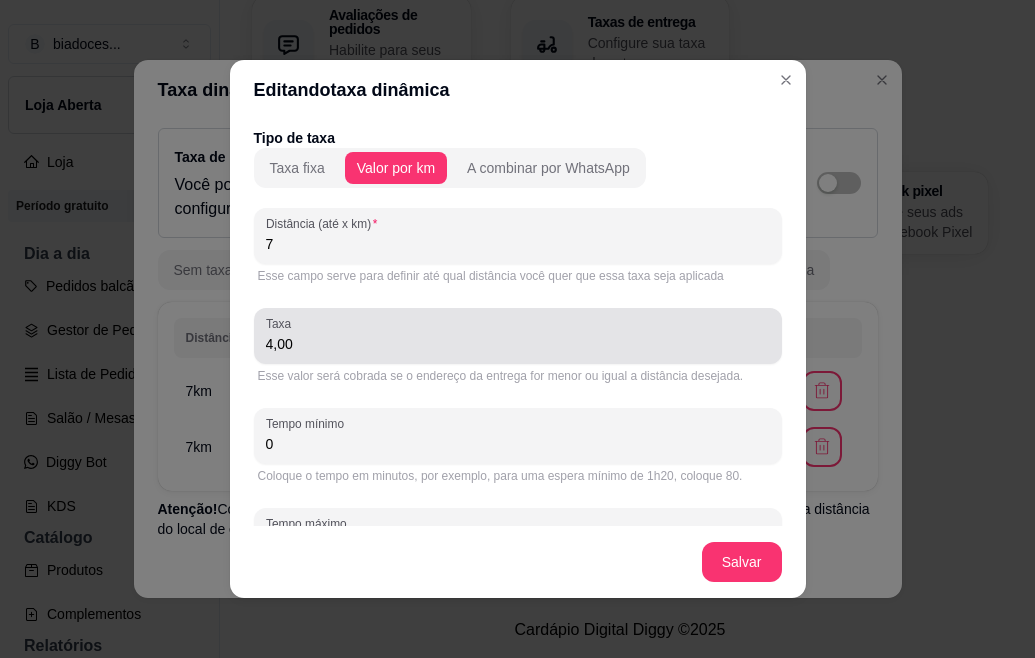 click on "4,00" at bounding box center [518, 336] 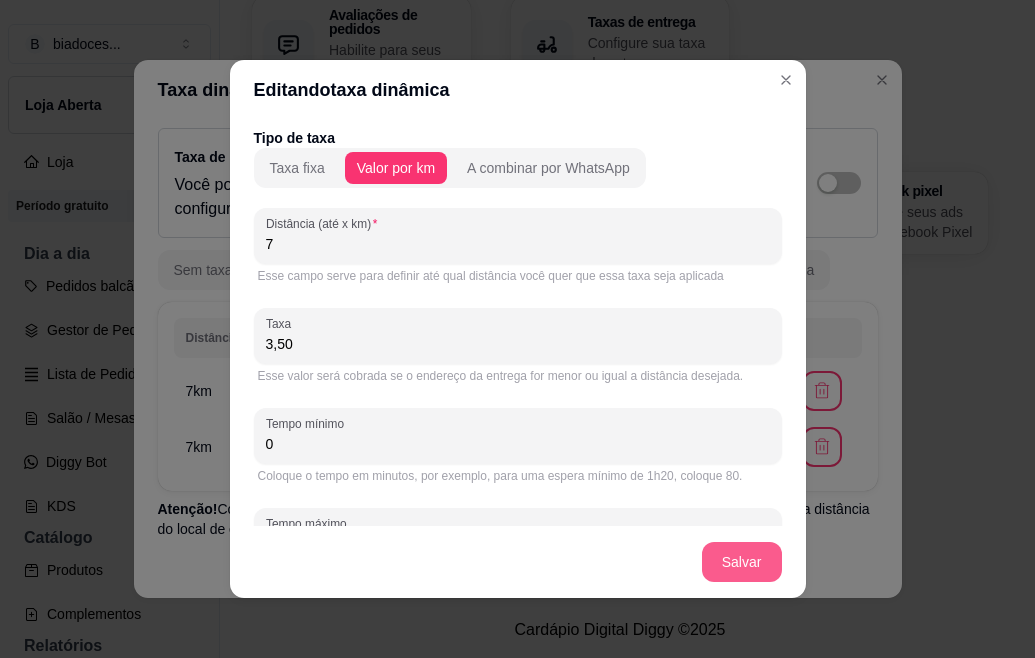 type on "3,50" 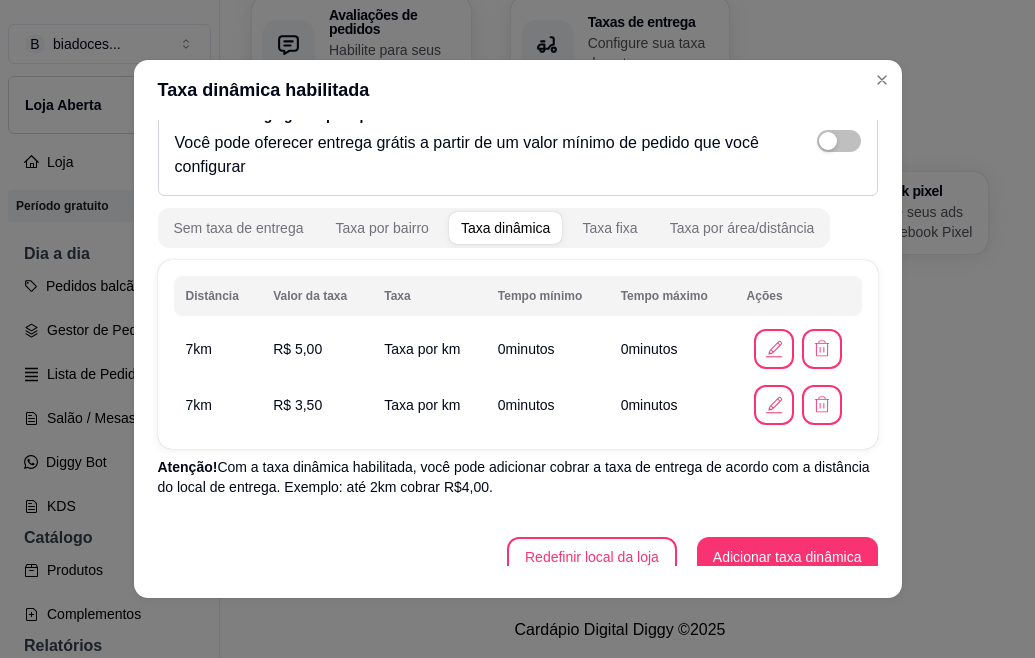 scroll, scrollTop: 61, scrollLeft: 0, axis: vertical 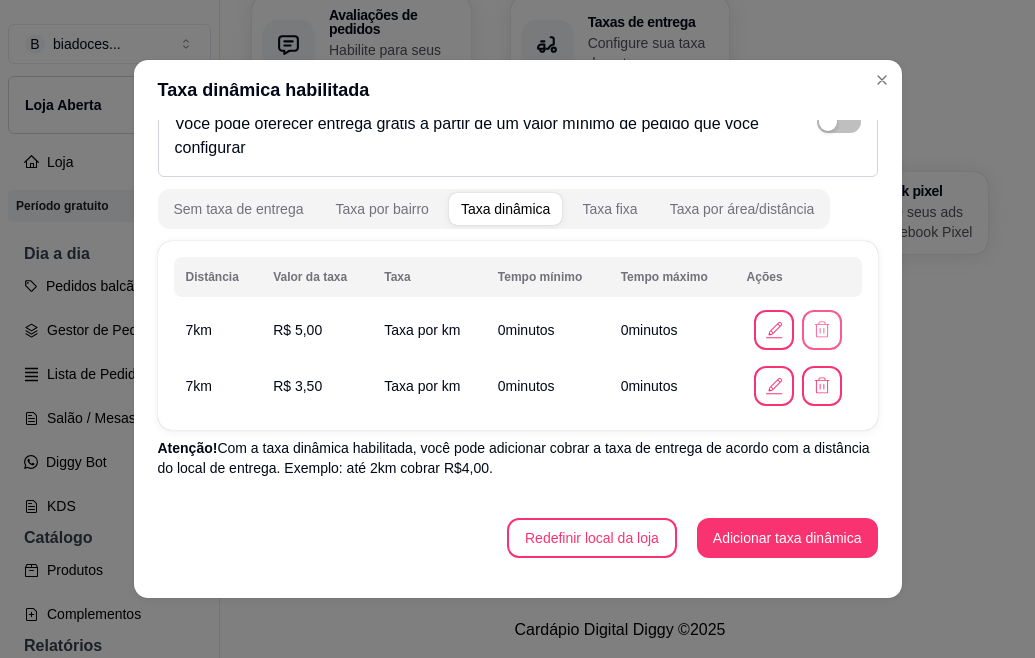 click 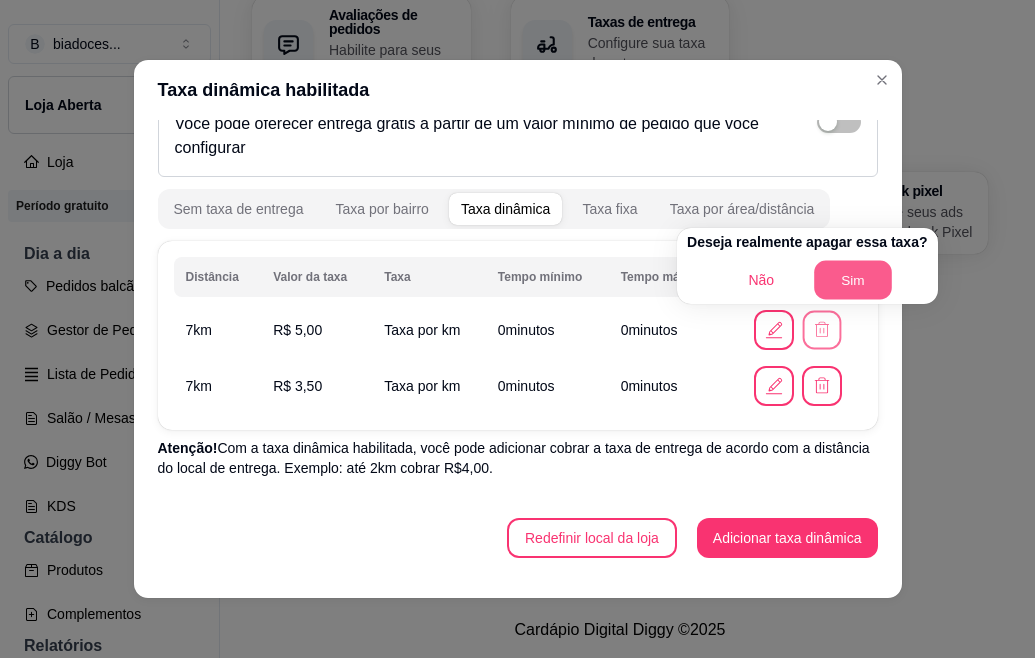 click on "Sim" at bounding box center (853, 280) 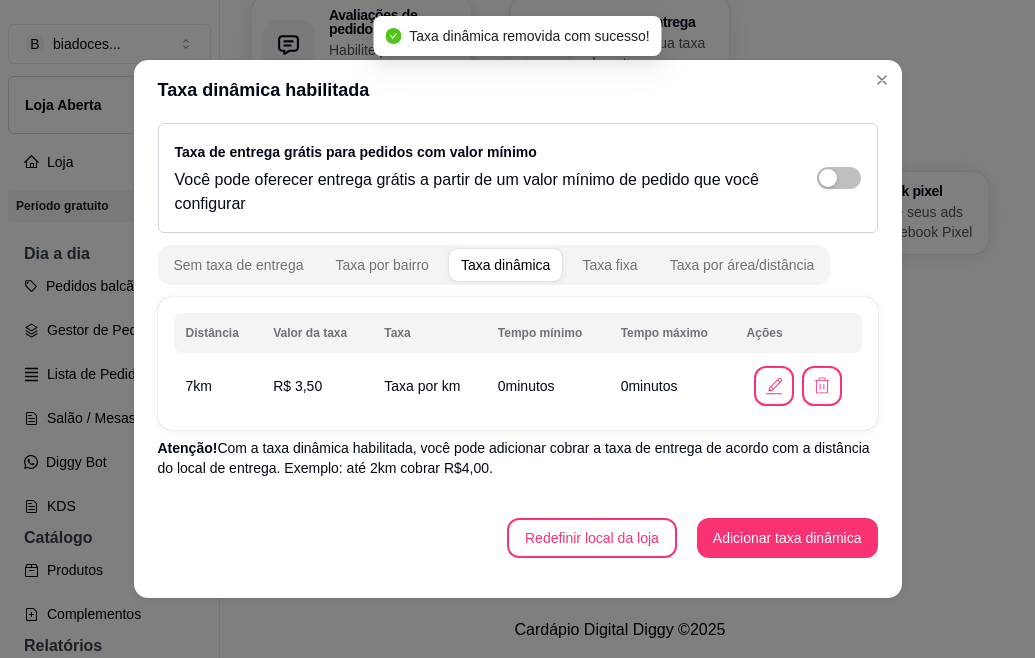 scroll, scrollTop: 5, scrollLeft: 0, axis: vertical 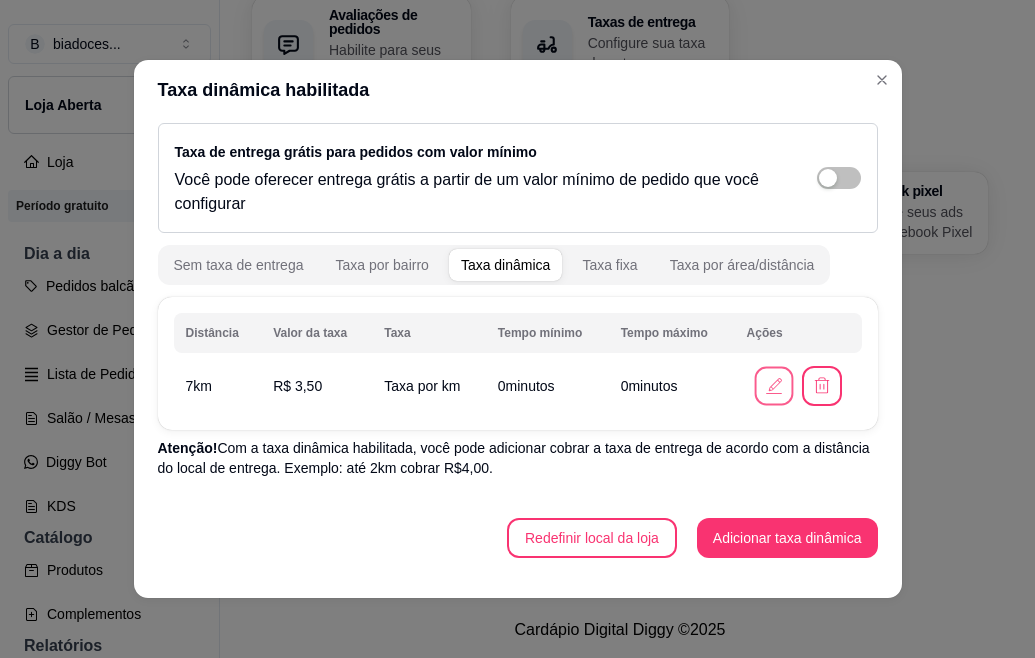 click 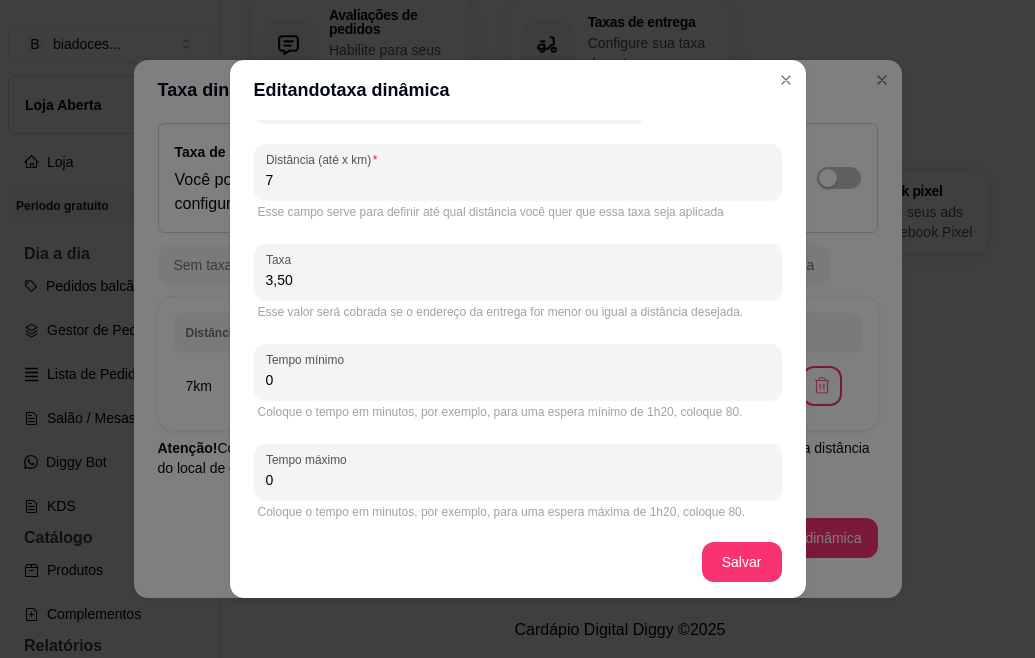 scroll, scrollTop: 70, scrollLeft: 0, axis: vertical 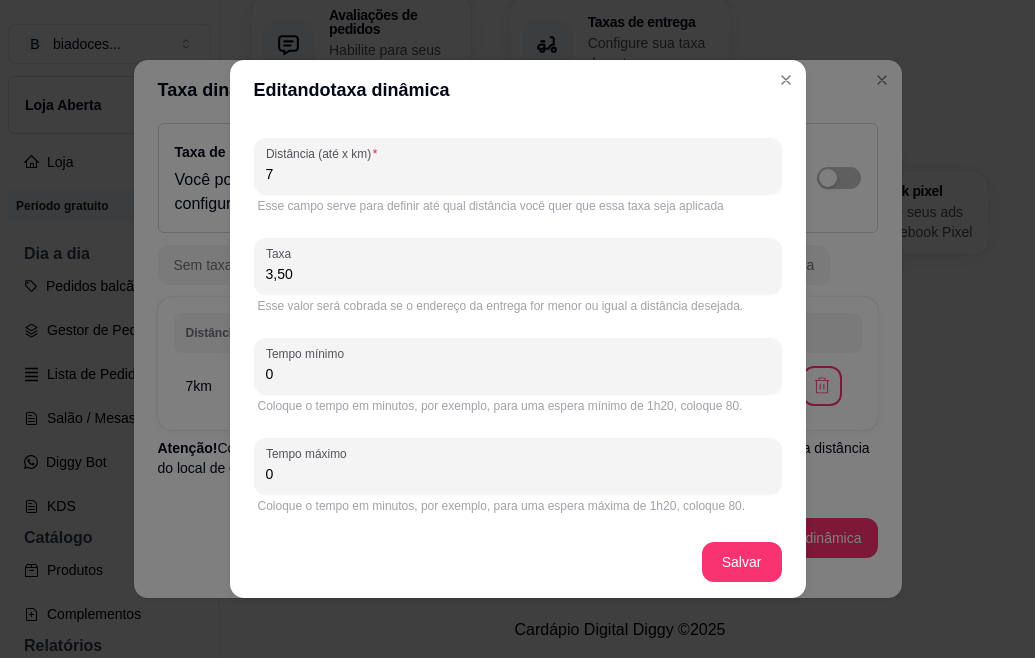 click on "0" at bounding box center [518, 374] 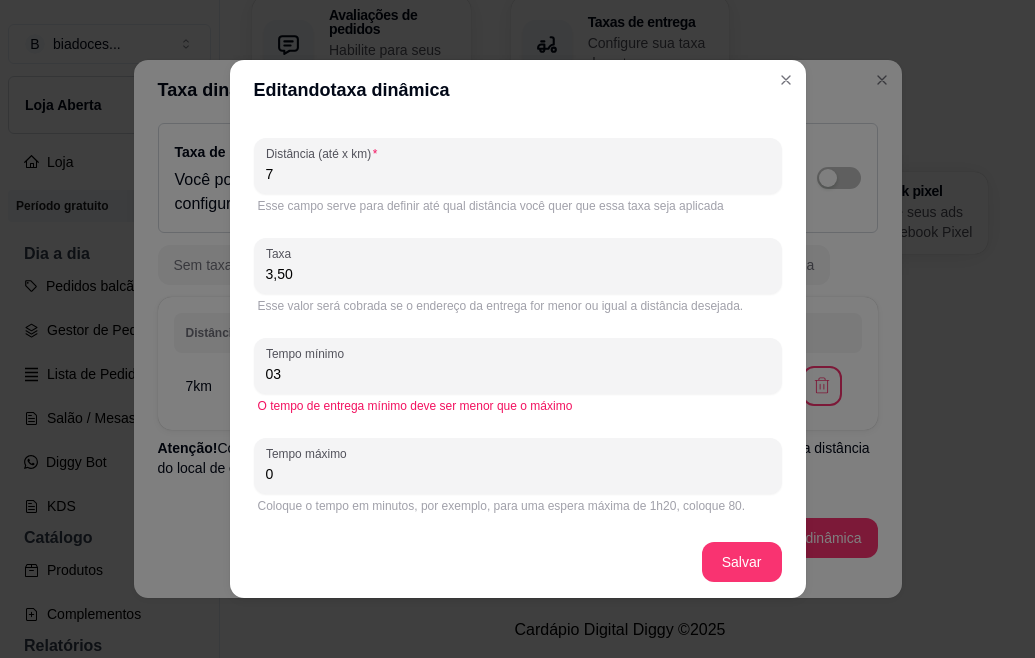 type on "0" 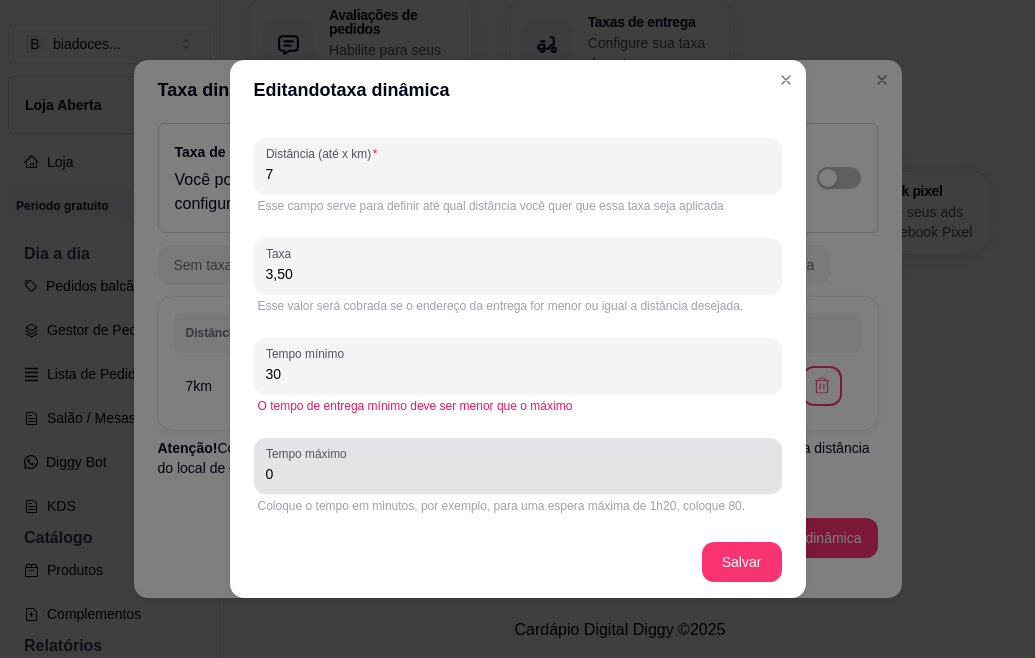 type on "30" 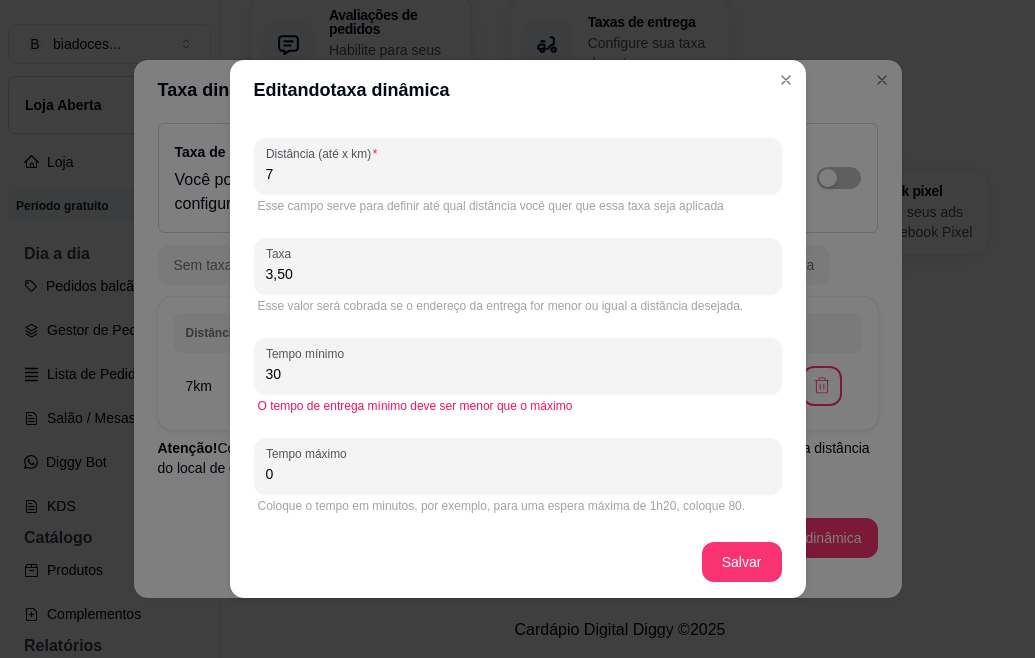 click on "0" at bounding box center (518, 474) 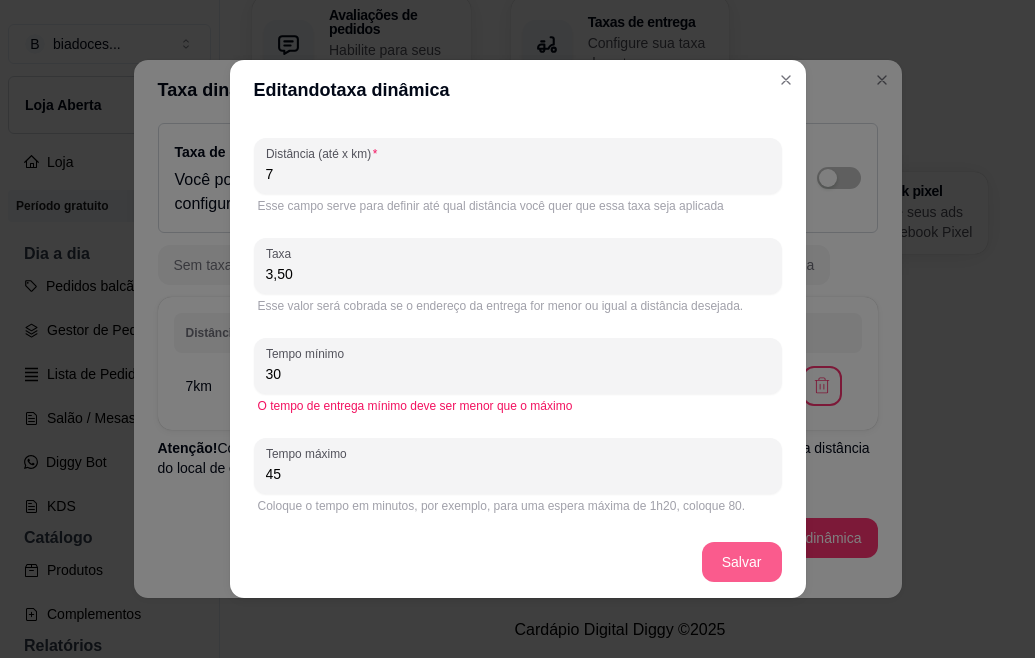 type on "45" 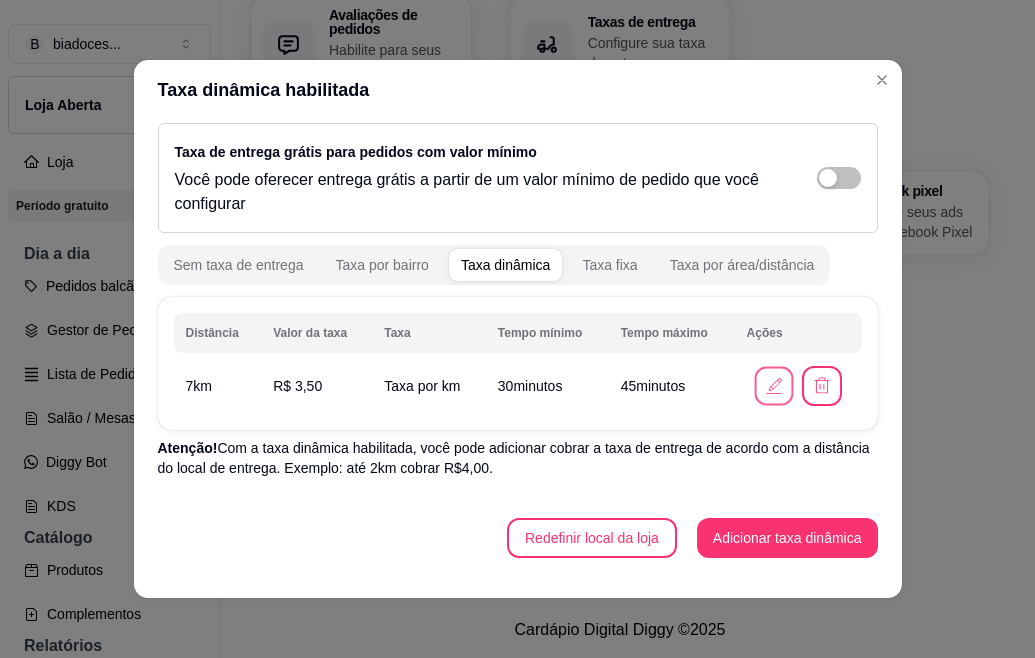 click at bounding box center (774, 386) 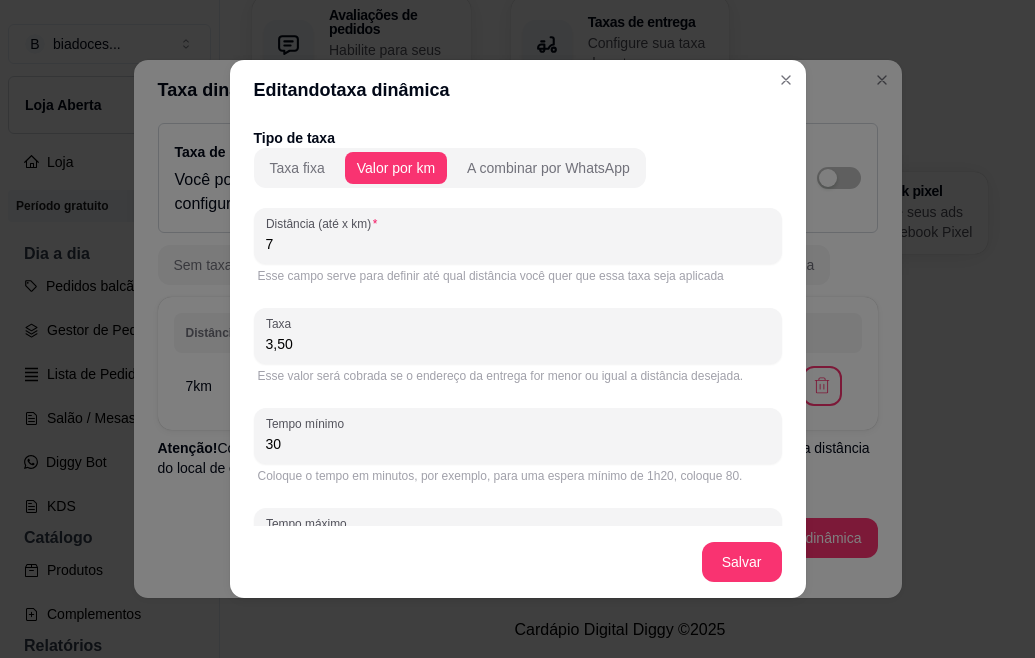 click on "7" at bounding box center (518, 244) 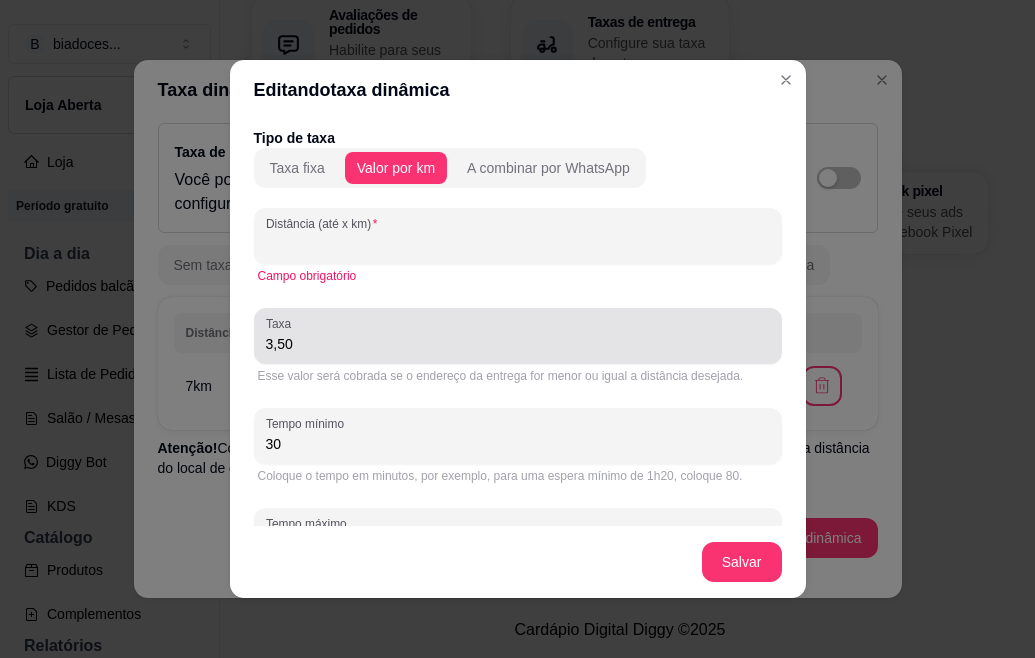 type 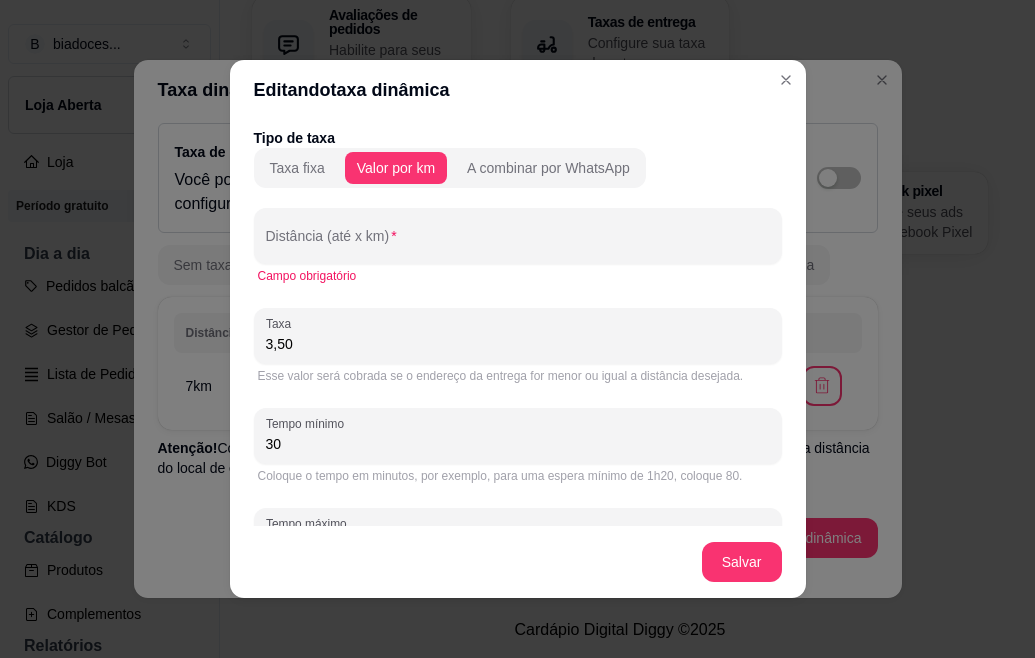 click on "3,50" at bounding box center (518, 344) 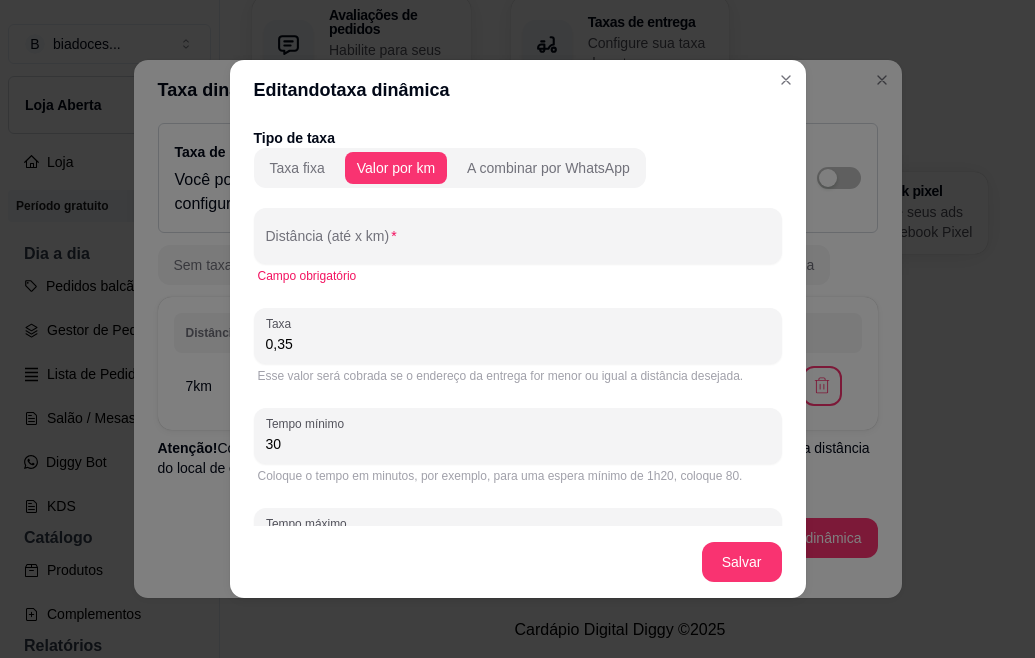type on "3,50" 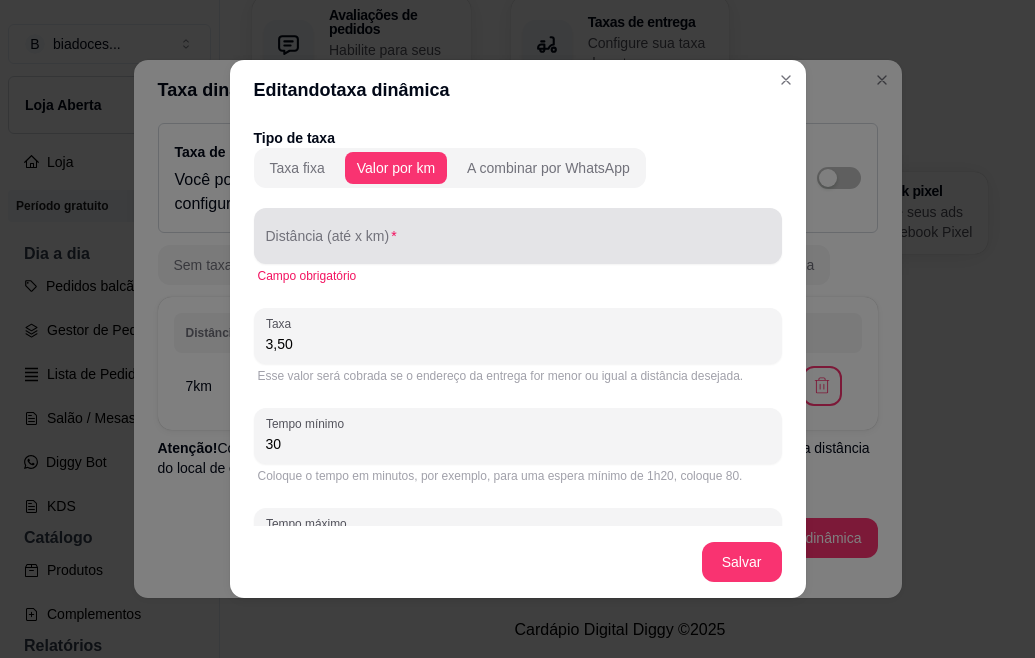 click at bounding box center [518, 236] 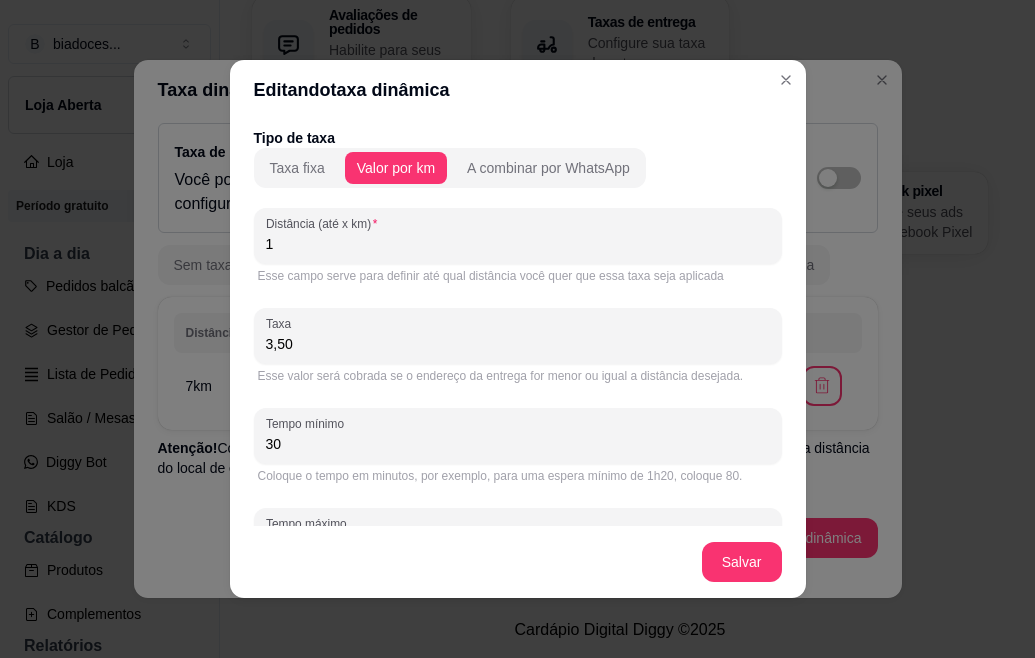 type on "1" 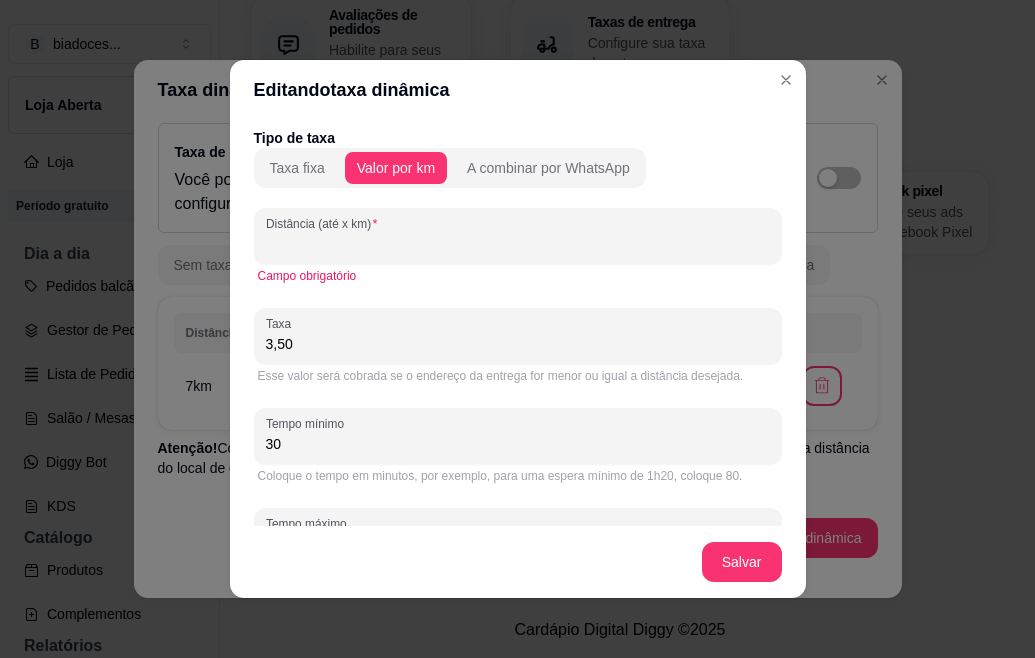 type on "2" 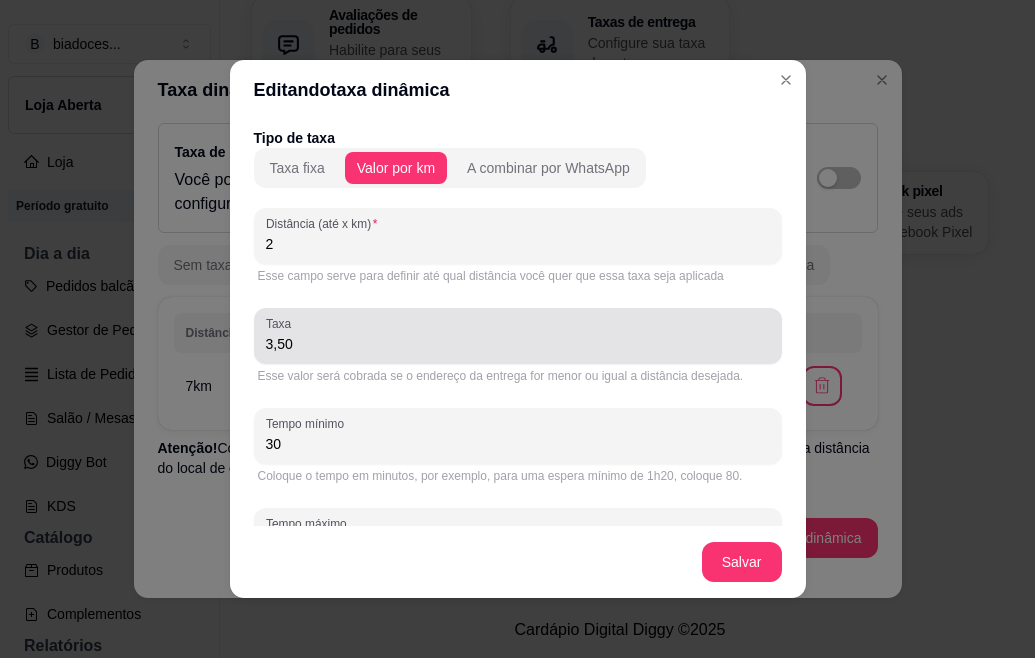 type on "2" 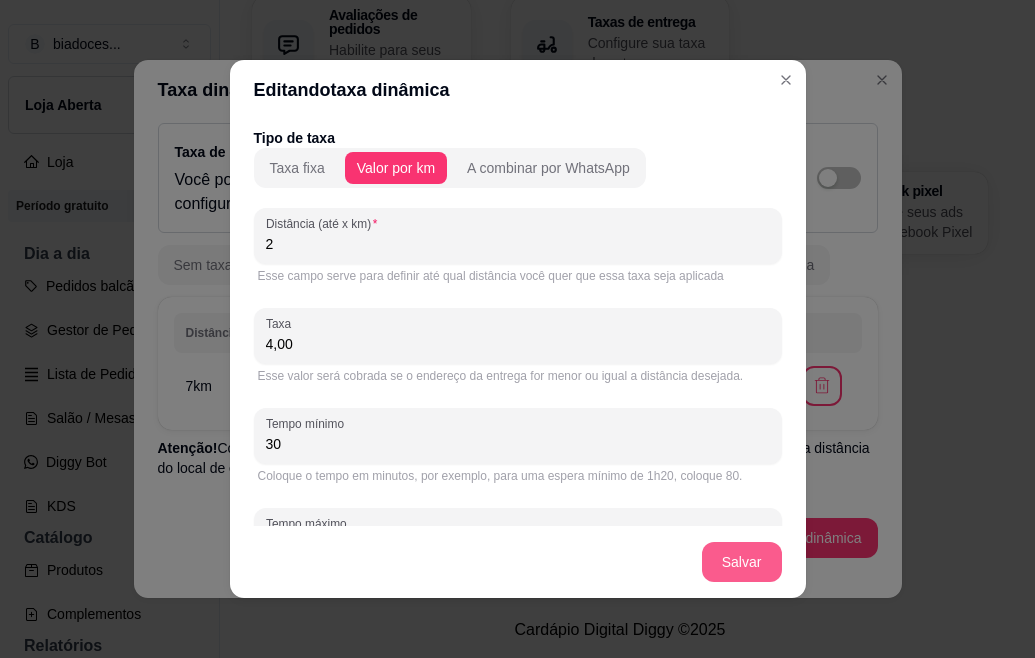 type on "4,00" 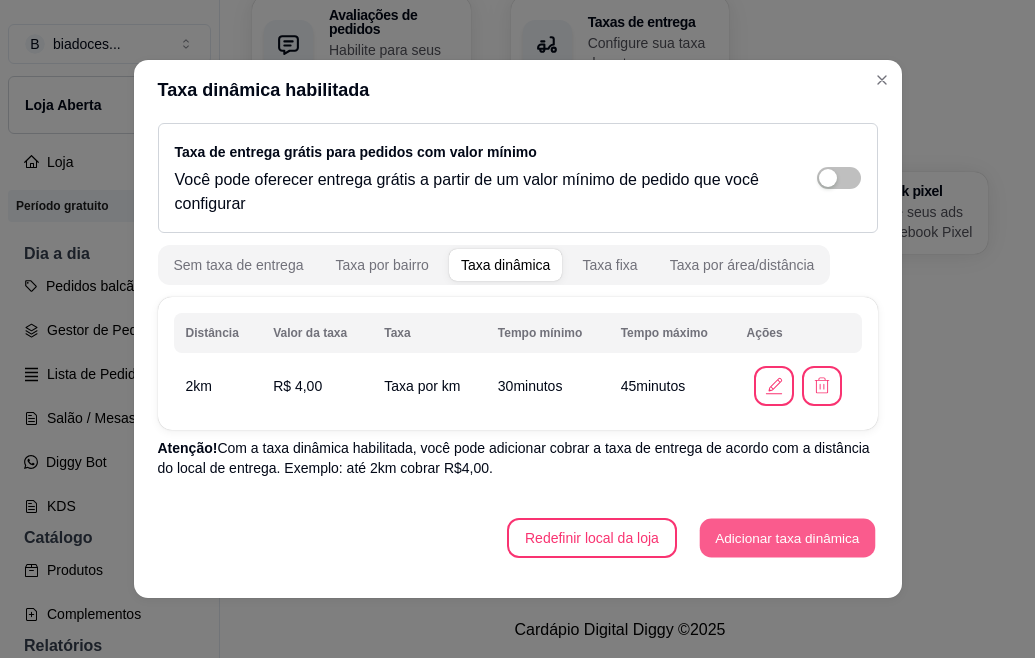 click on "Adicionar taxa dinâmica" at bounding box center [787, 538] 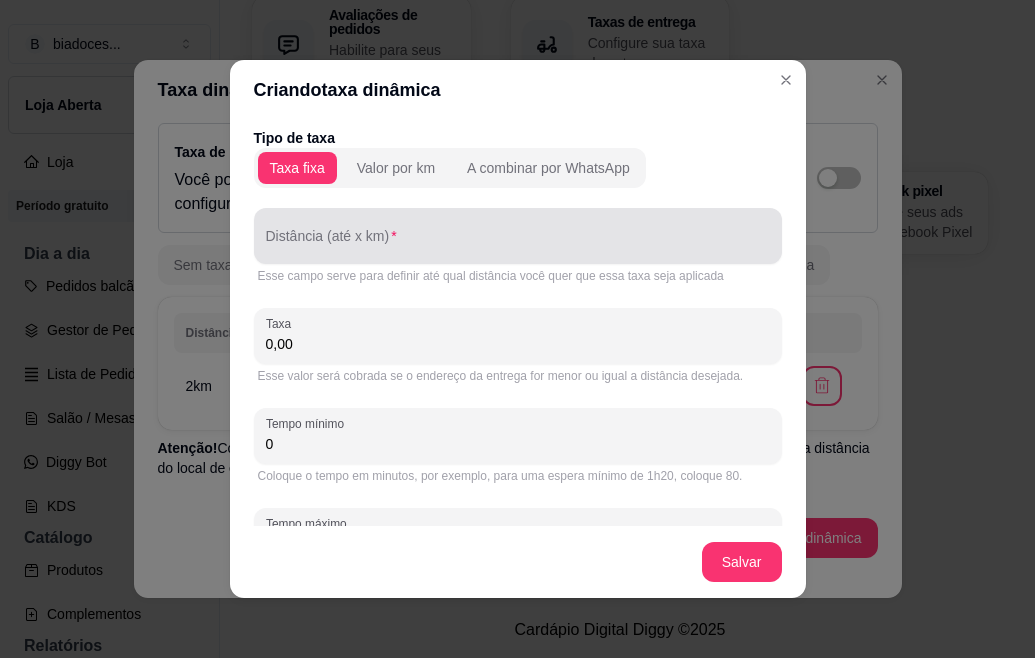click on "Distância (até x km)" at bounding box center (518, 236) 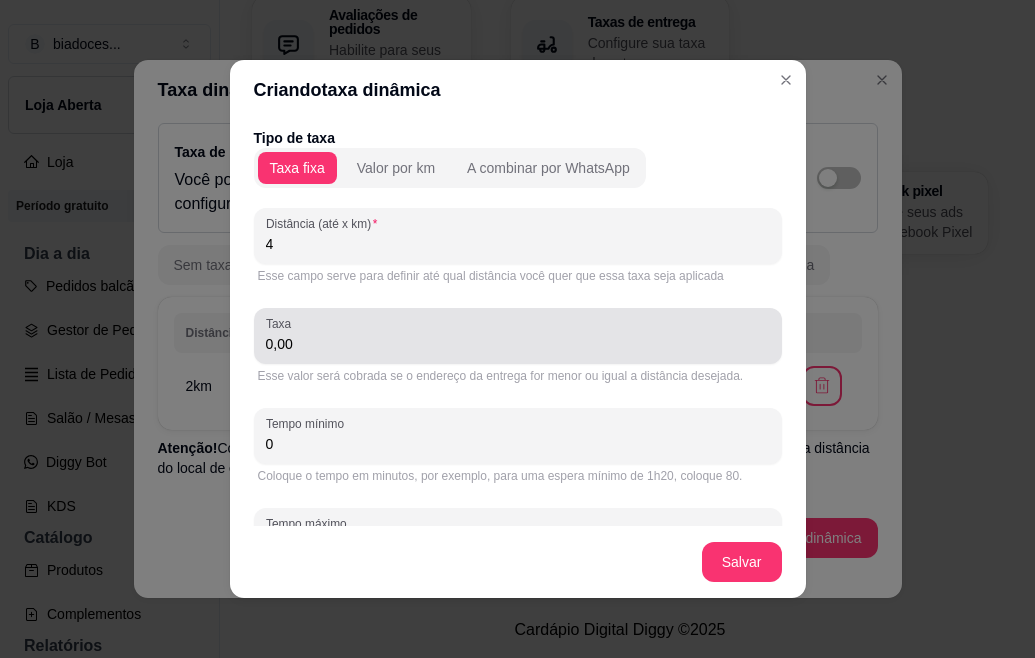 type on "4" 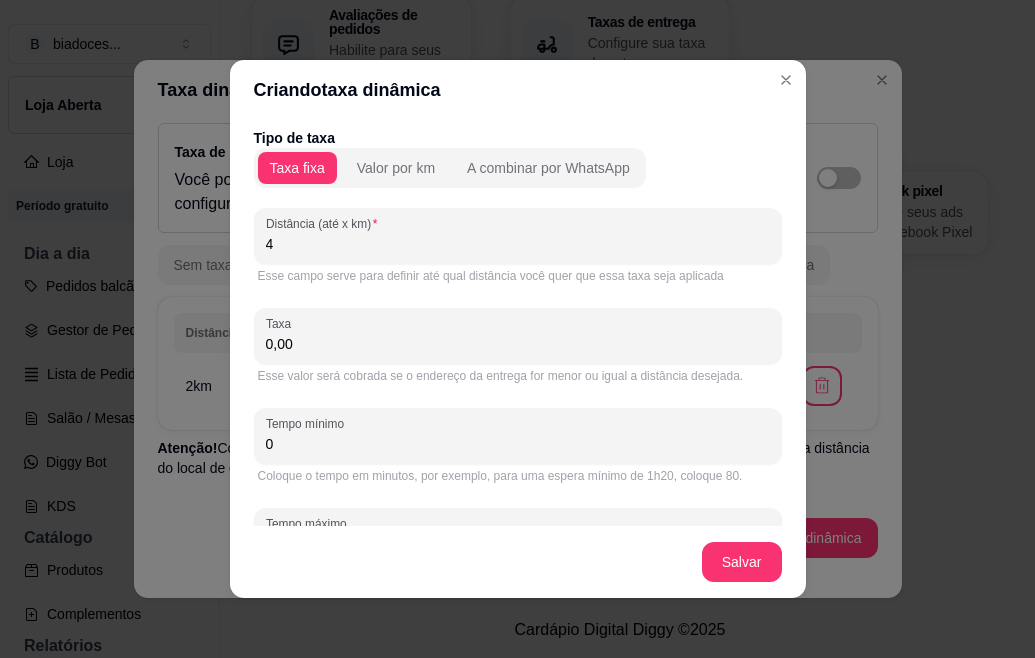 click on "0,00" at bounding box center (518, 344) 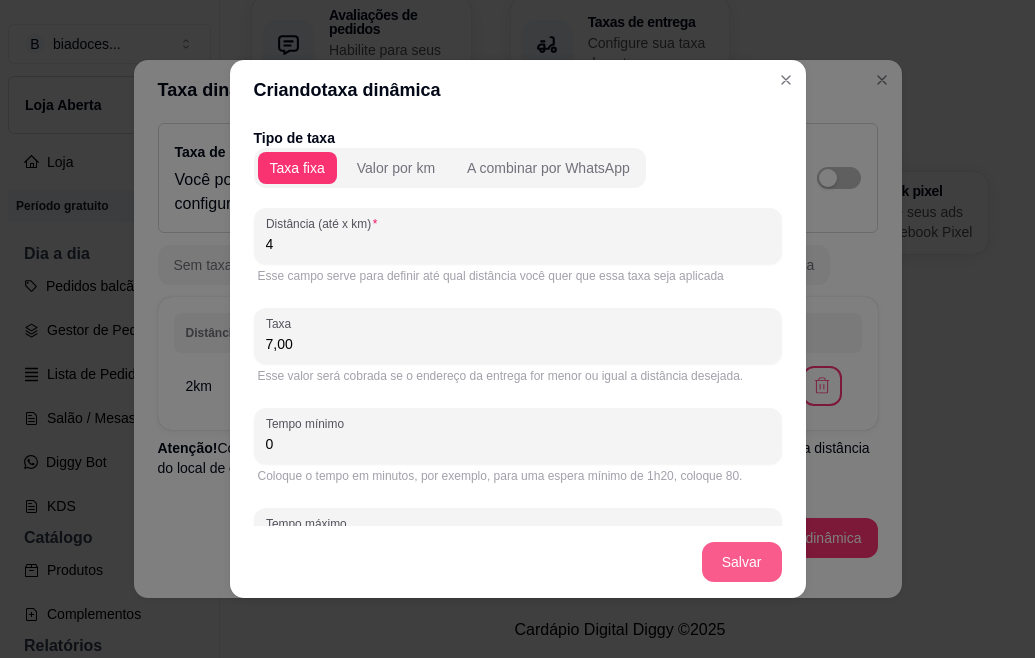 type on "7,00" 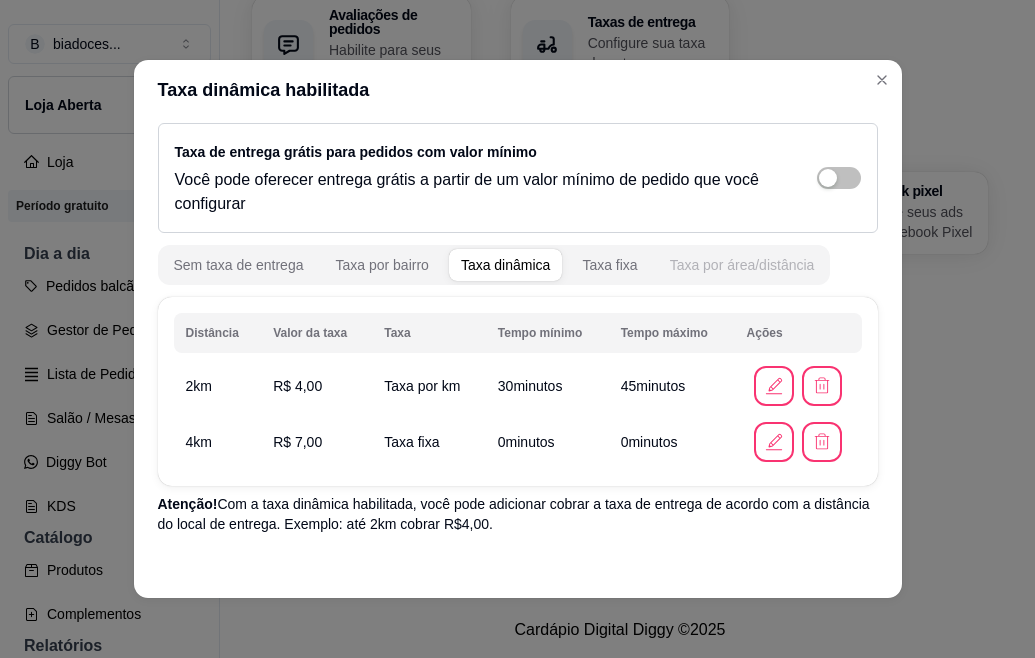 click on "Taxa por área/distância" at bounding box center (742, 265) 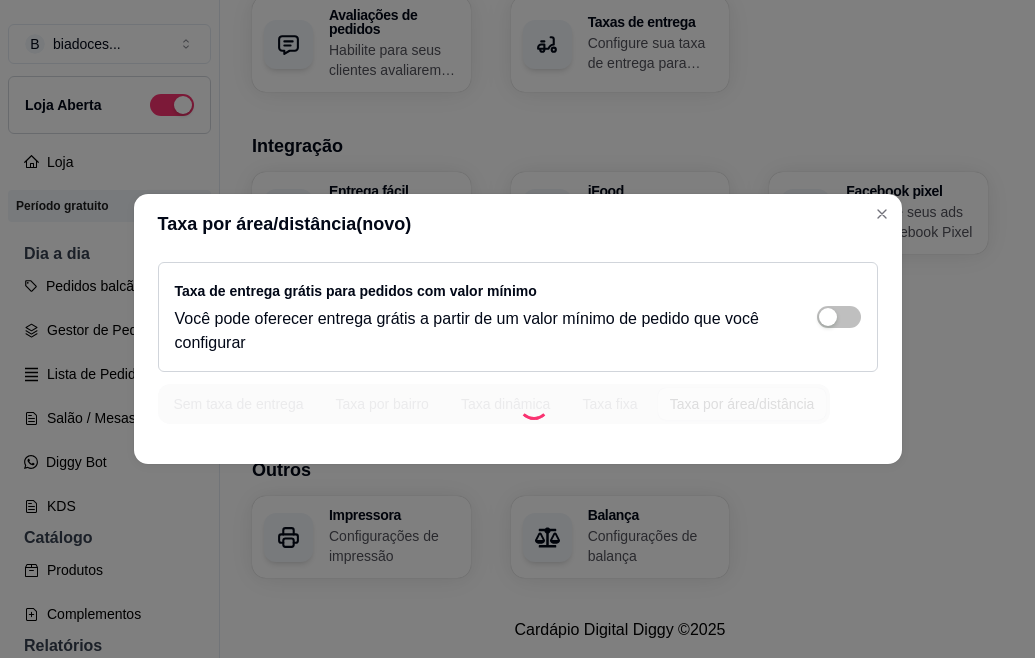 scroll, scrollTop: 0, scrollLeft: 0, axis: both 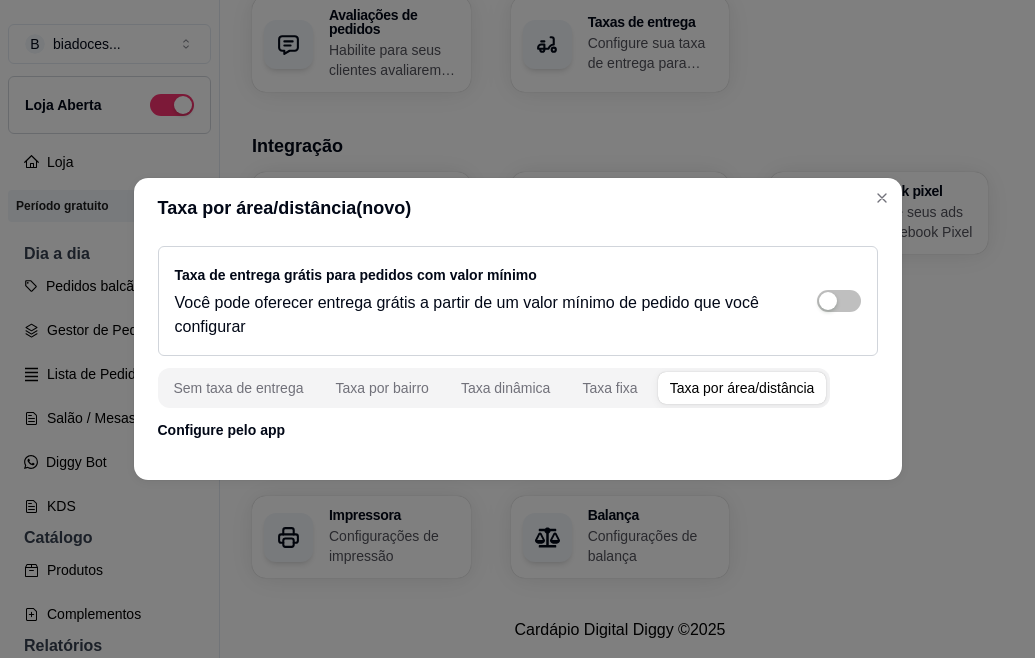 click at bounding box center (742, 388) 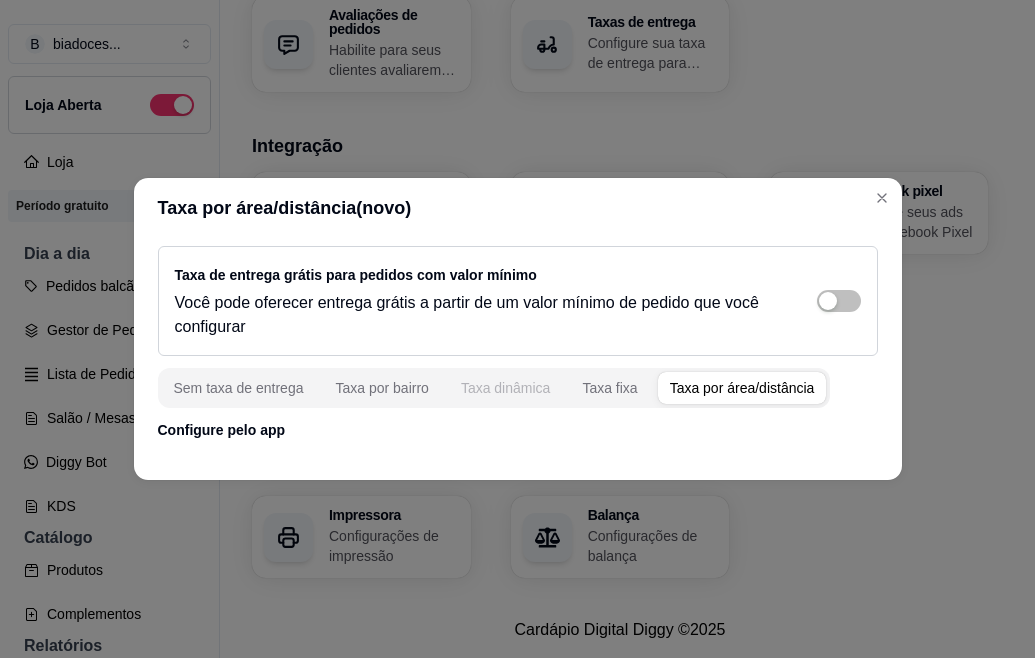 click on "Taxa dinâmica" at bounding box center [506, 388] 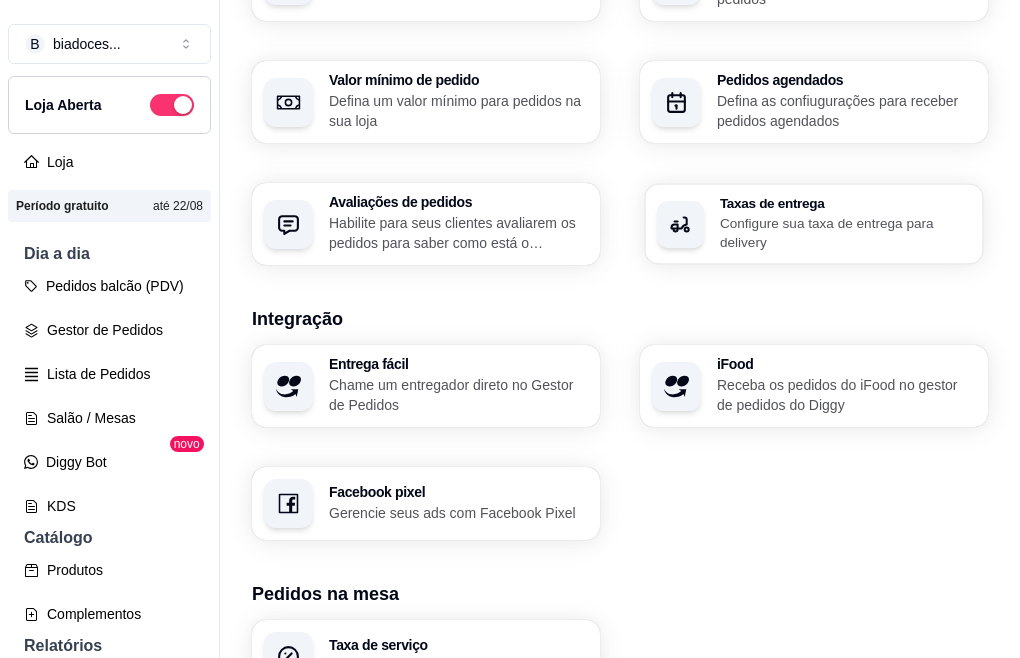 click on "Configure sua taxa de entrega para delivery" at bounding box center (845, 232) 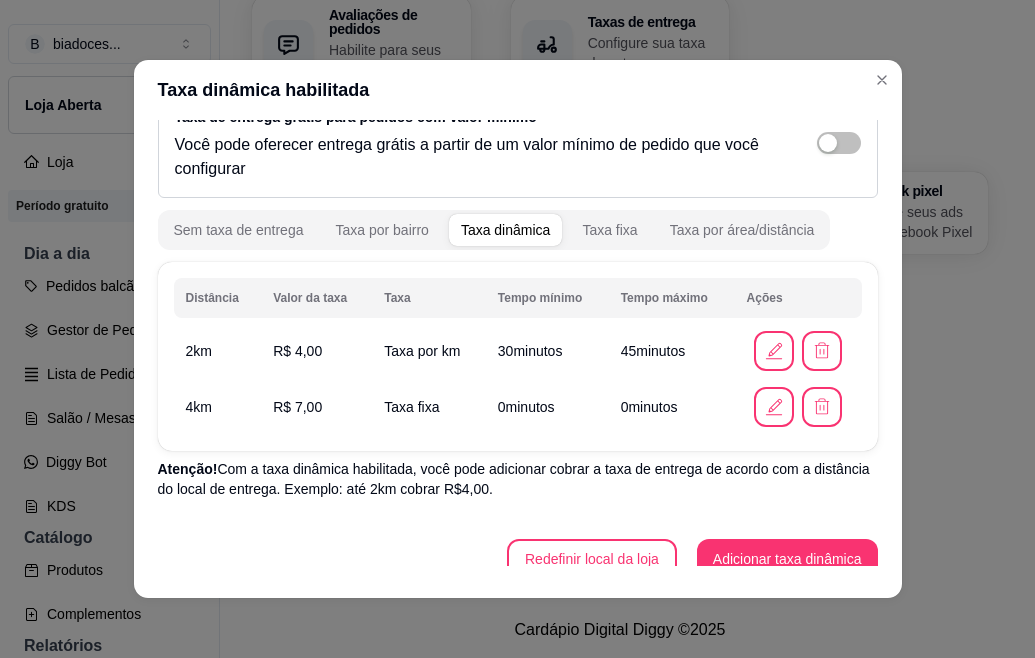 scroll, scrollTop: 61, scrollLeft: 0, axis: vertical 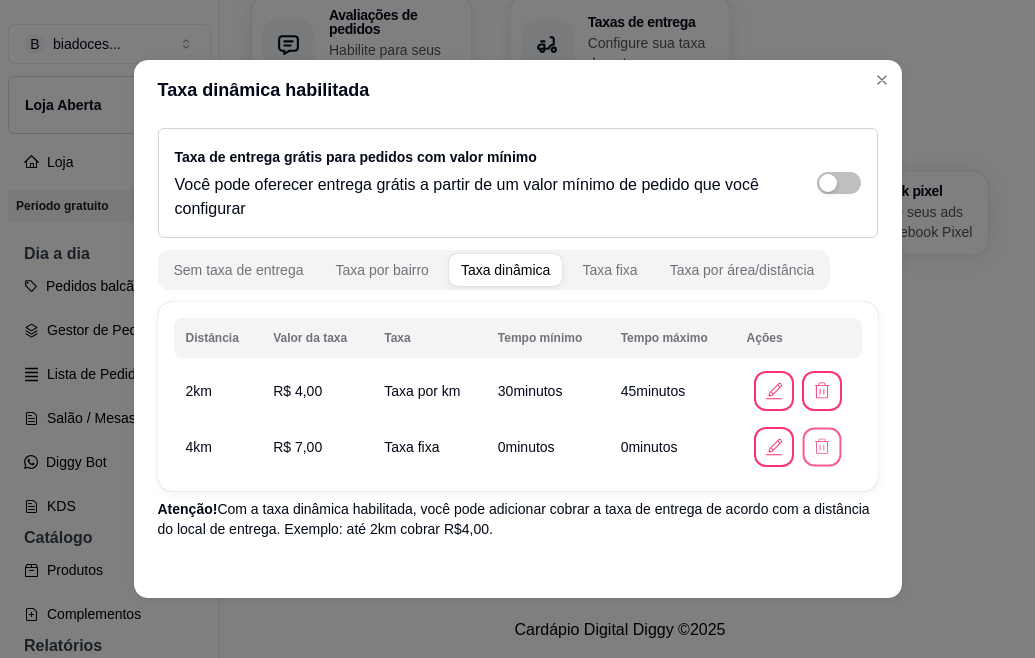 click 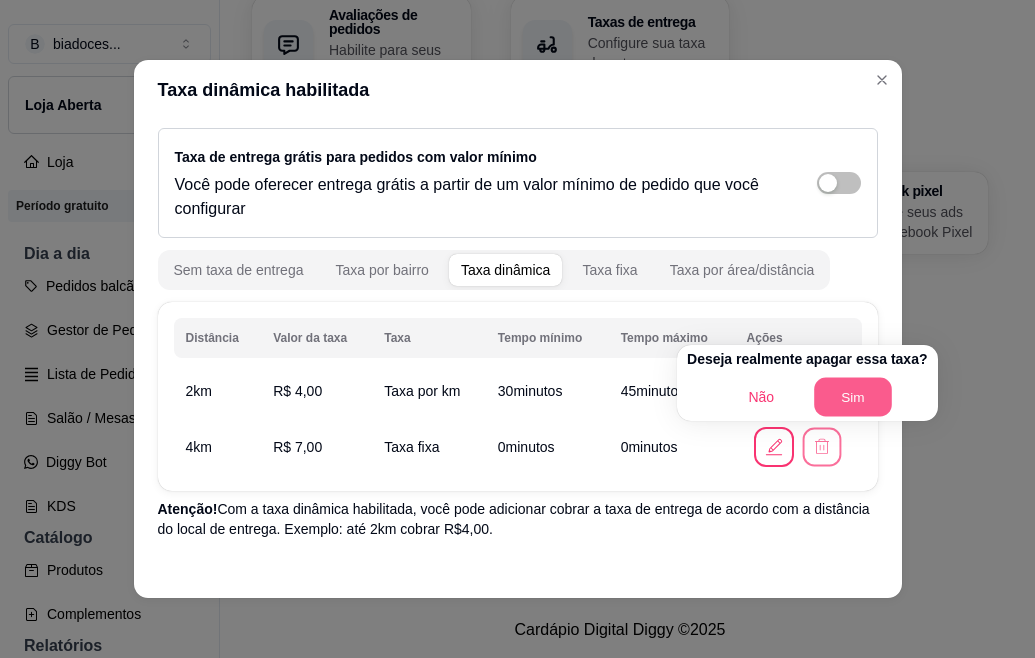 click on "Sim" at bounding box center (853, 397) 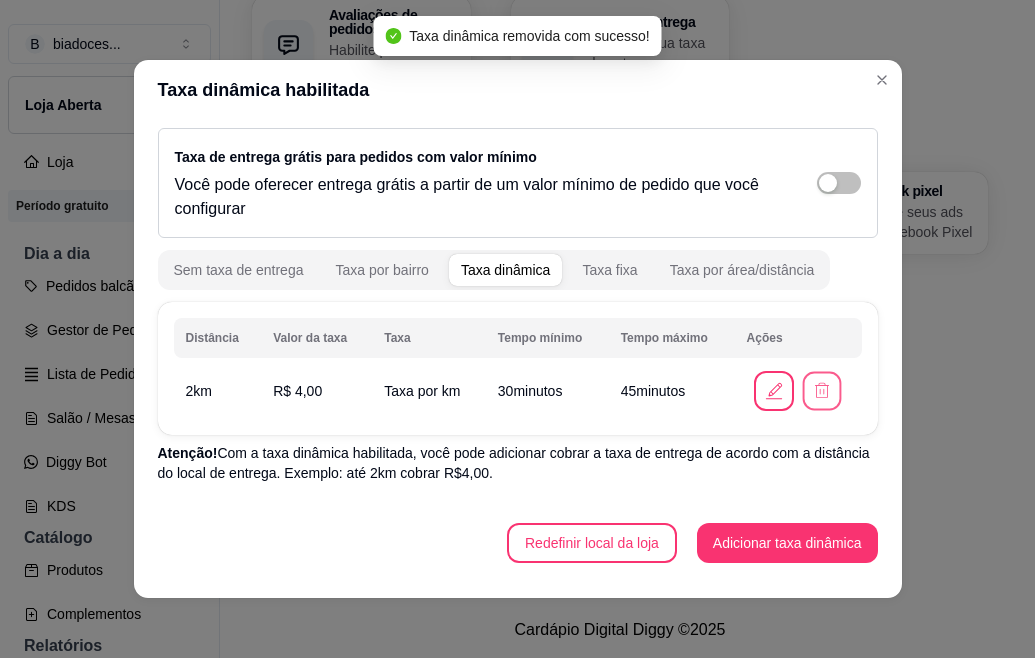 click 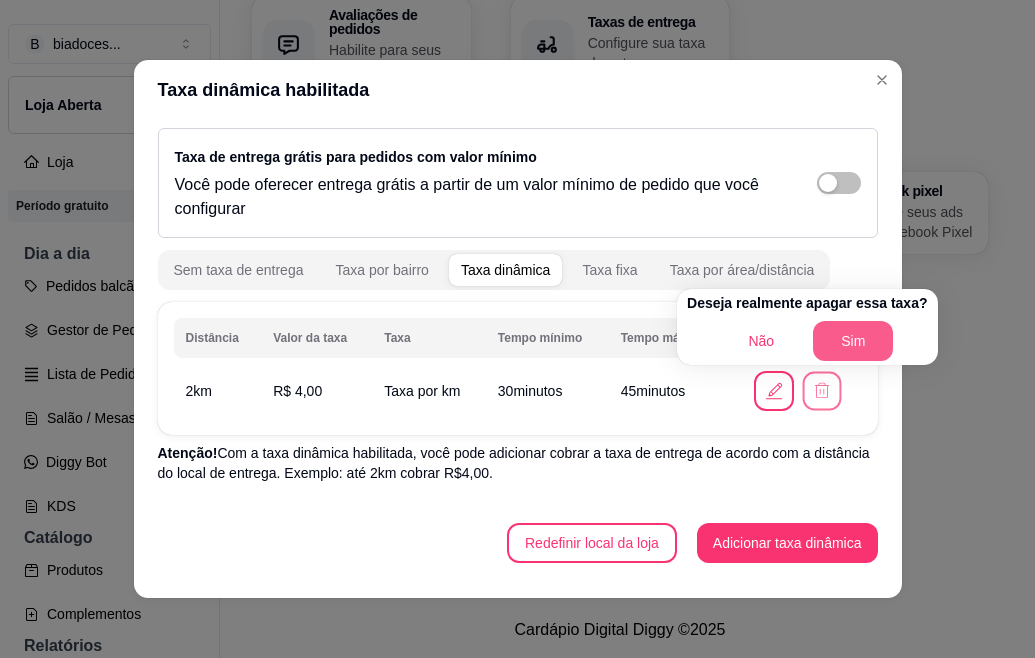 click on "Sim" at bounding box center [853, 341] 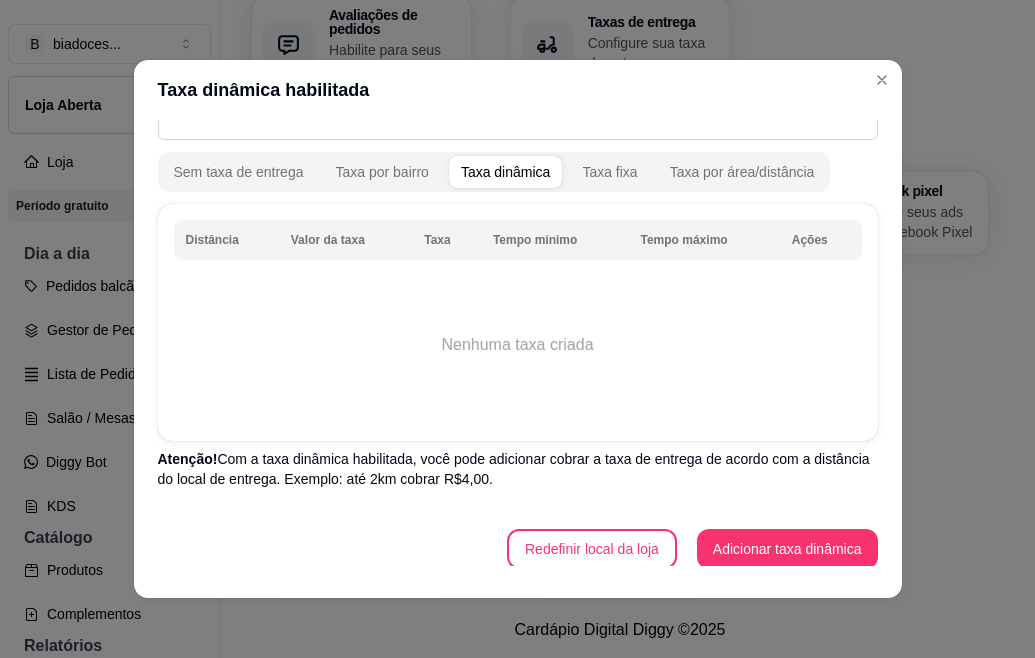 scroll, scrollTop: 109, scrollLeft: 0, axis: vertical 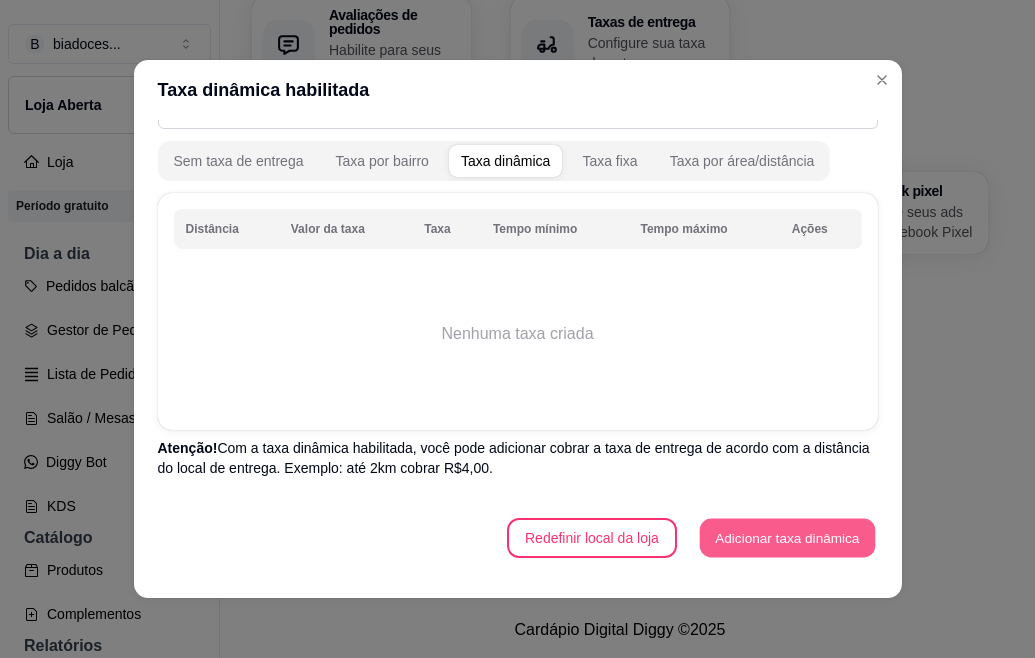 click on "Adicionar taxa dinâmica" at bounding box center (787, 538) 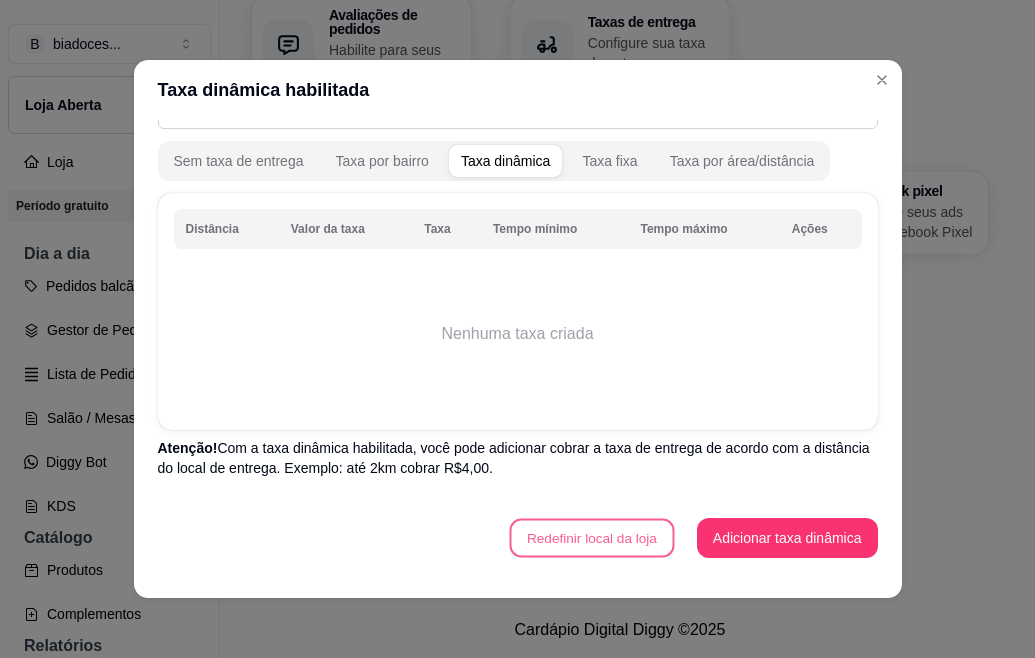 click on "Redefinir local da loja" at bounding box center (592, 538) 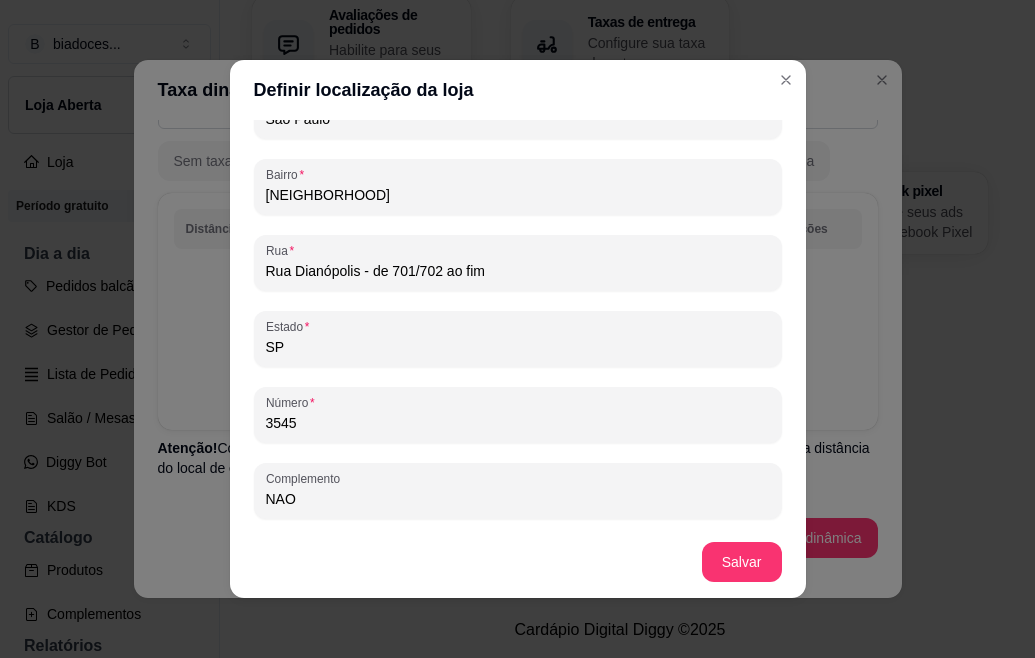 scroll, scrollTop: 158, scrollLeft: 0, axis: vertical 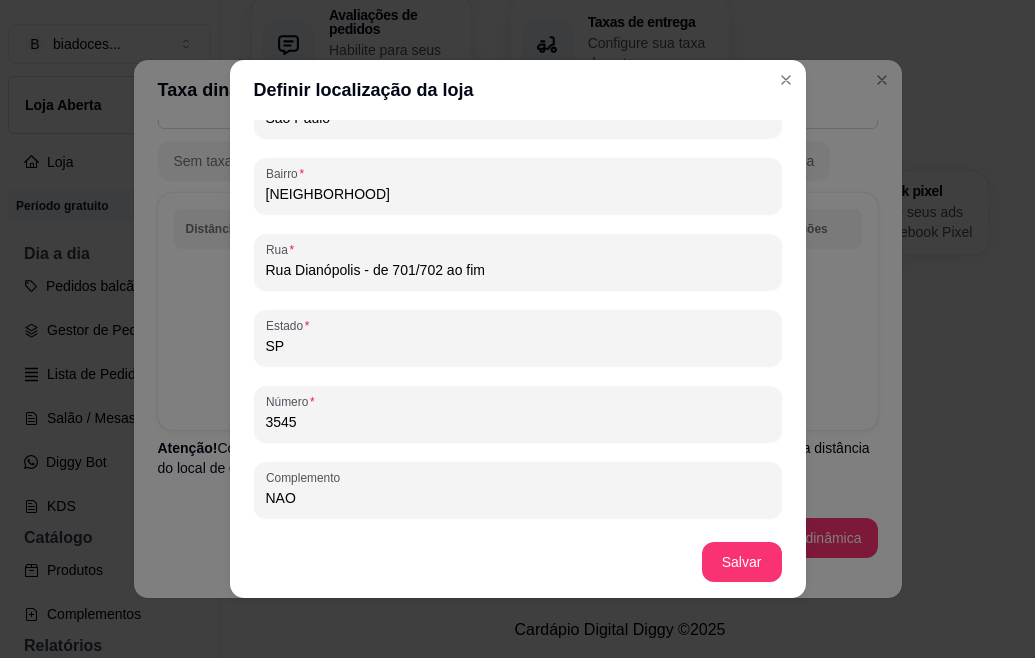 click on "Rua Dianópolis - de 701/702 ao fim" at bounding box center [518, 270] 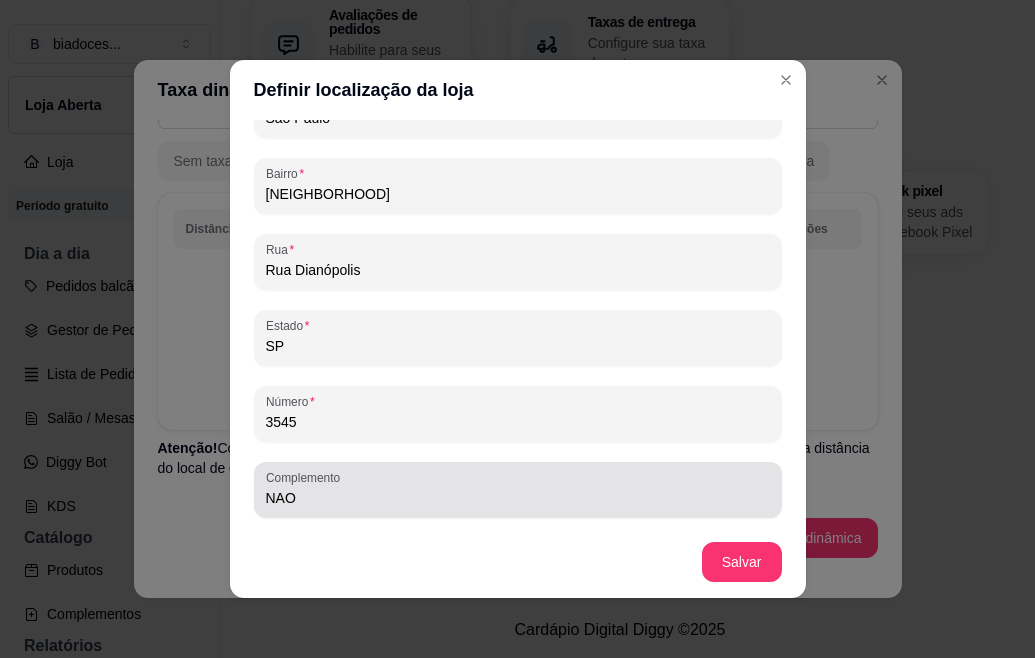 type on "Rua Dianópolis" 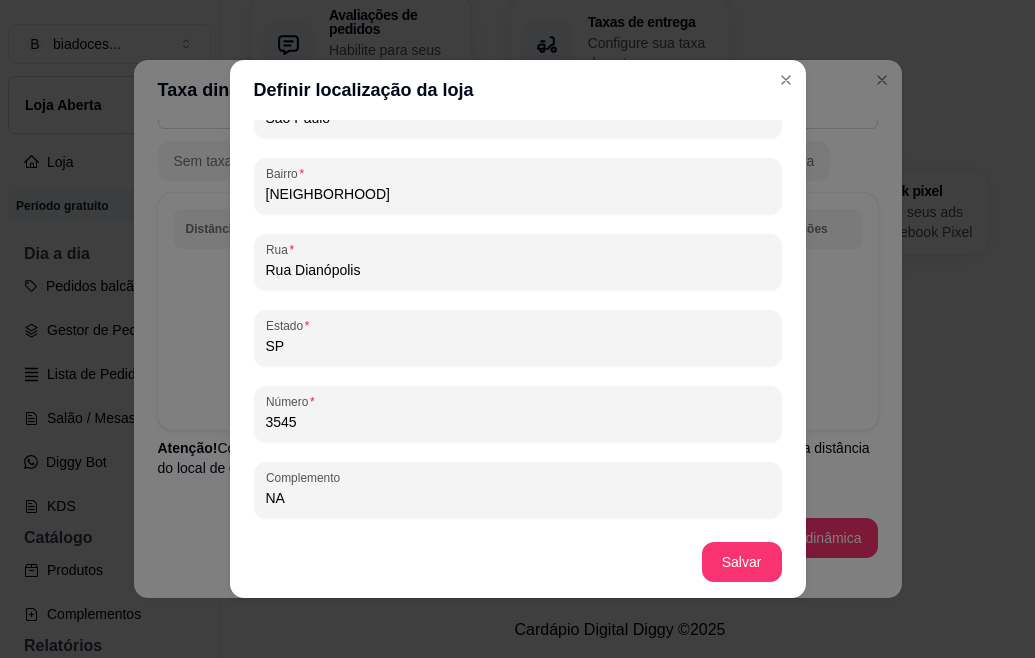 type on "N" 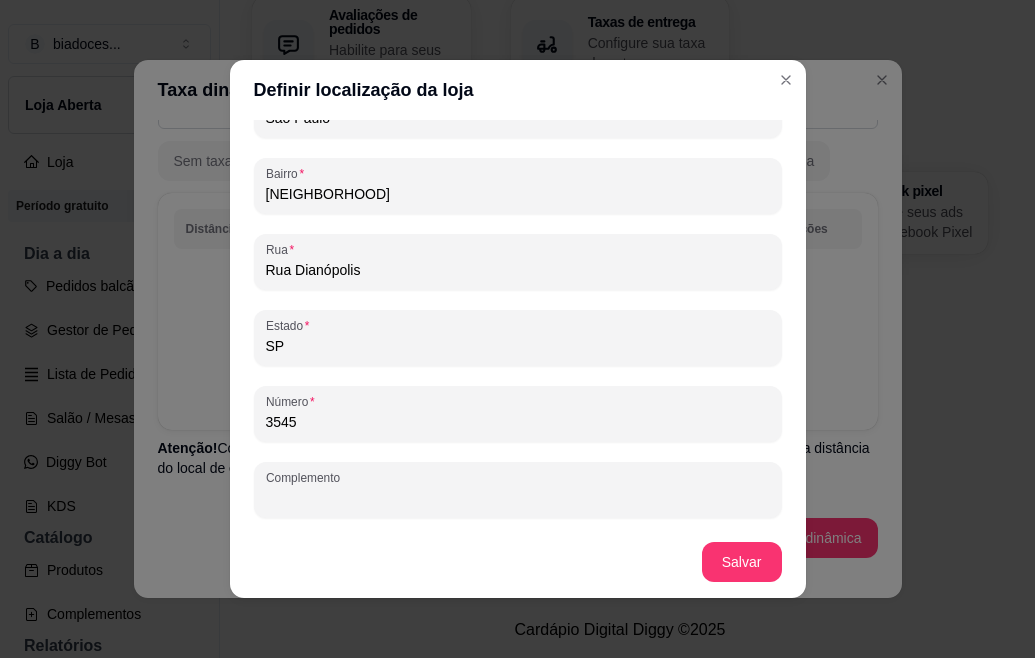 type 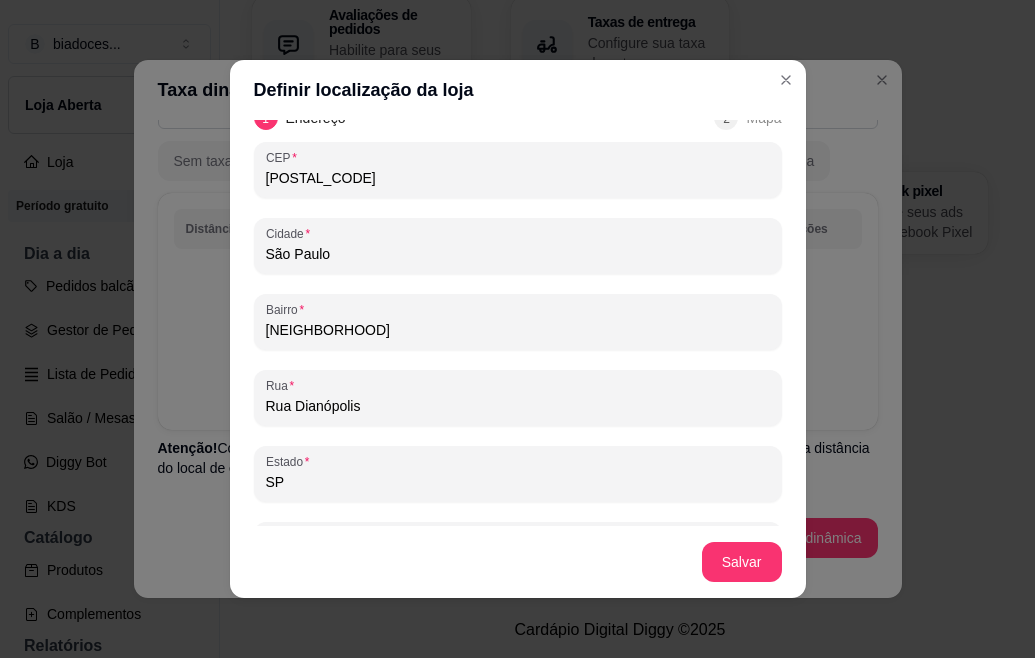 scroll, scrollTop: 0, scrollLeft: 0, axis: both 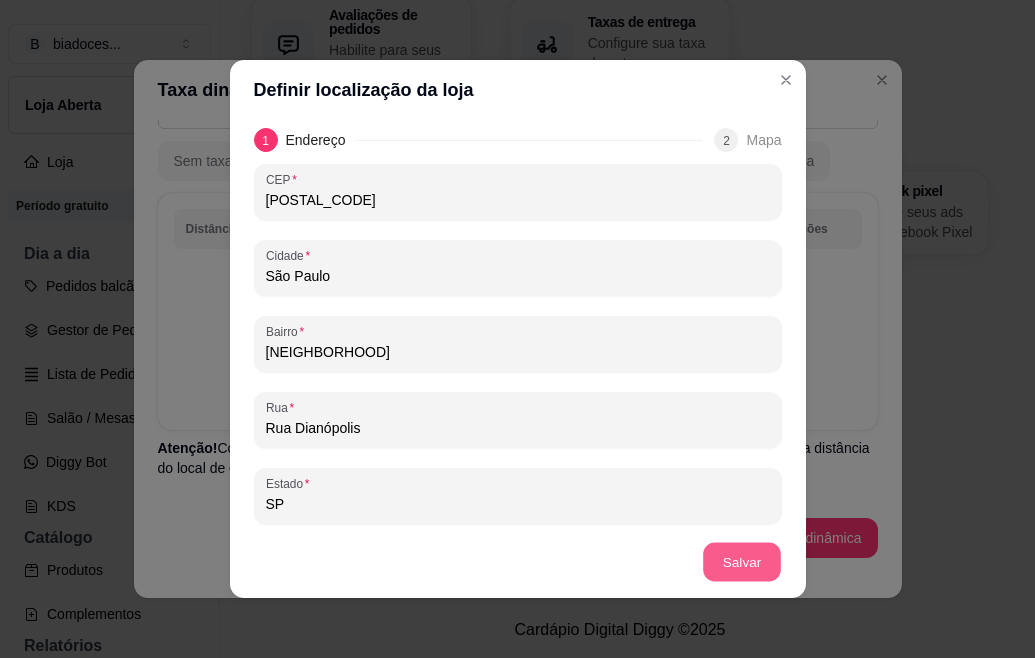 click on "Salvar" at bounding box center (742, 562) 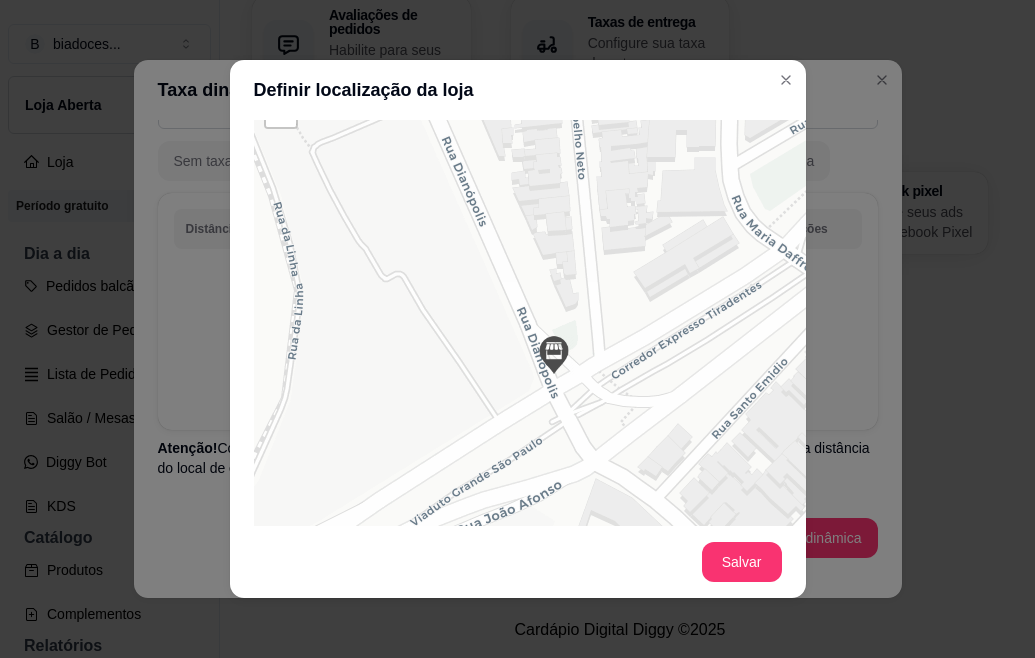 scroll, scrollTop: 160, scrollLeft: 0, axis: vertical 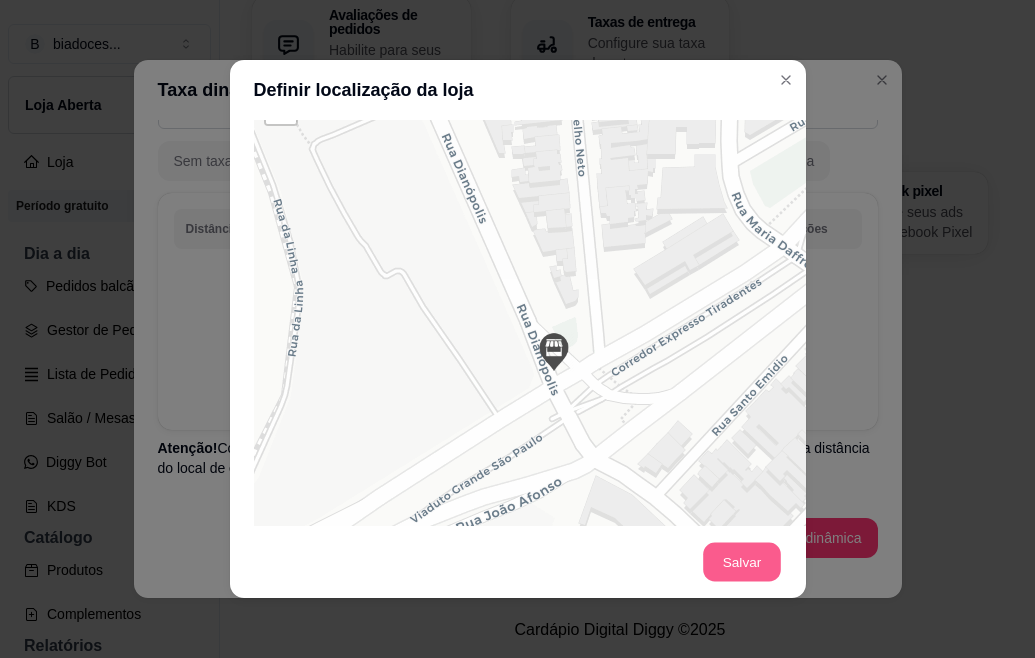 click on "Salvar" at bounding box center (742, 562) 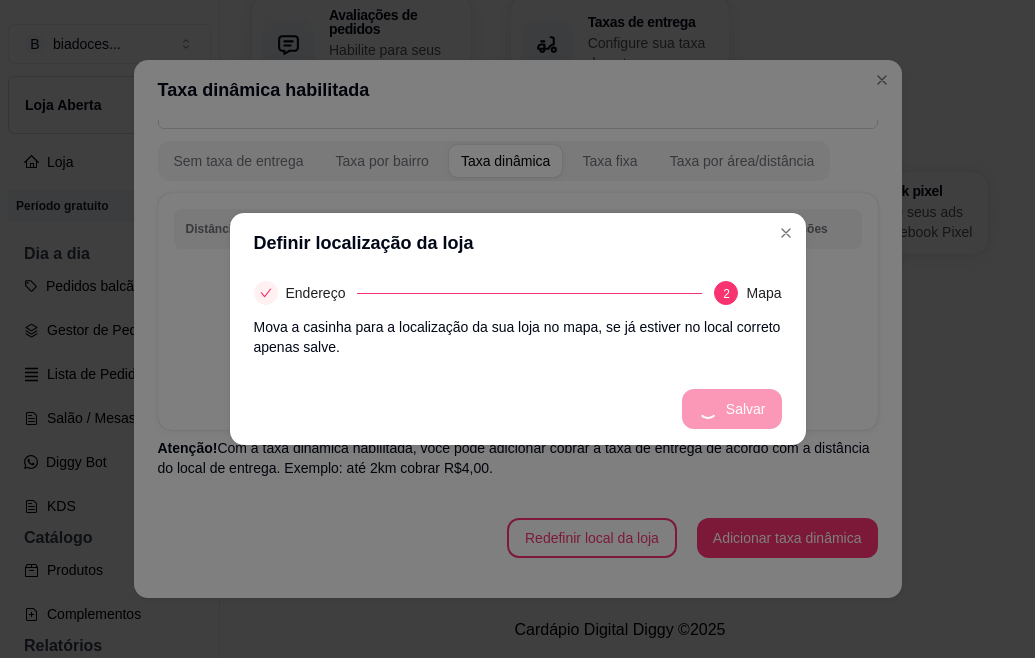 scroll, scrollTop: 0, scrollLeft: 0, axis: both 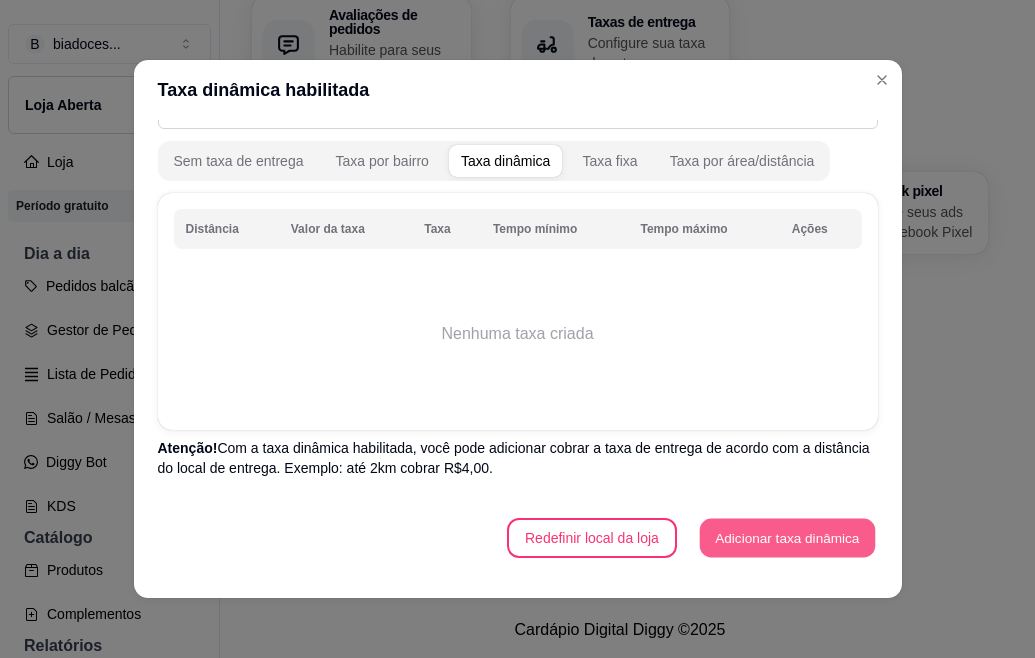 click on "Adicionar taxa dinâmica" at bounding box center (787, 538) 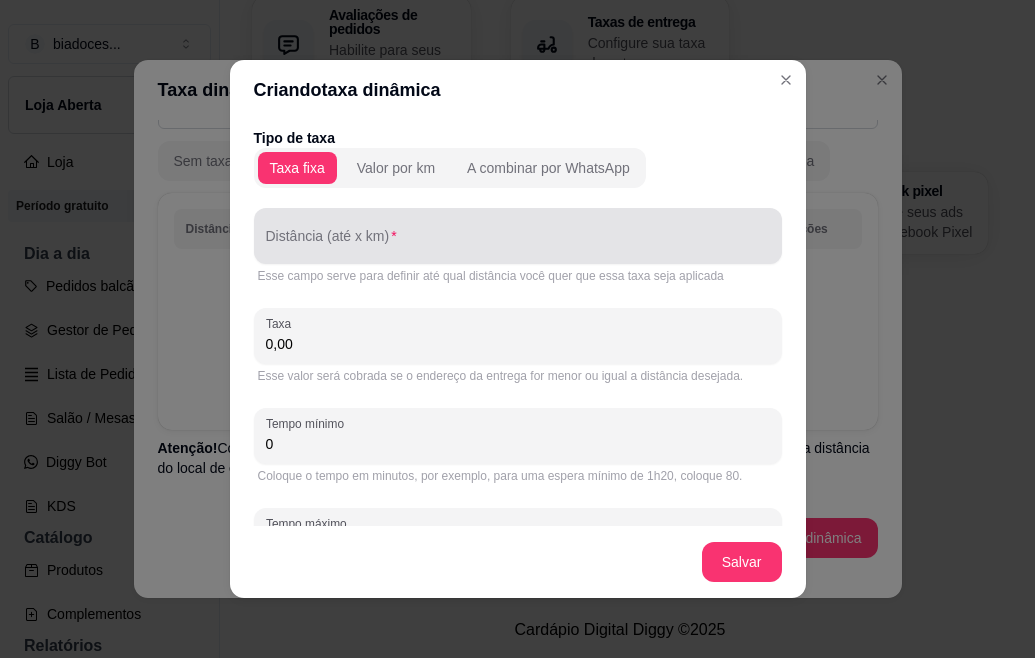 click on "Distância (até x km)" at bounding box center (518, 236) 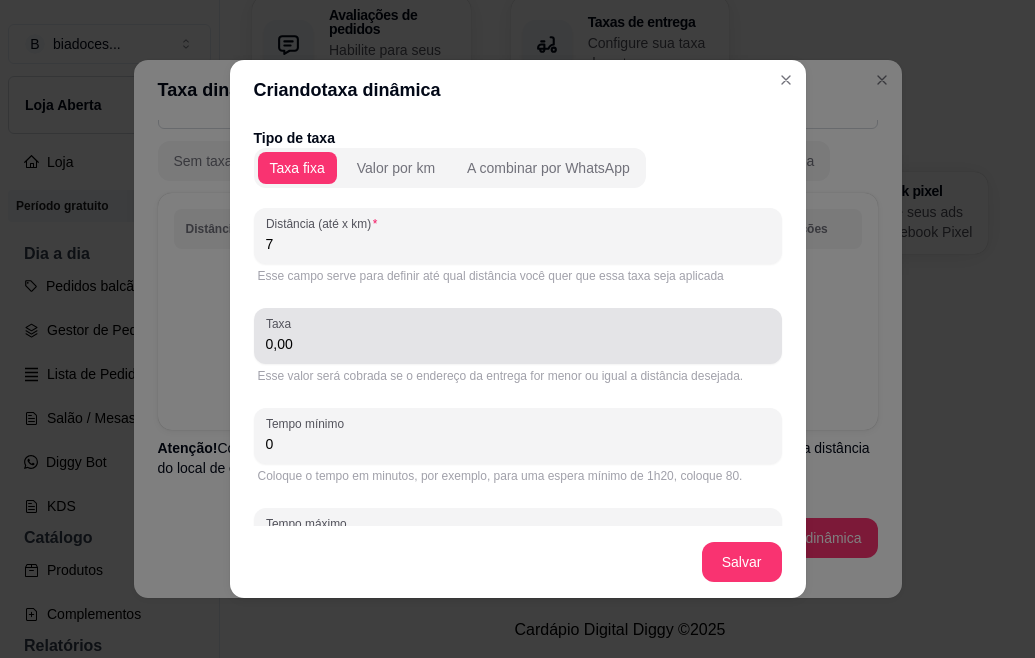 type on "7" 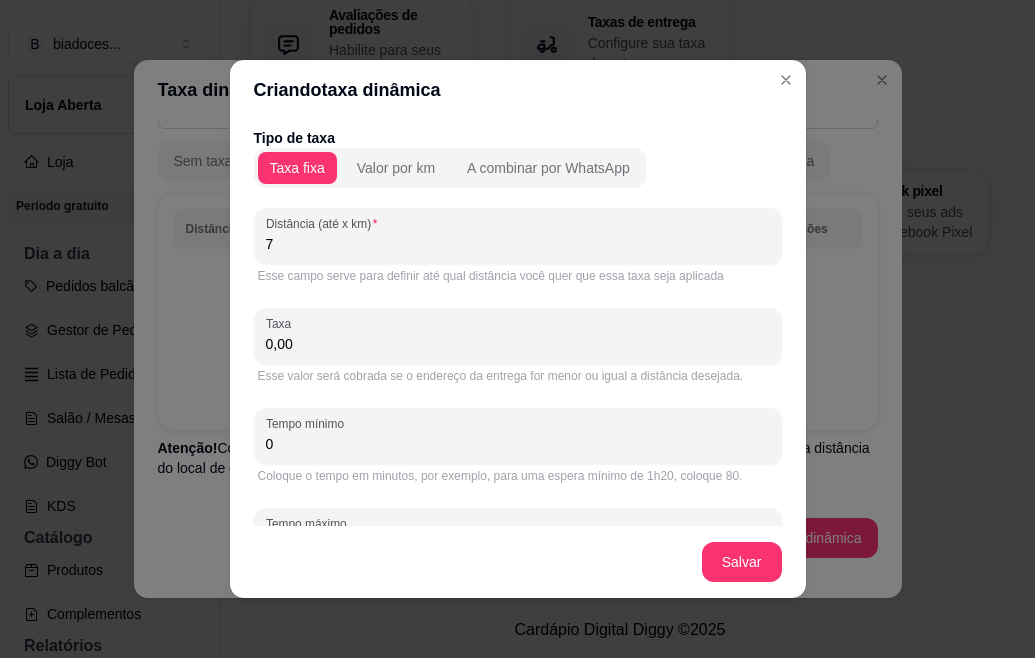 click on "0,00" at bounding box center [518, 344] 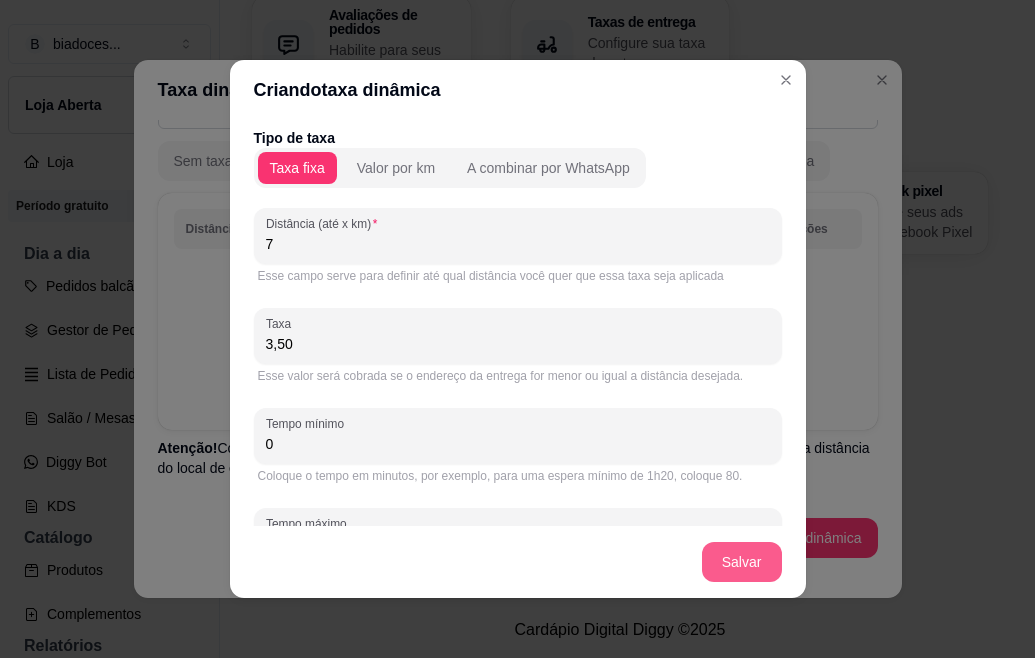 type on "3,50" 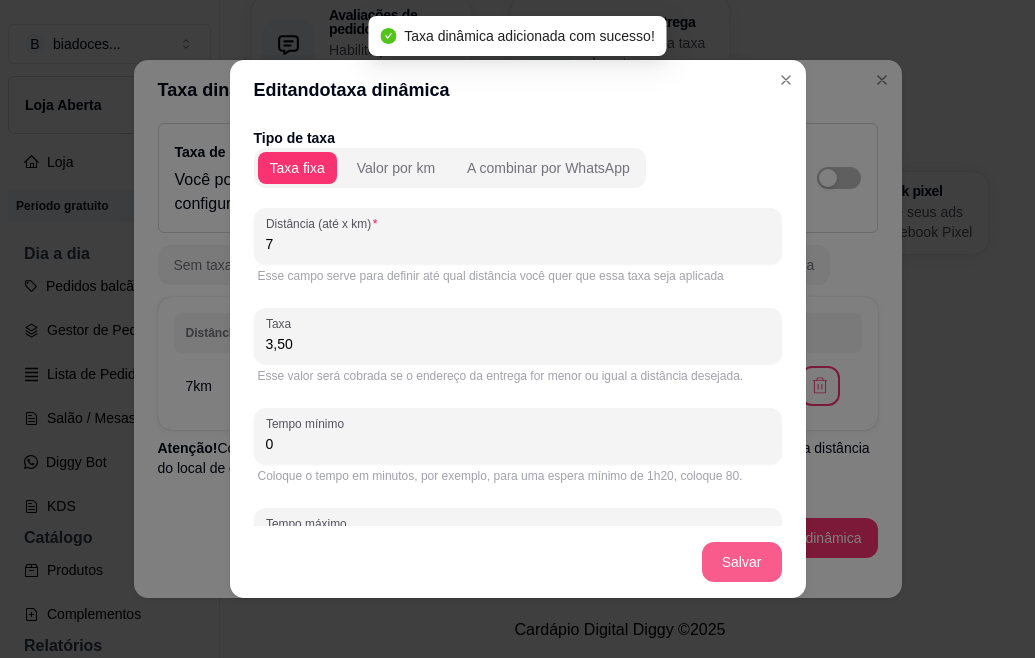 scroll, scrollTop: 5, scrollLeft: 0, axis: vertical 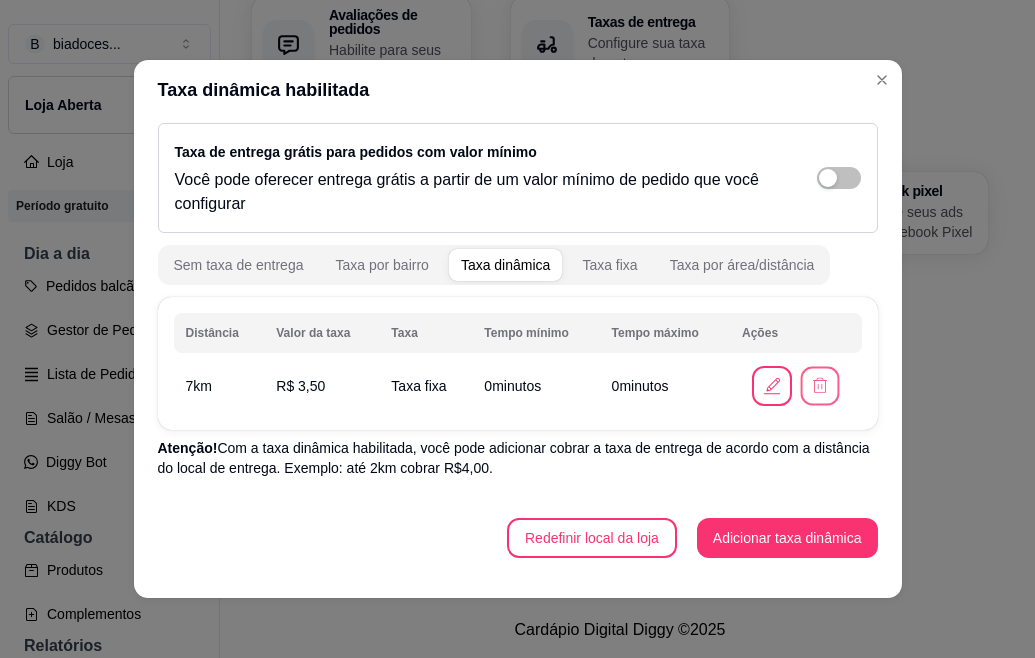 click 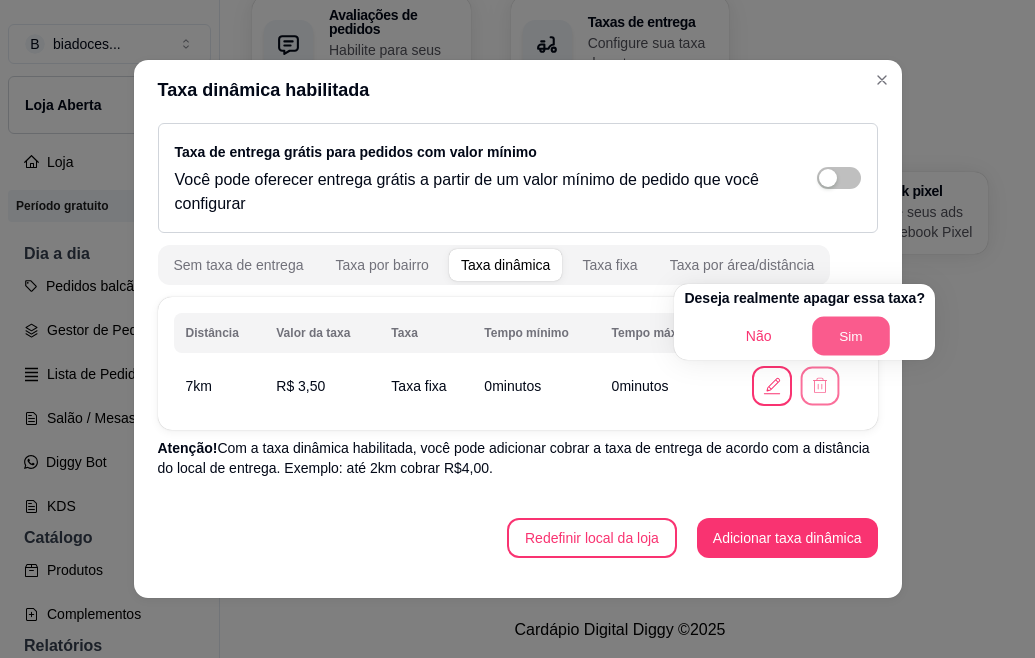 click on "Sim" at bounding box center (851, 336) 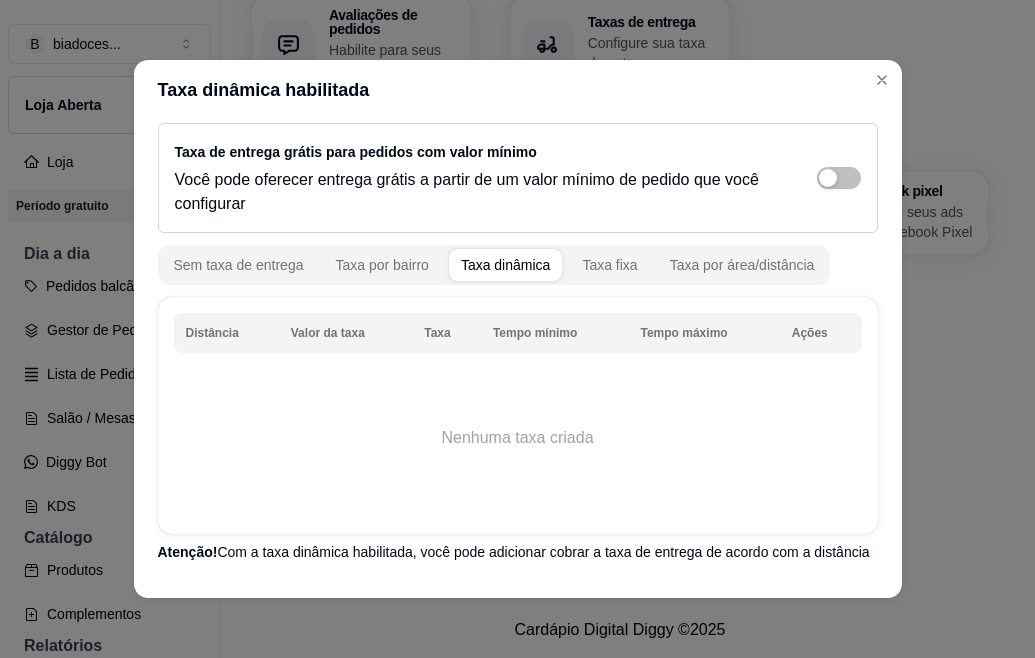 click on "Ações" at bounding box center [821, 333] 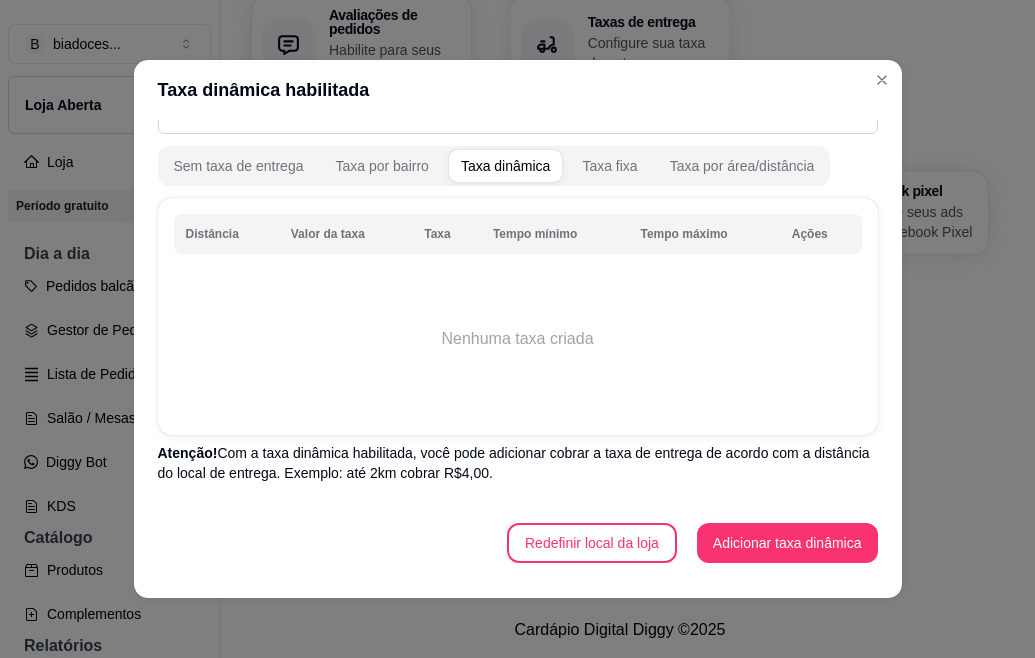 scroll, scrollTop: 109, scrollLeft: 0, axis: vertical 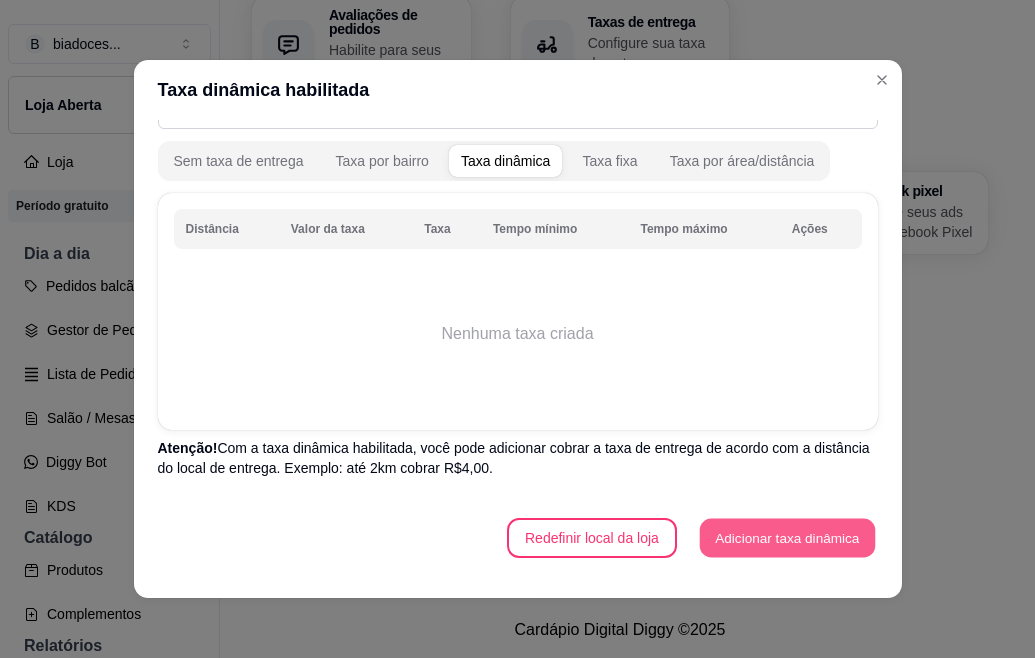 click on "Adicionar taxa dinâmica" at bounding box center (787, 538) 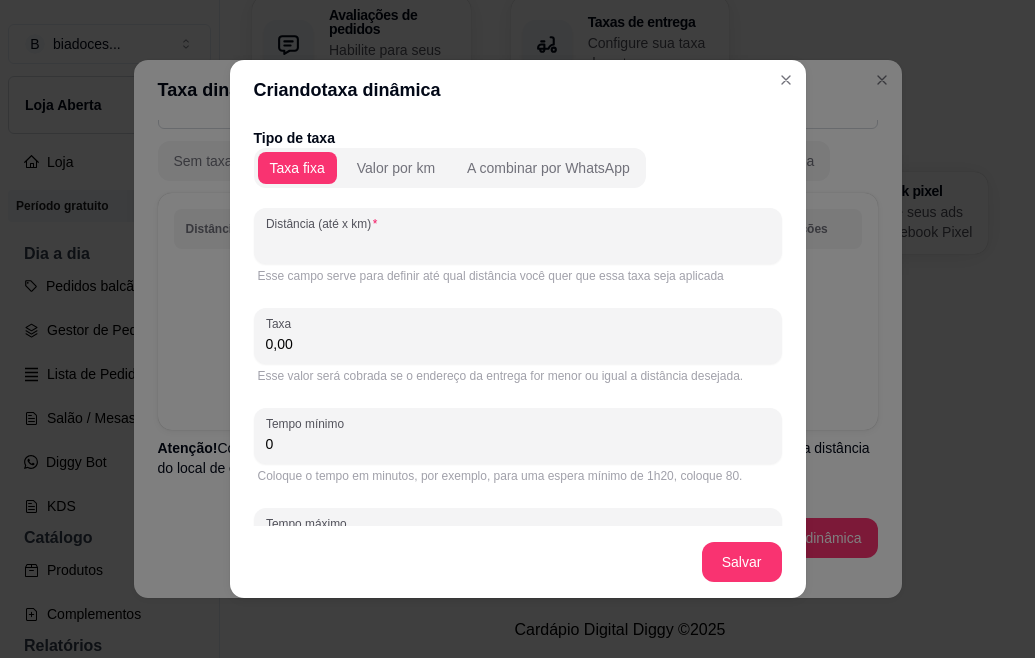 click on "Distância (até x km)" at bounding box center [518, 244] 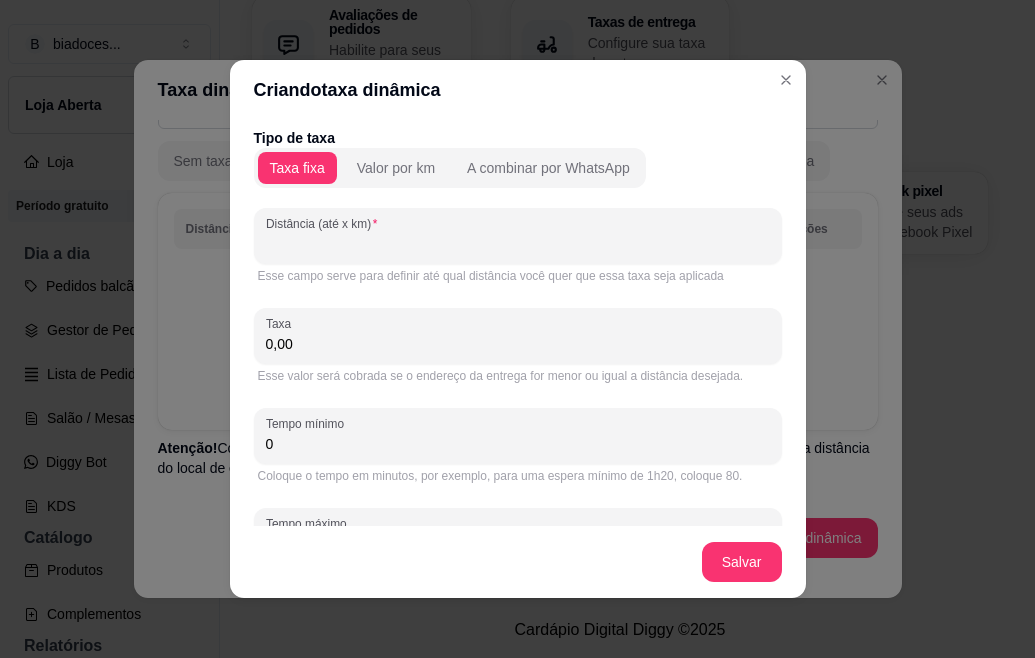 type on "1" 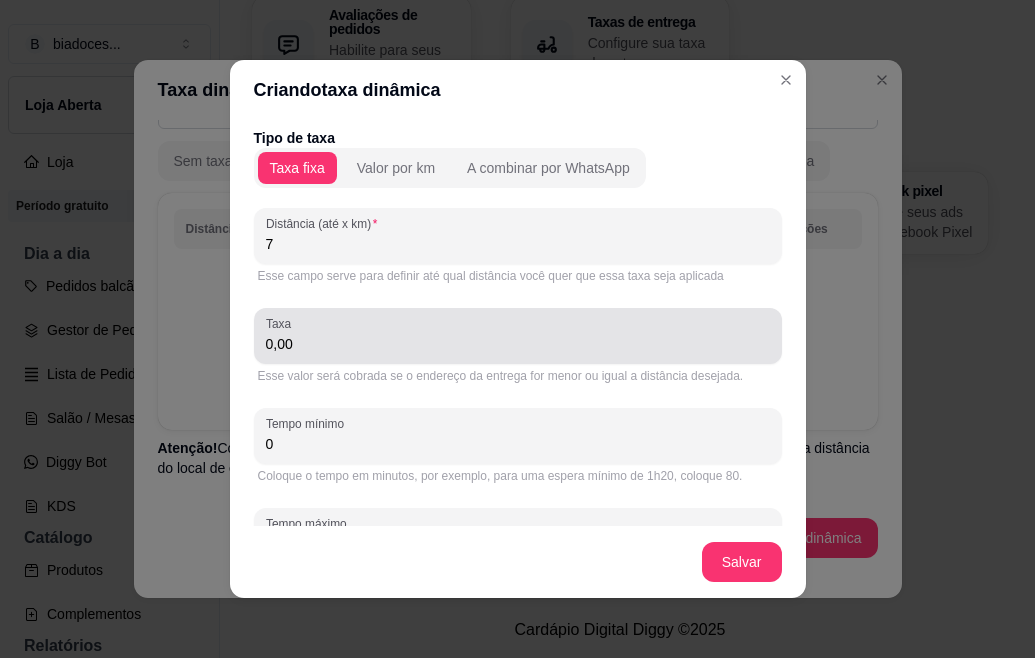 type on "7" 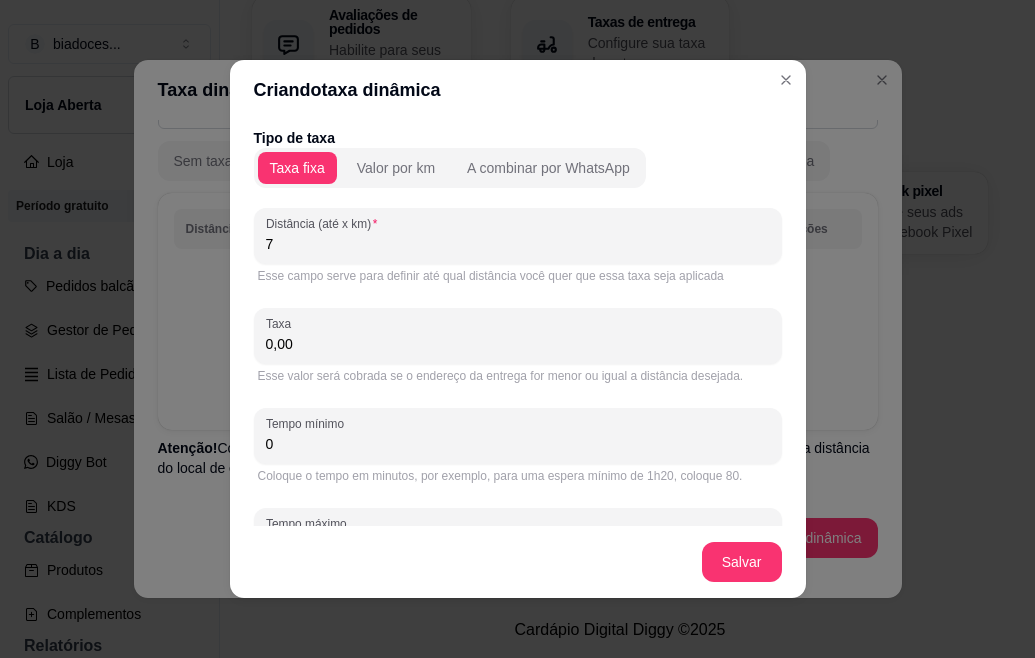 click on "0,00" at bounding box center (518, 344) 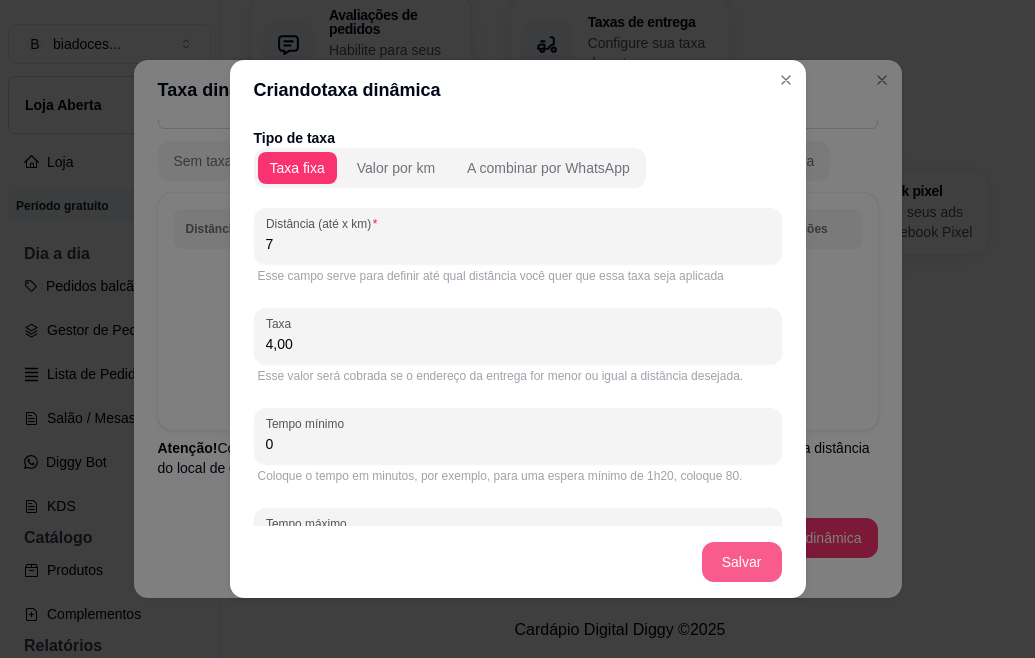 type on "4,00" 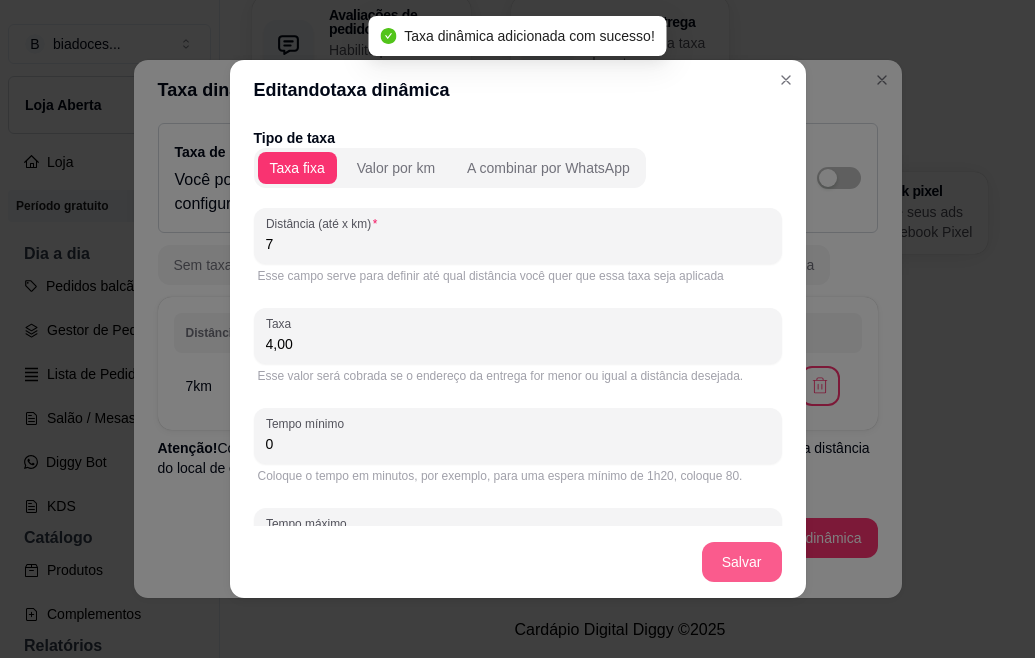 scroll, scrollTop: 5, scrollLeft: 0, axis: vertical 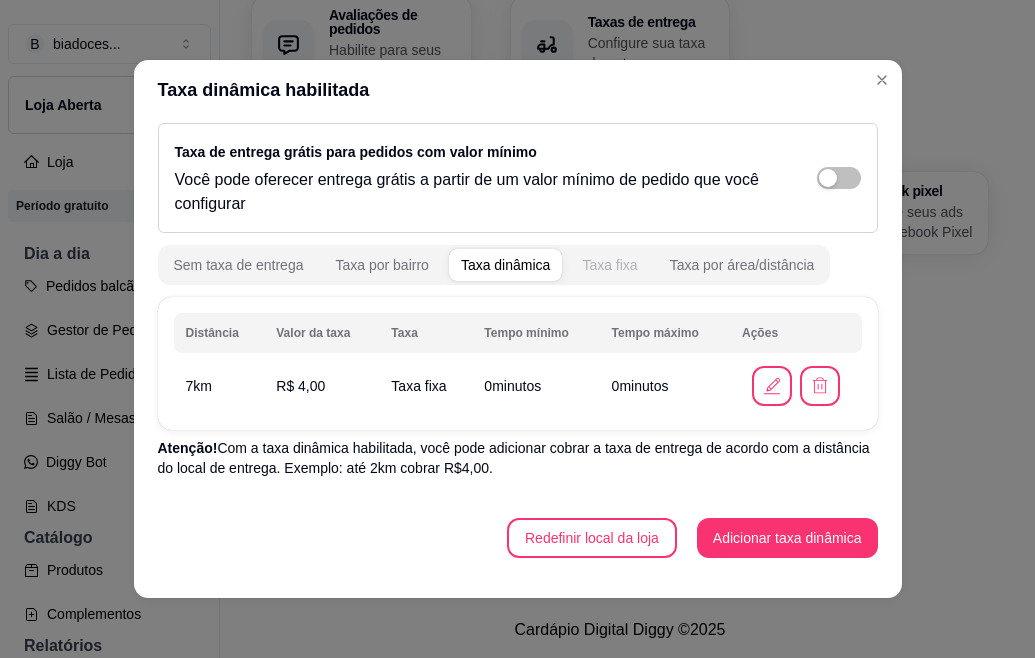 click on "Taxa fixa" at bounding box center (609, 265) 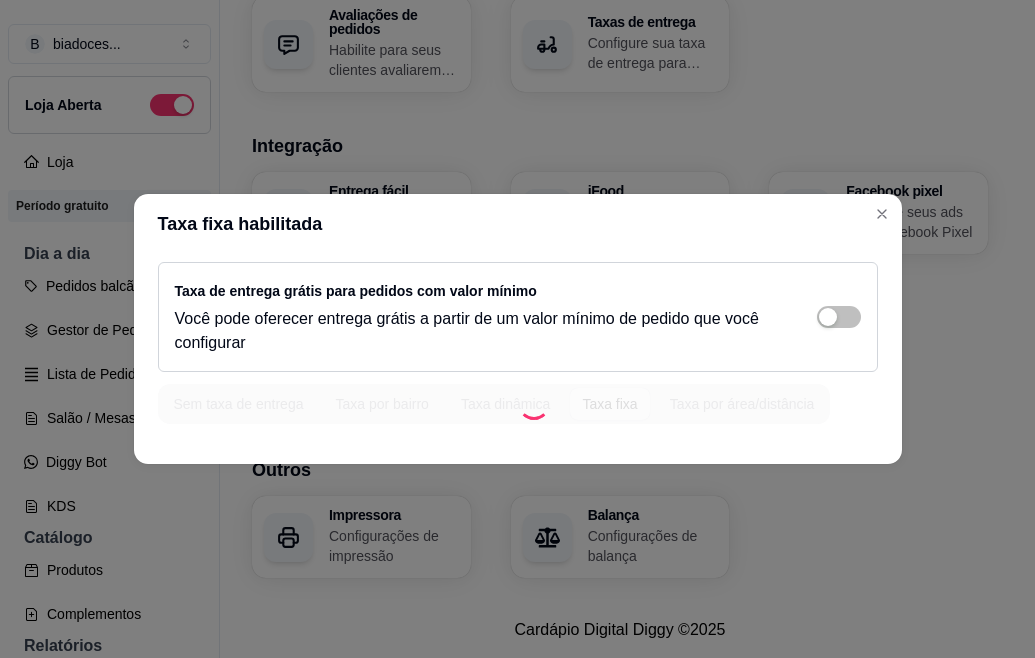 scroll, scrollTop: 0, scrollLeft: 0, axis: both 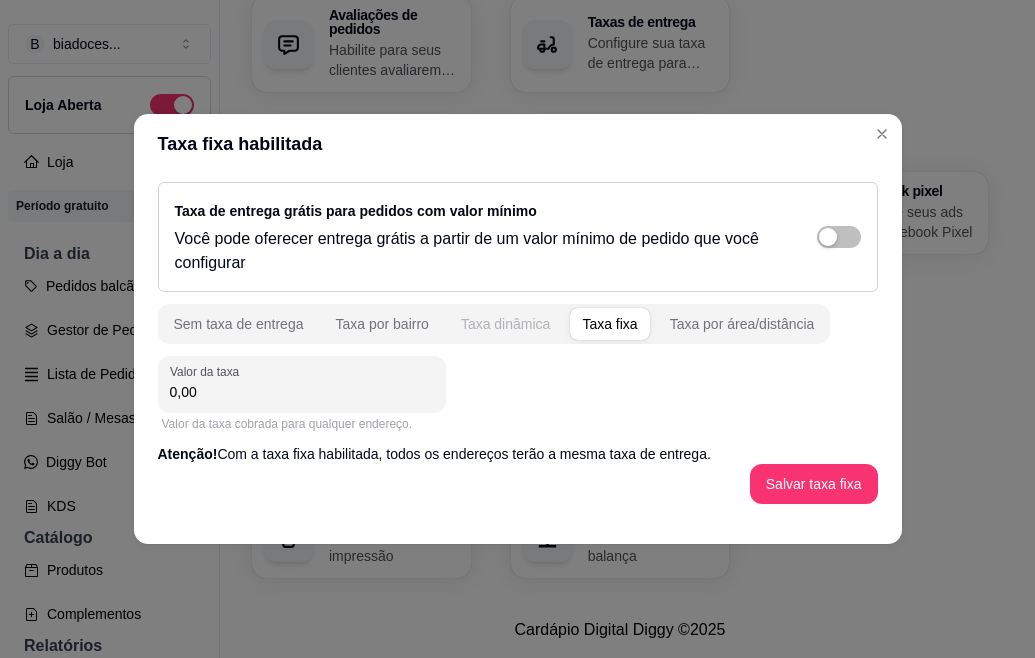click on "Taxa dinâmica" at bounding box center [506, 324] 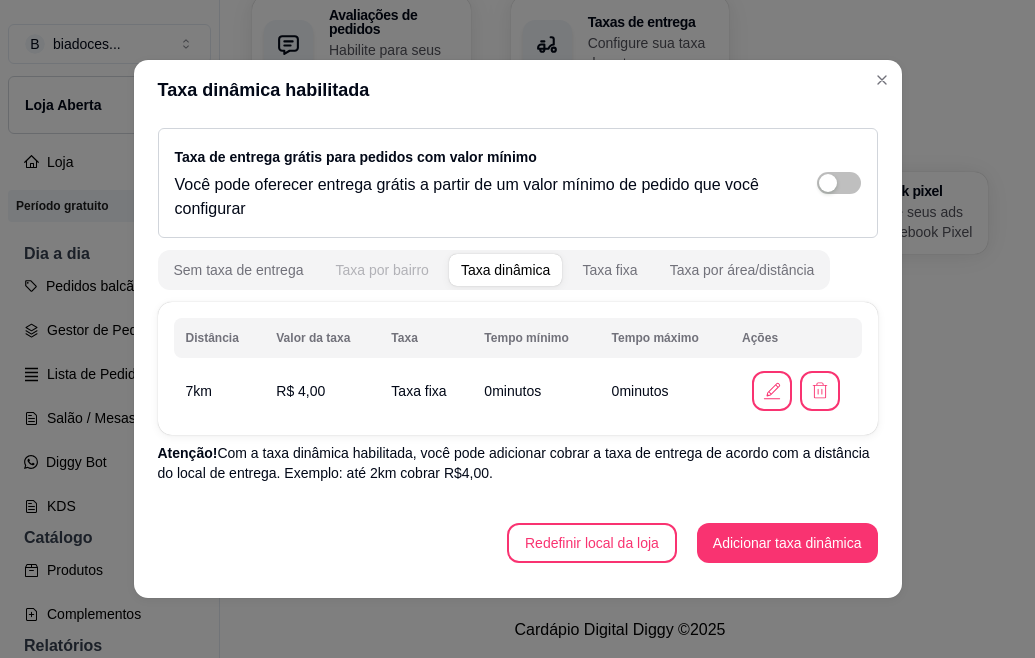 click on "Taxa por bairro" at bounding box center [381, 270] 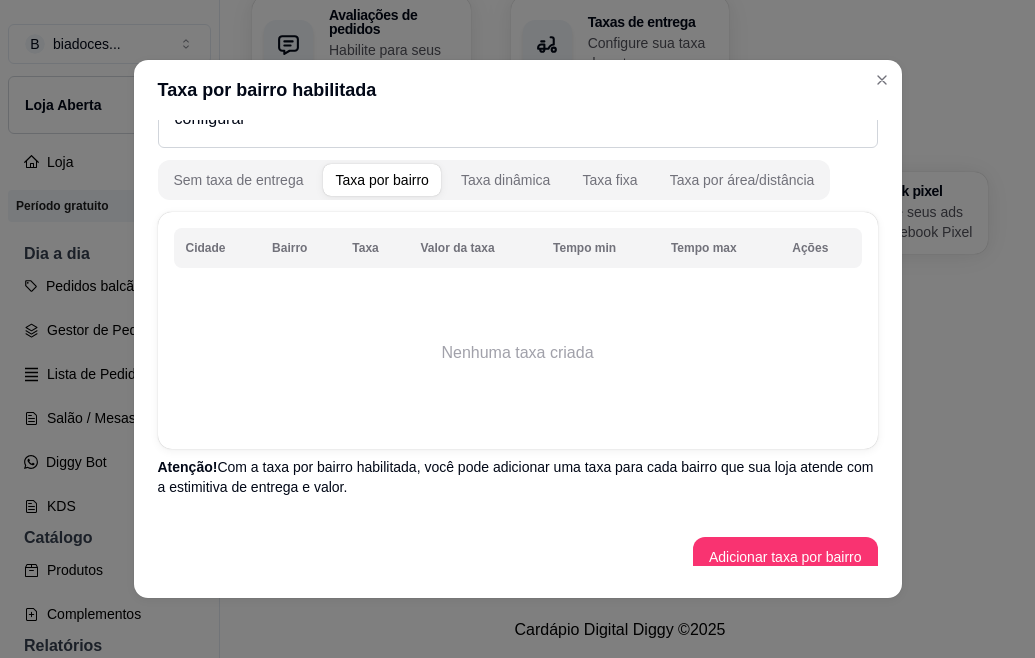 scroll, scrollTop: 109, scrollLeft: 0, axis: vertical 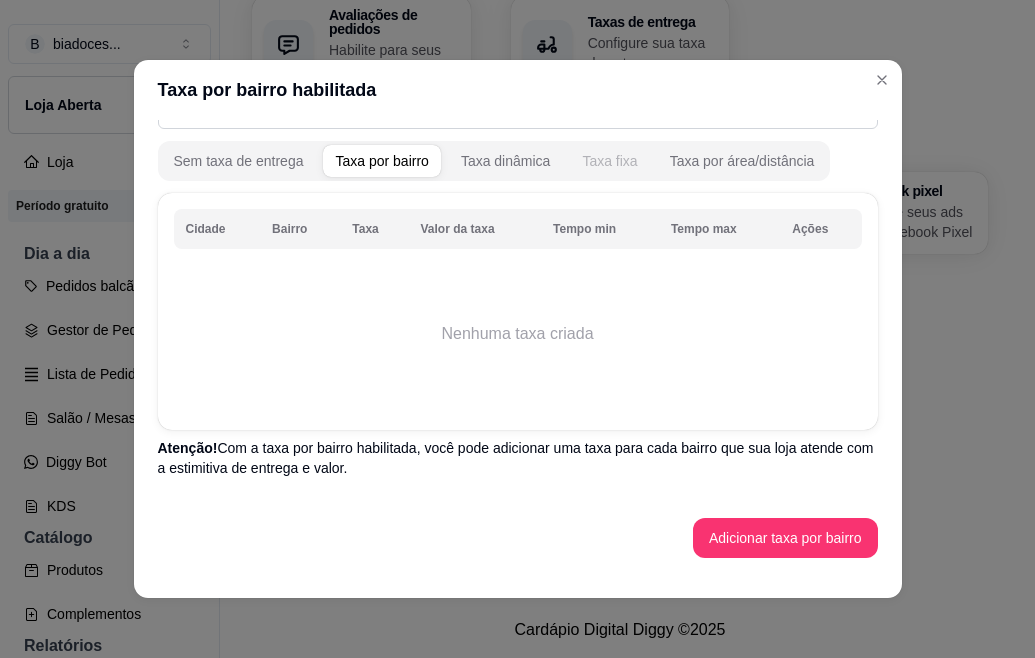 click on "Taxa fixa" at bounding box center [609, 161] 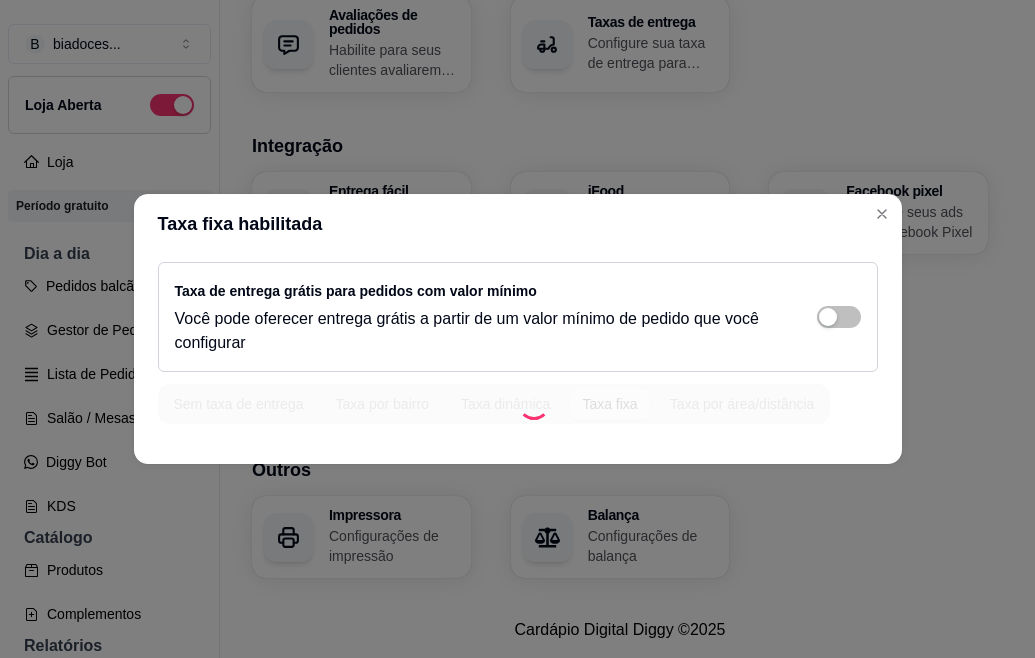 scroll, scrollTop: 0, scrollLeft: 0, axis: both 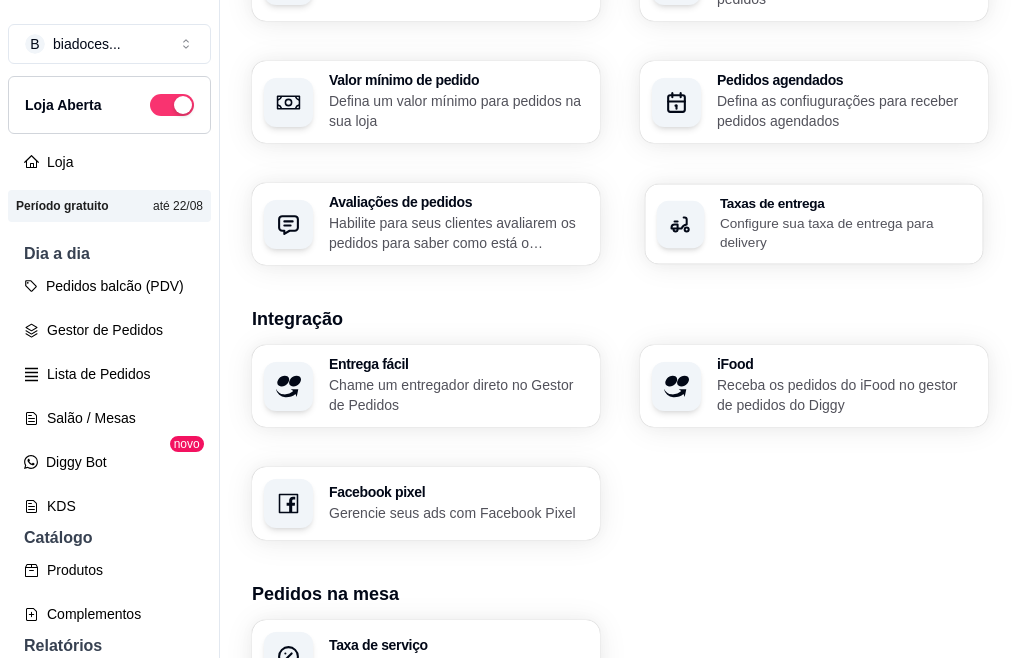 click on "Configure sua taxa de entrega para delivery" at bounding box center [845, 232] 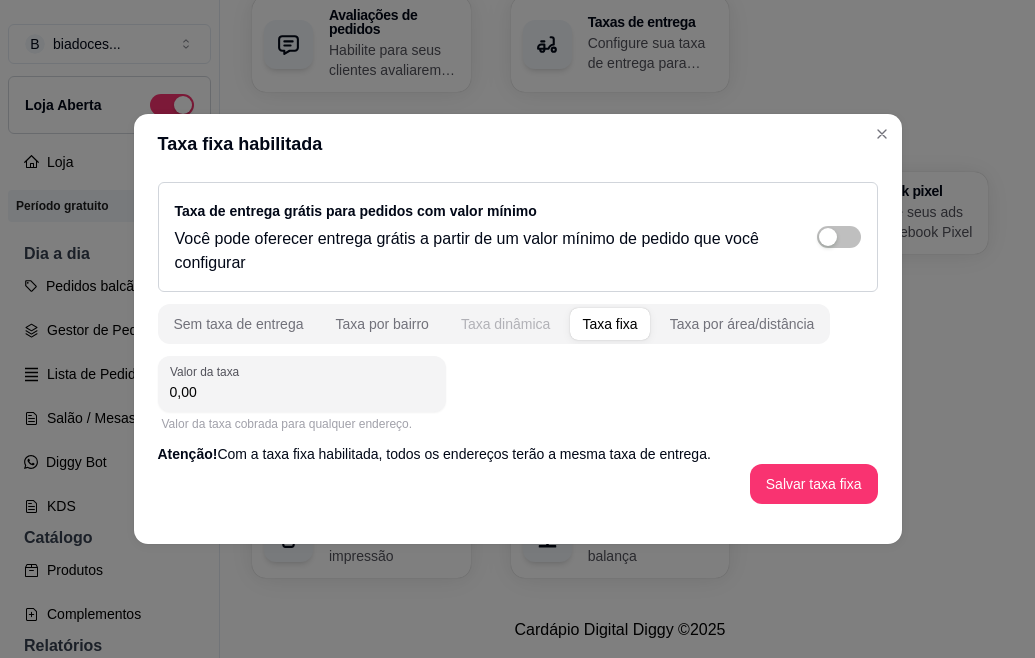 click on "Taxa dinâmica" at bounding box center [506, 324] 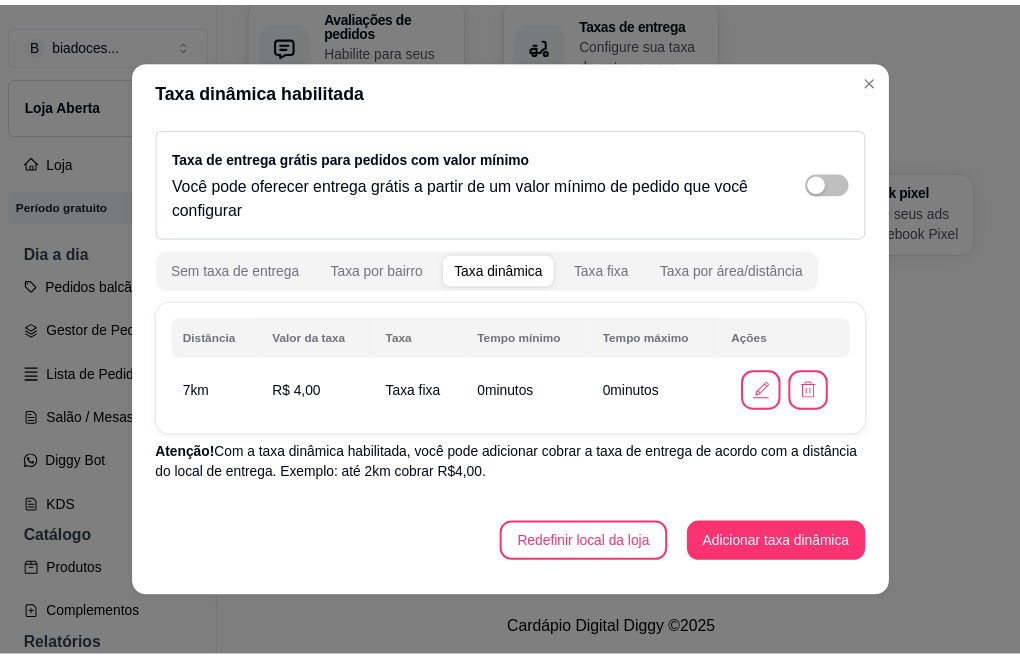 scroll, scrollTop: 5, scrollLeft: 0, axis: vertical 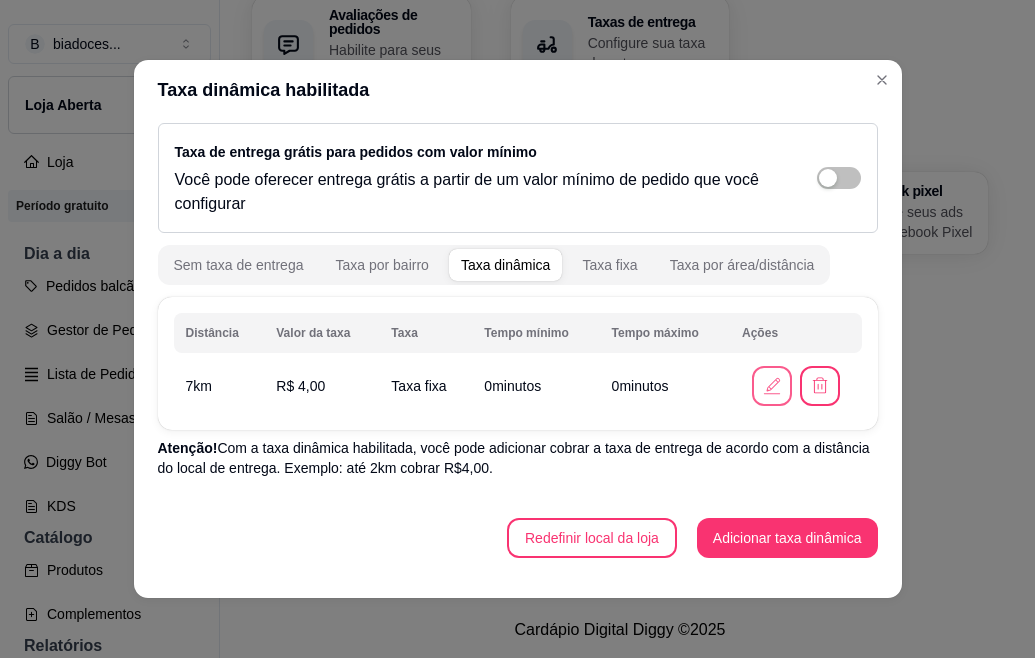 click at bounding box center (772, 386) 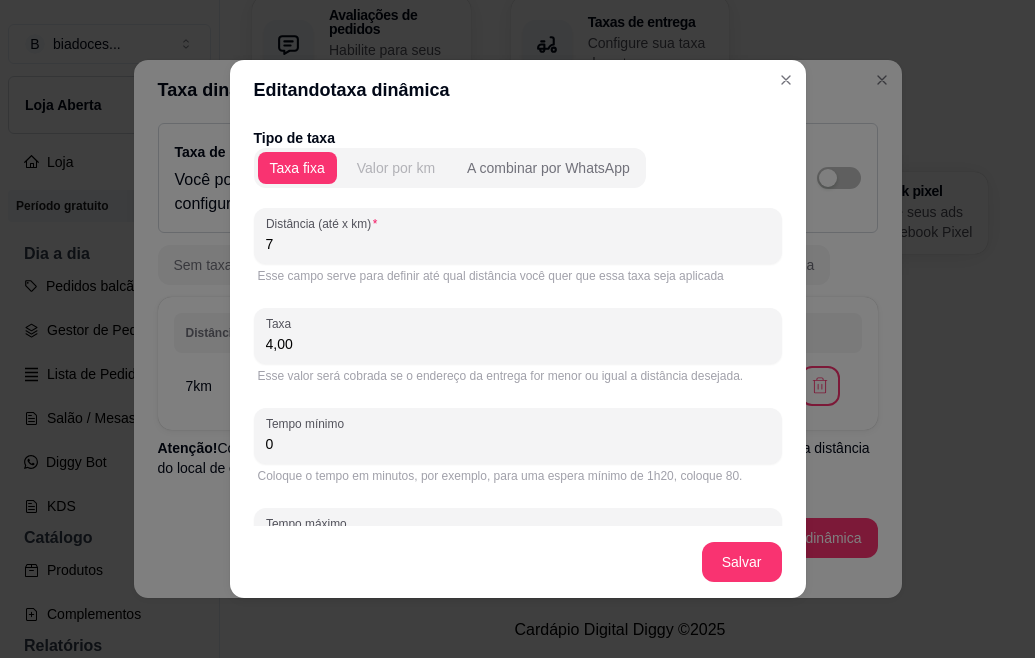 click on "Valor por km" at bounding box center (396, 168) 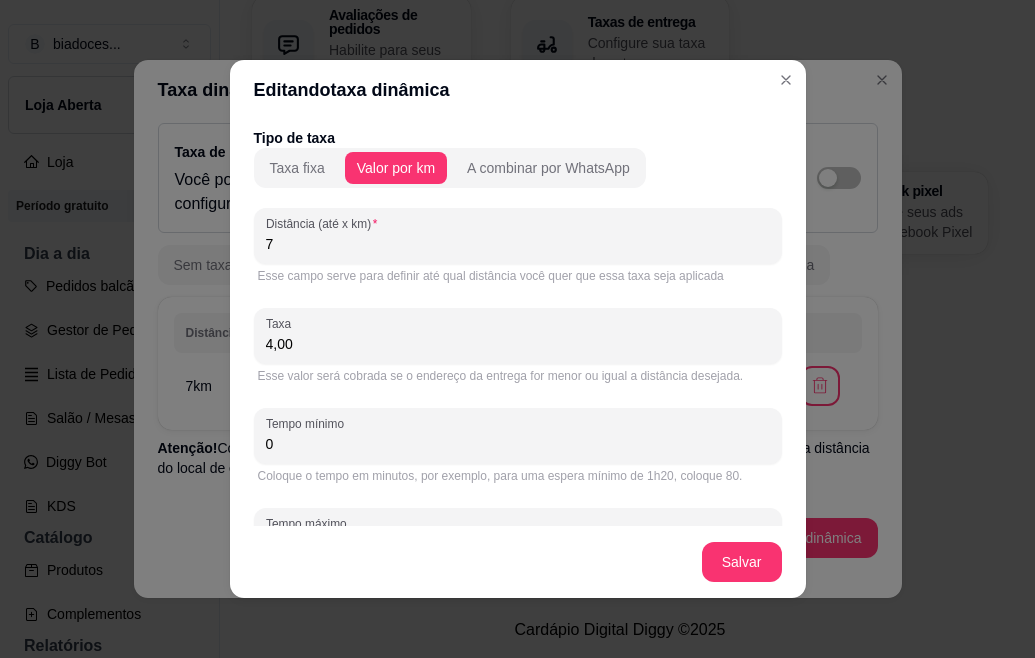 click on "7" at bounding box center [518, 244] 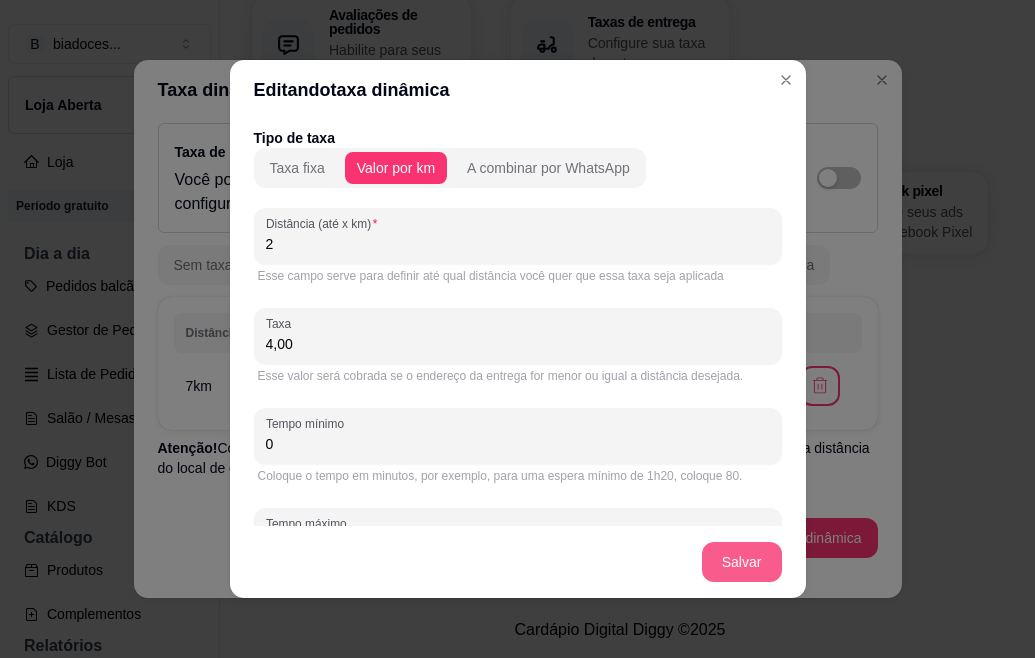 type on "2" 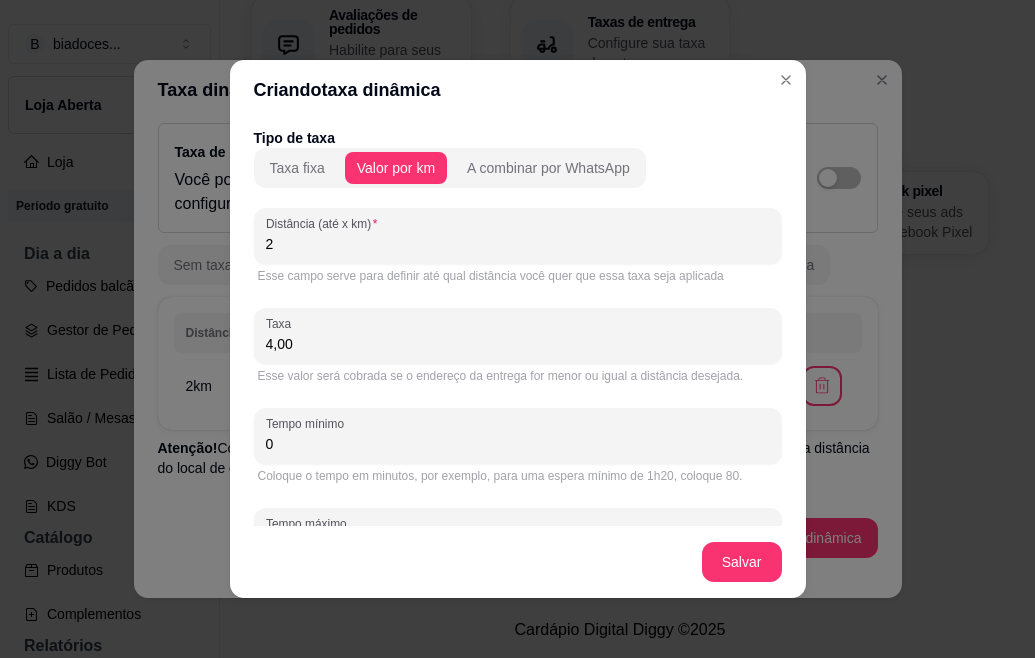 click on "2" at bounding box center [518, 244] 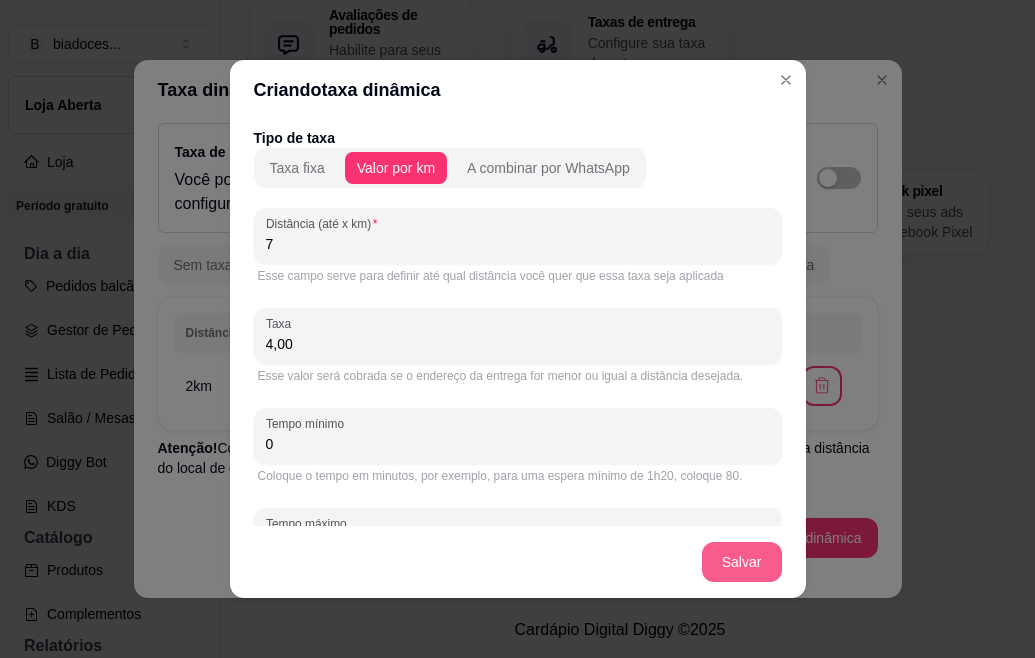 type on "7" 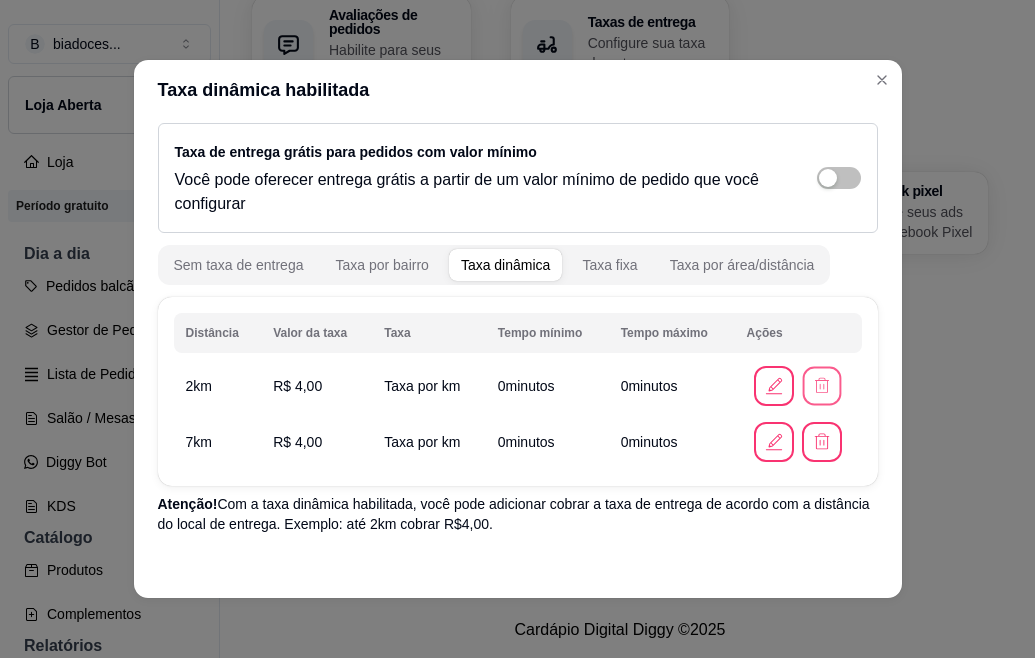 click 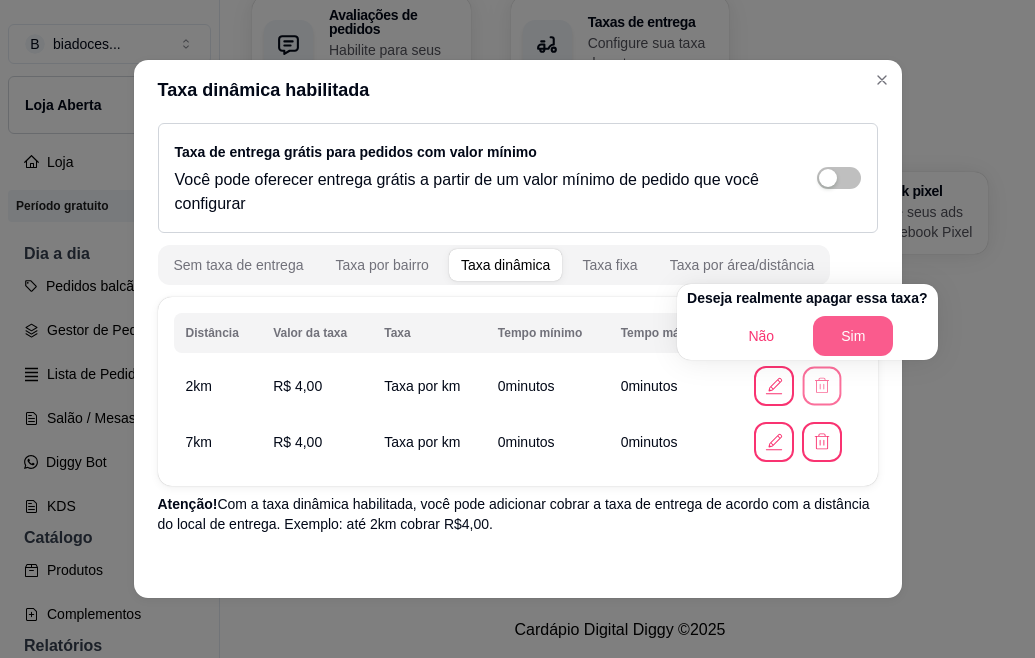click on "Sim" at bounding box center [853, 336] 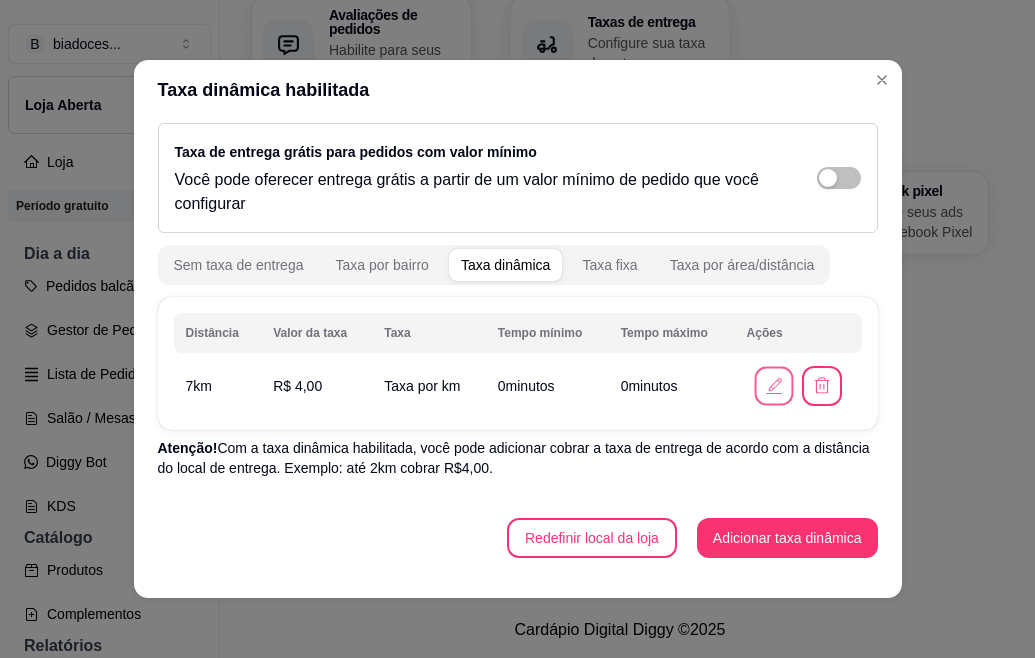 click at bounding box center [774, 386] 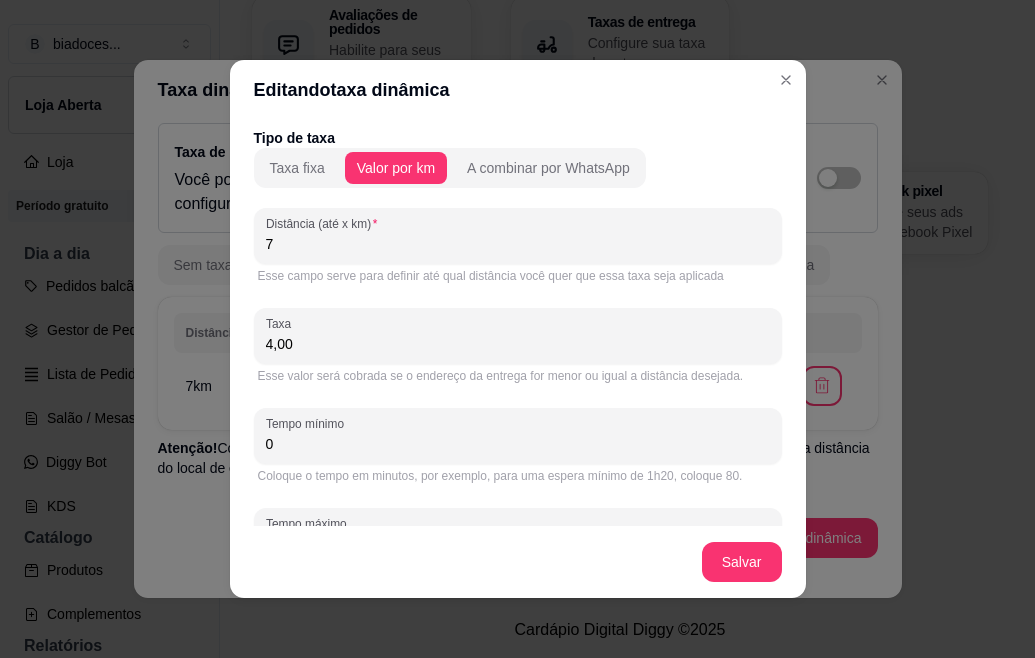 click on "4,00" at bounding box center [518, 344] 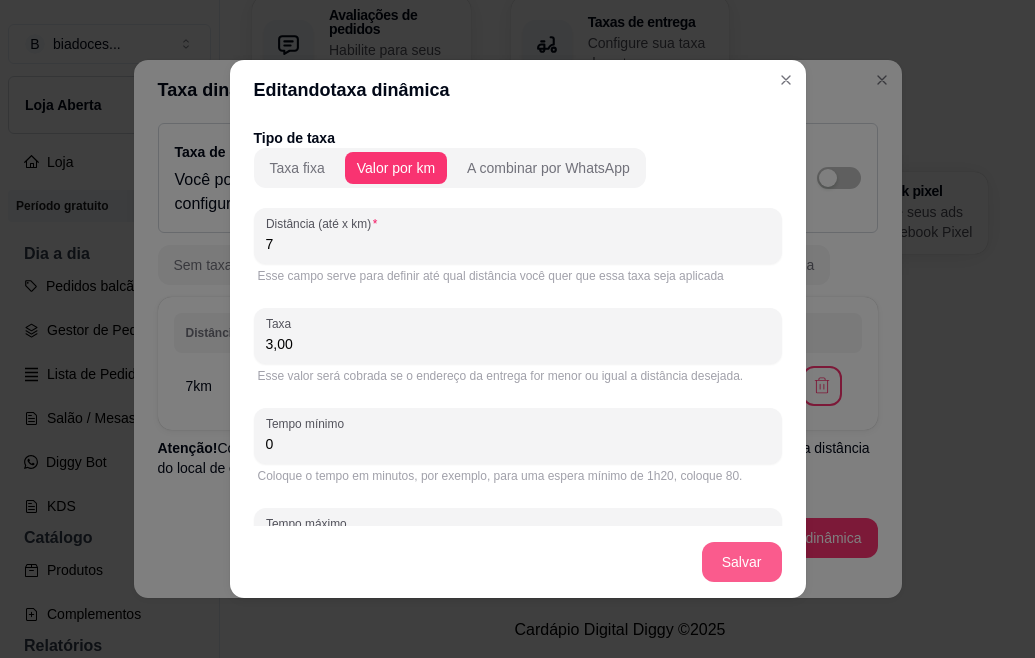 type on "3,00" 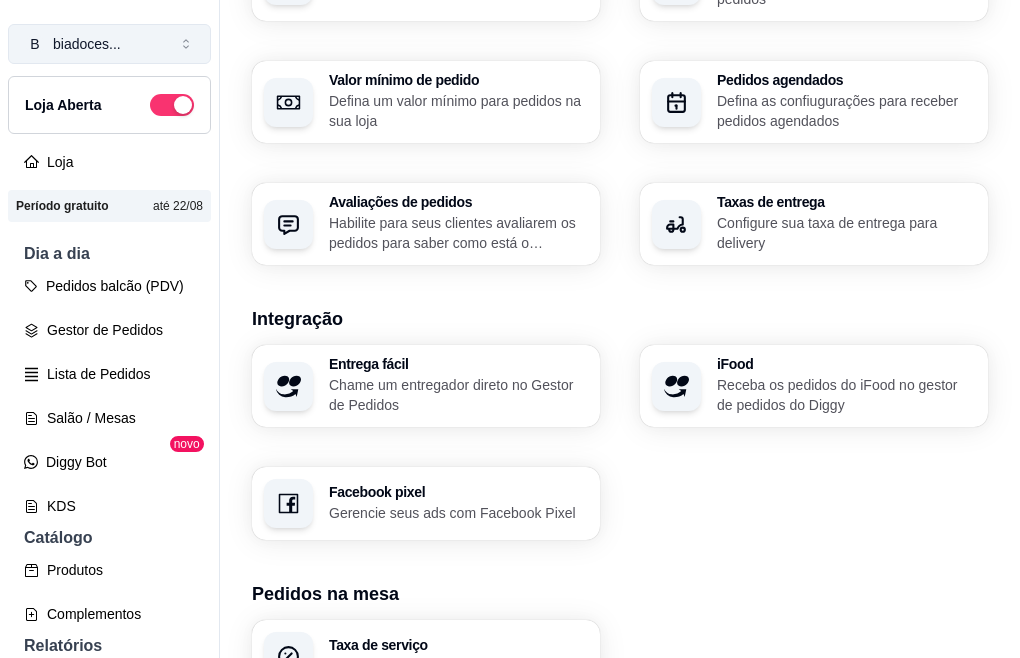click 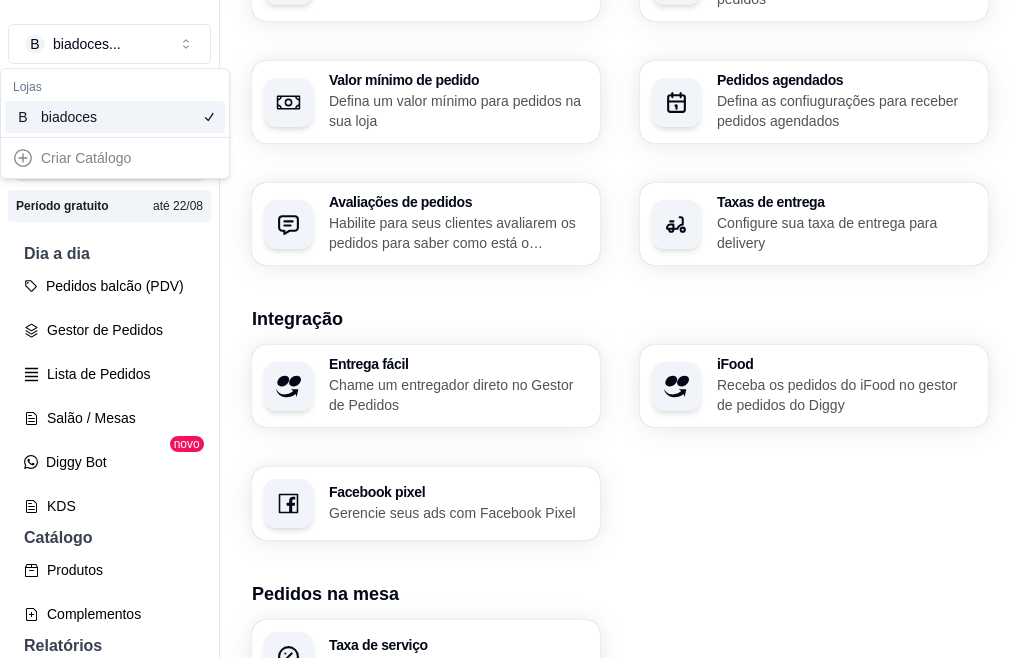 click on "Loja" at bounding box center (109, 162) 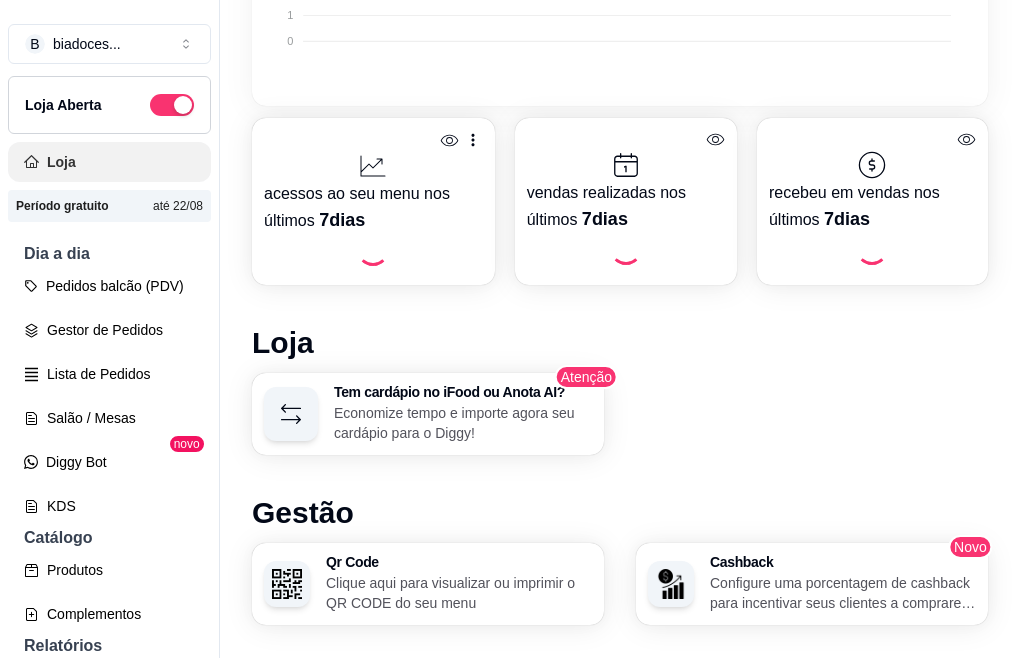 scroll, scrollTop: 0, scrollLeft: 0, axis: both 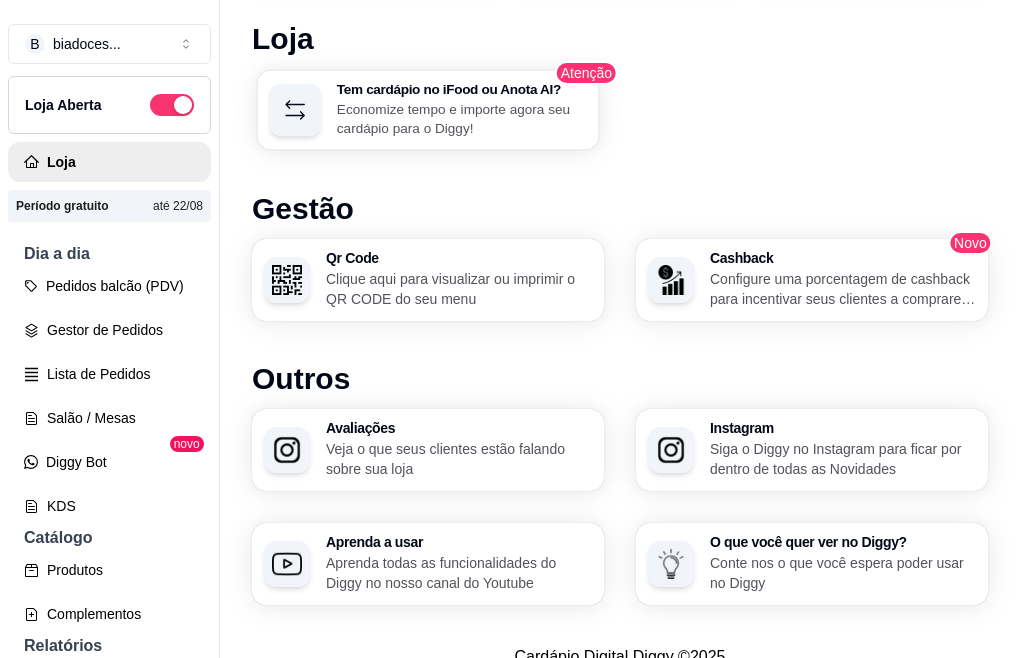 click on "Tem cardápio no iFood ou Anota AI?" at bounding box center (462, 89) 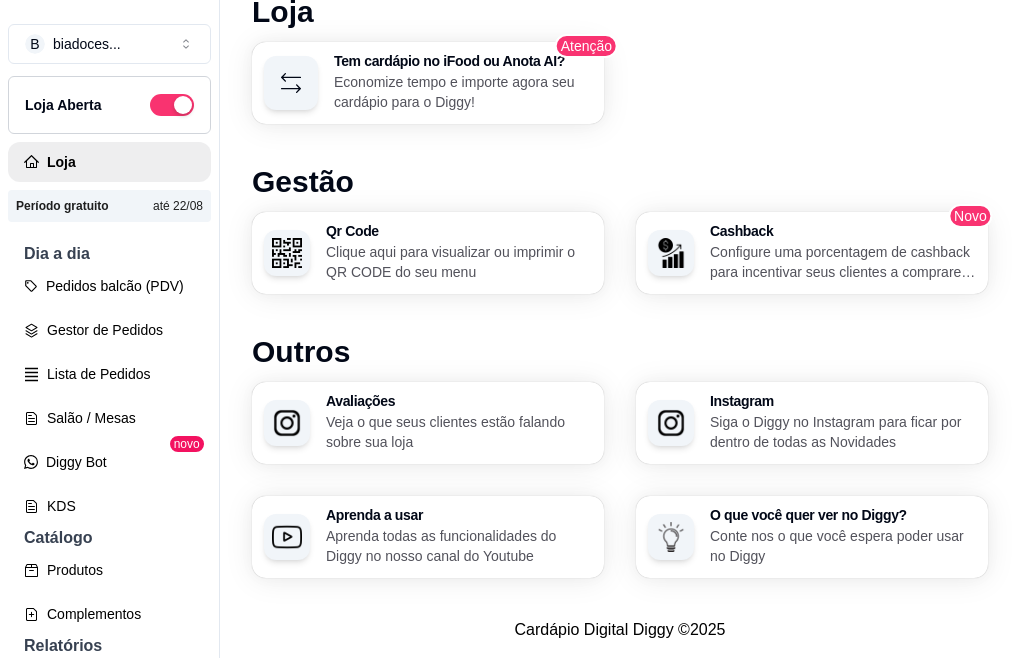 scroll, scrollTop: 1193, scrollLeft: 0, axis: vertical 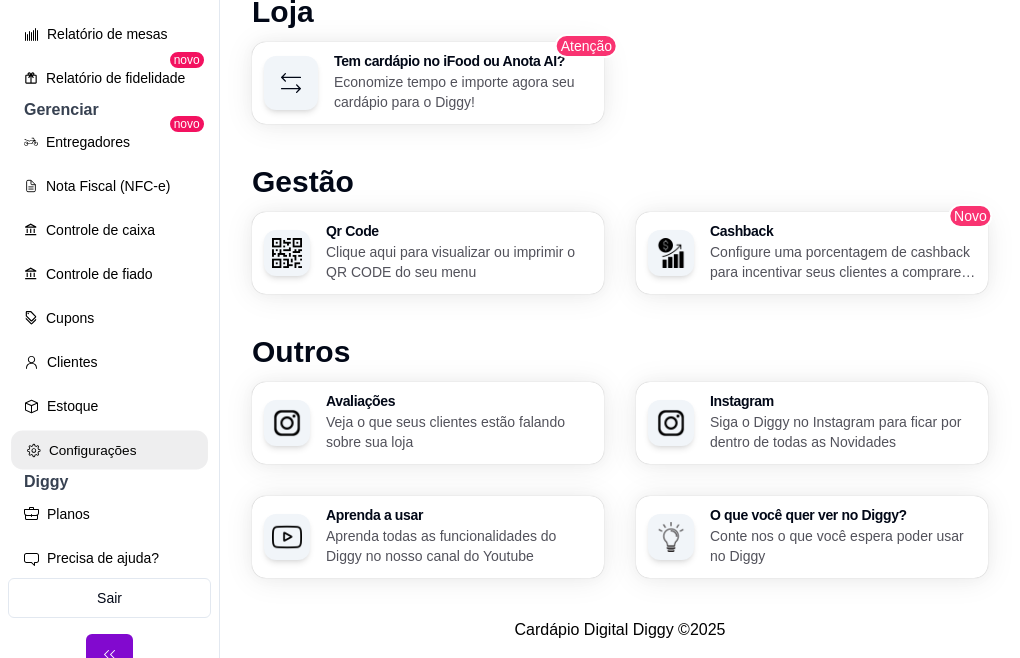 click on "Configurações" at bounding box center [109, 450] 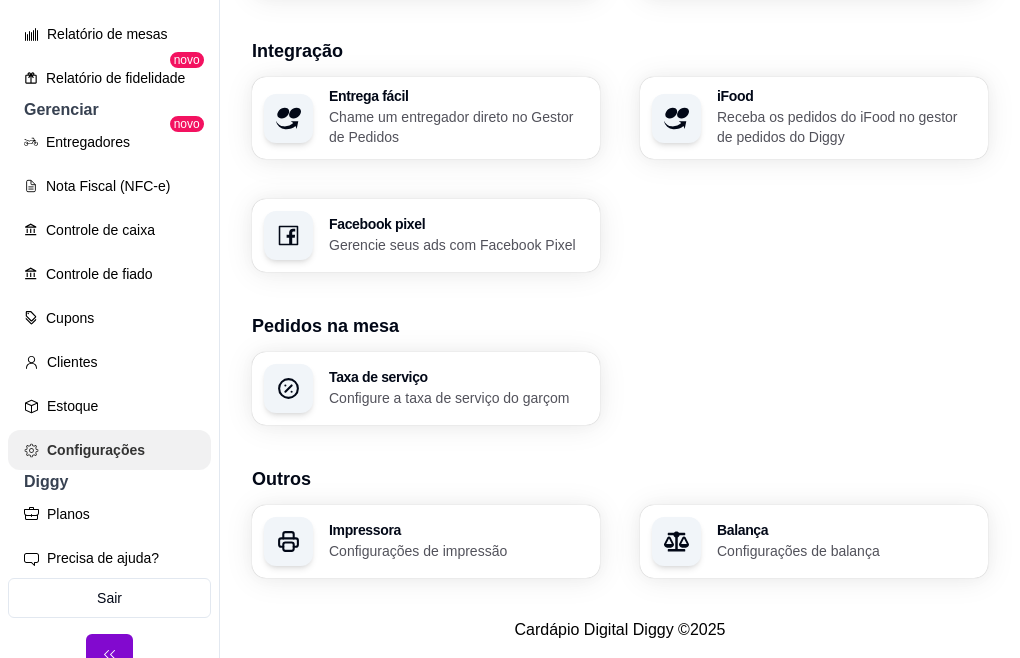 scroll, scrollTop: 0, scrollLeft: 0, axis: both 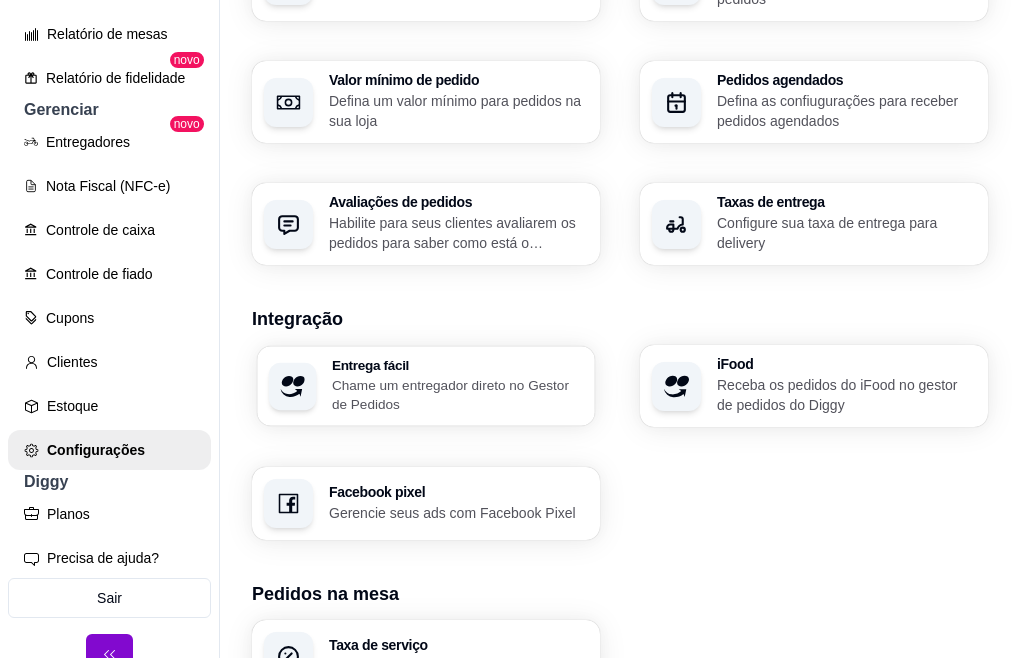 click on "Chame um entregador direto no Gestor de Pedidos" at bounding box center [457, 394] 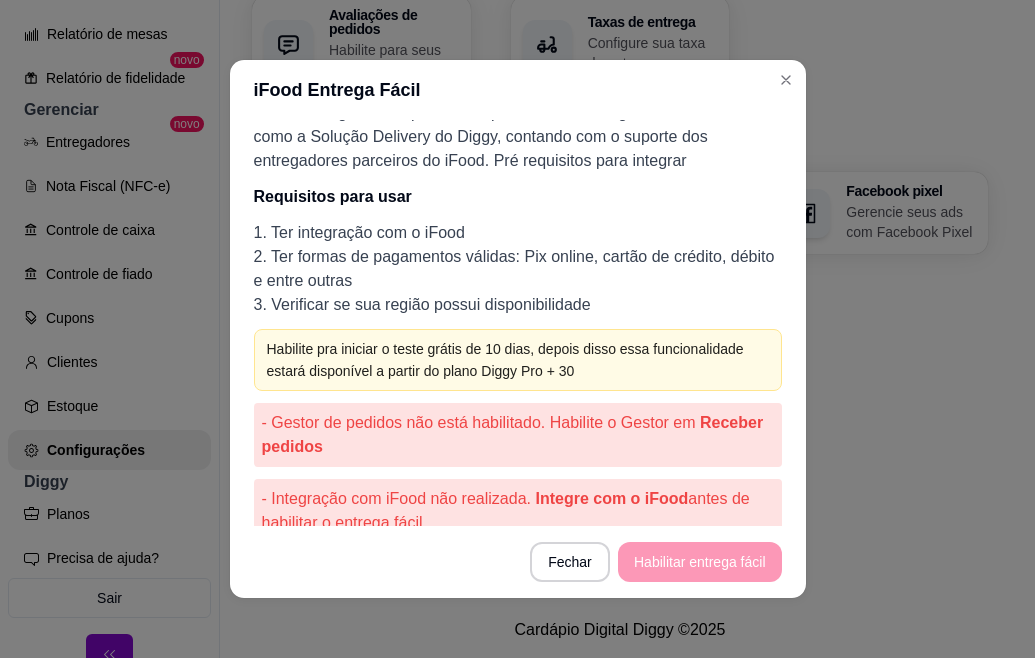 scroll, scrollTop: 112, scrollLeft: 0, axis: vertical 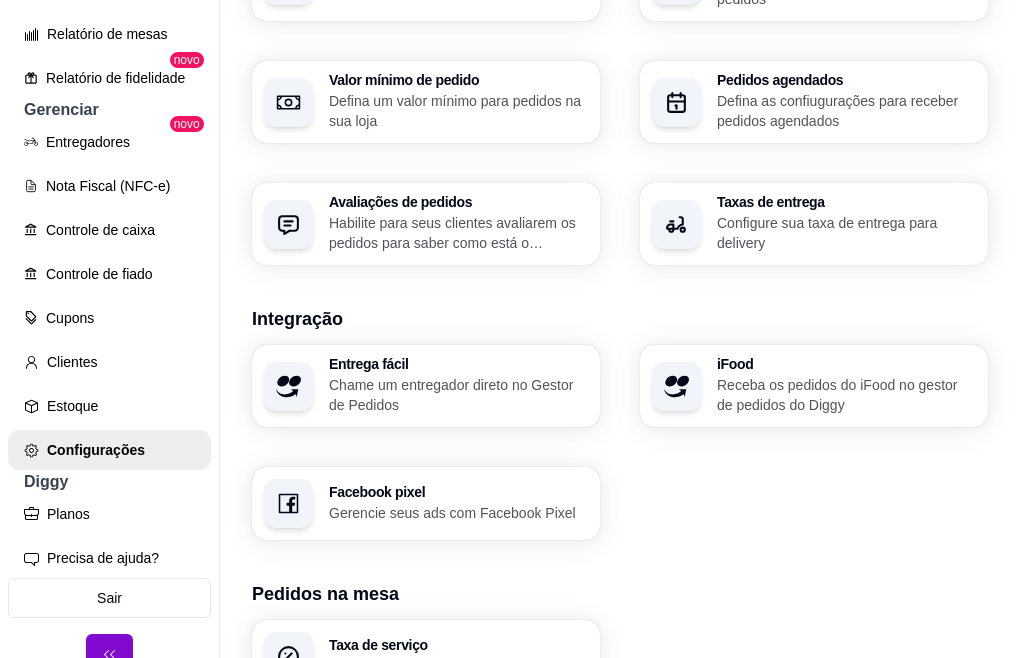 click on "Configurações de impressão" at bounding box center (457, 818) 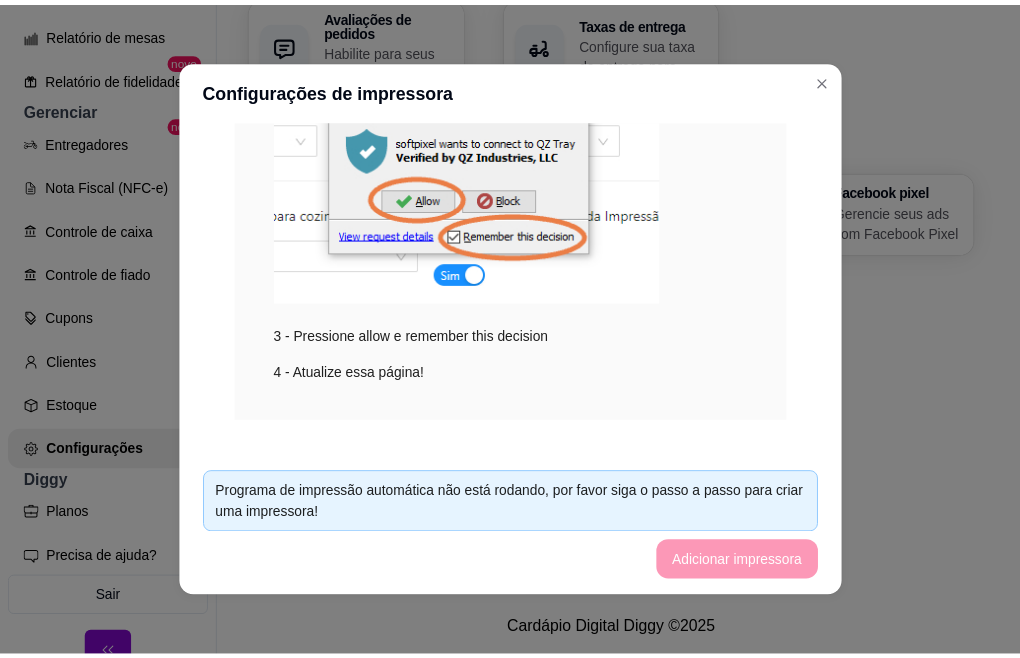 scroll, scrollTop: 474, scrollLeft: 0, axis: vertical 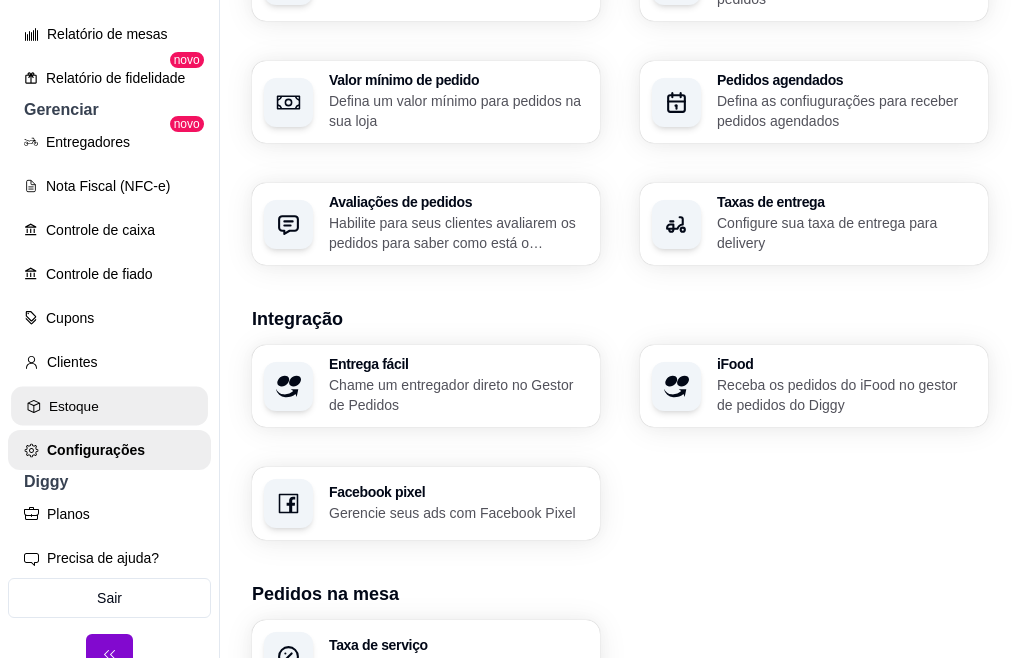 click on "Estoque" at bounding box center [109, 406] 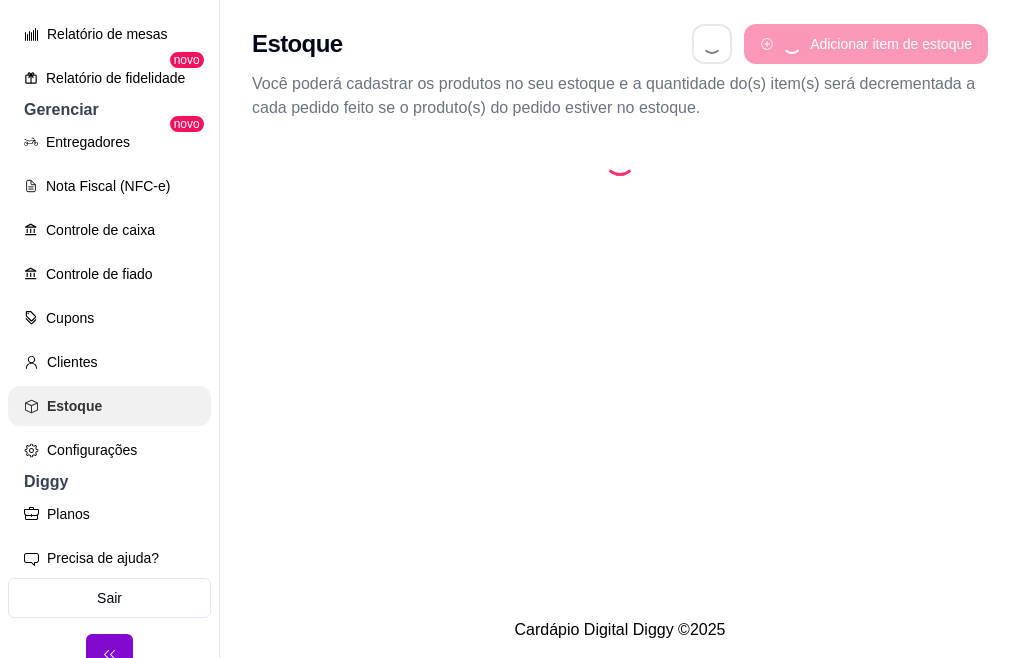 scroll, scrollTop: 0, scrollLeft: 0, axis: both 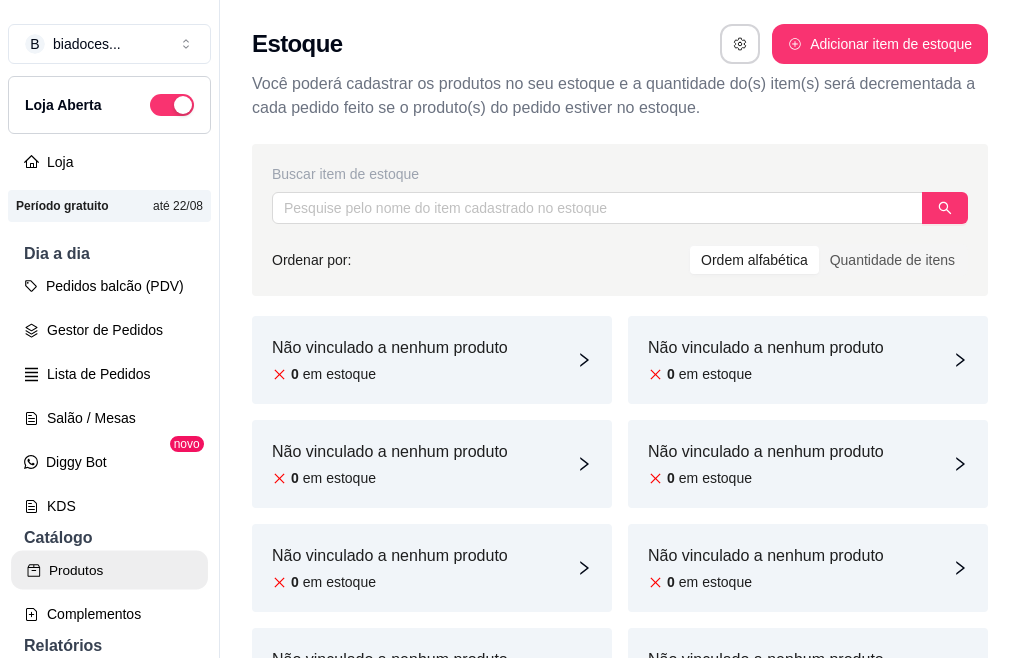 click on "Produtos" at bounding box center (109, 570) 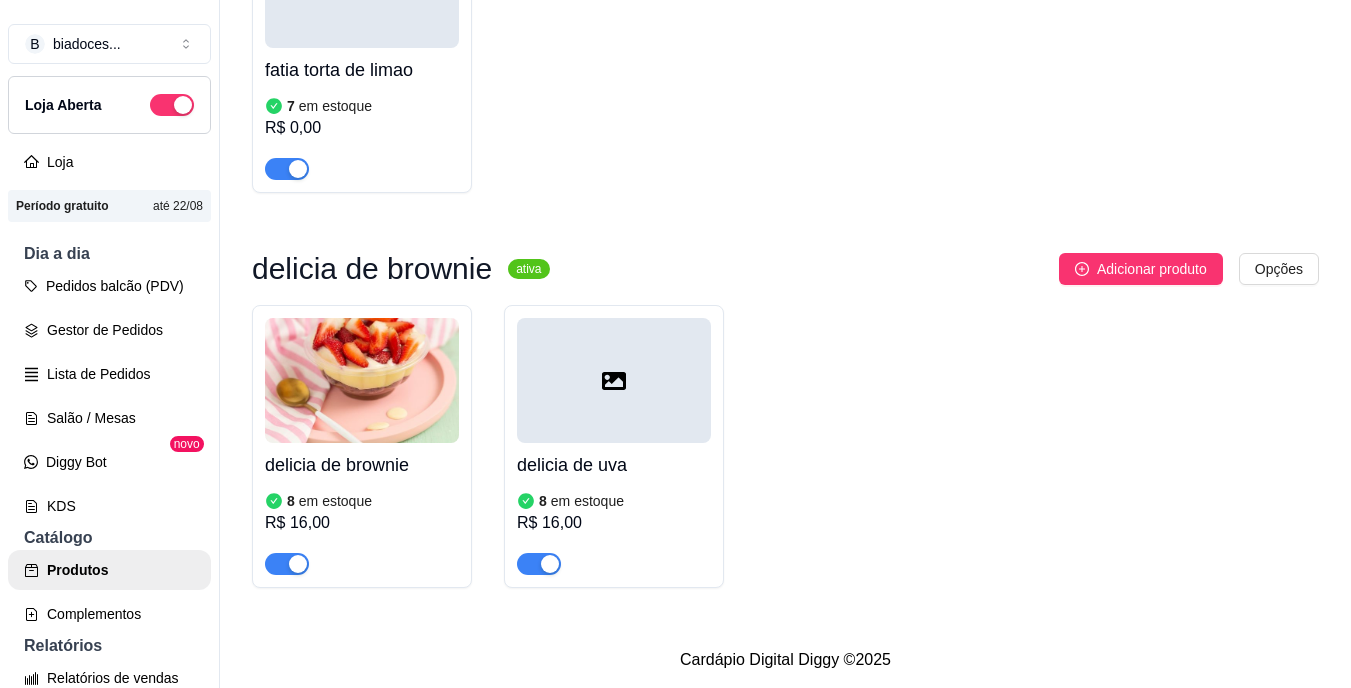 scroll, scrollTop: 2739, scrollLeft: 0, axis: vertical 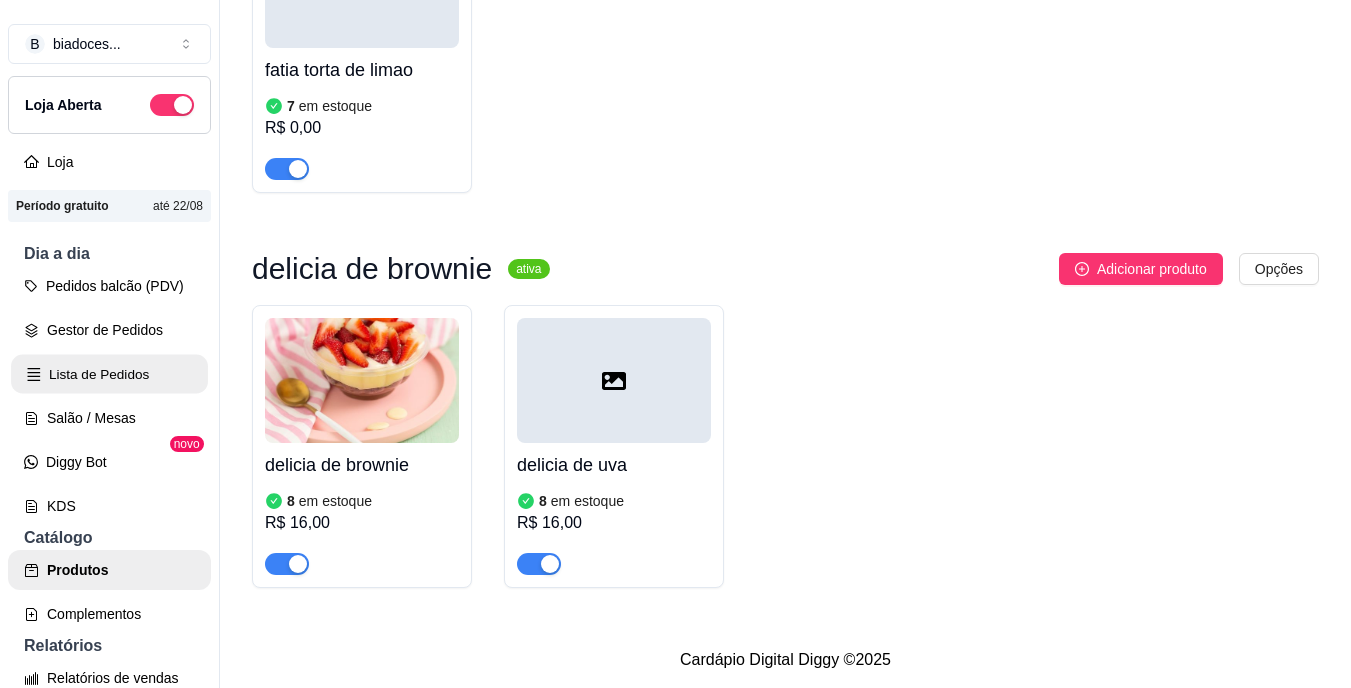 click on "Lista de Pedidos" at bounding box center (109, 374) 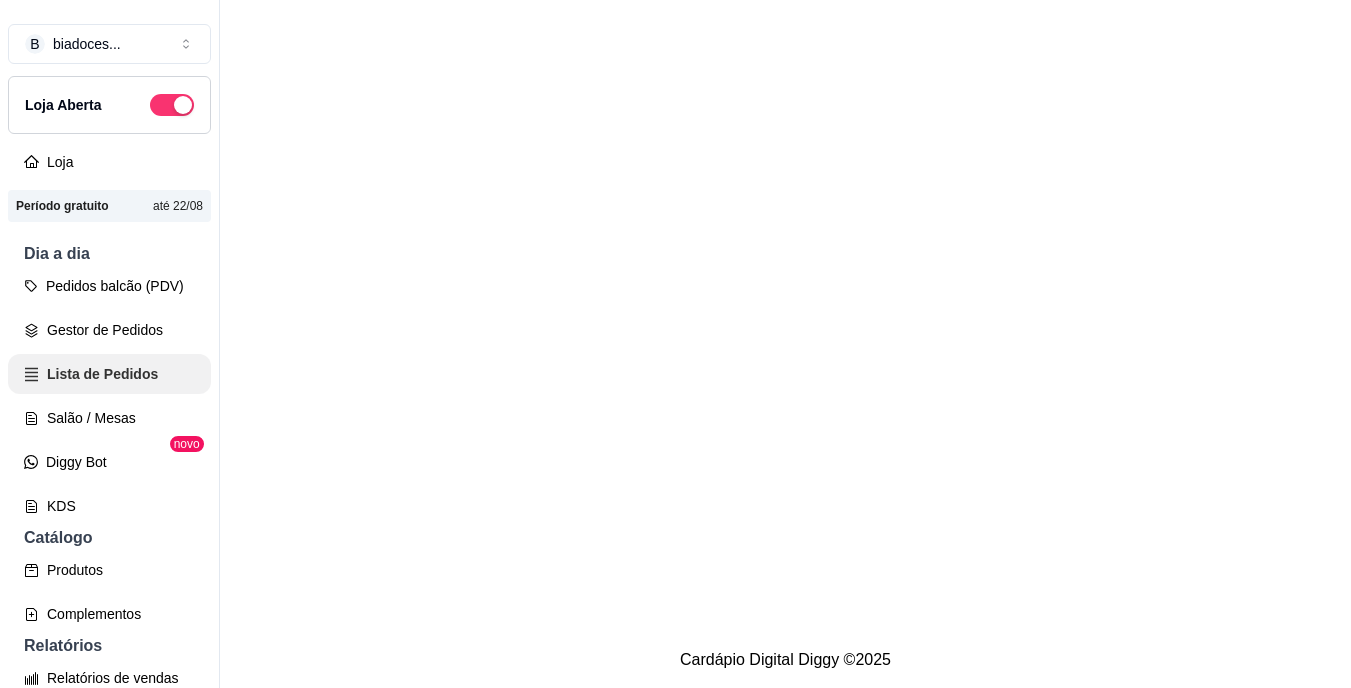 scroll, scrollTop: 0, scrollLeft: 0, axis: both 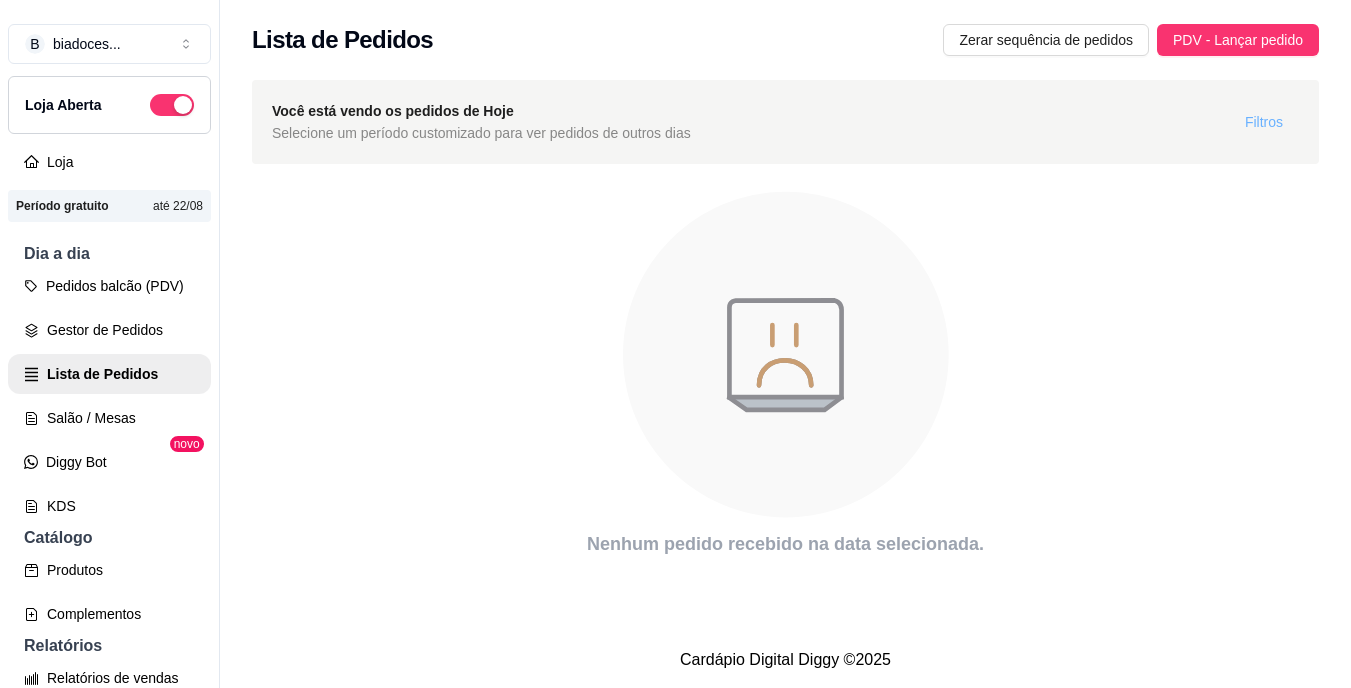 click on "Filtros" at bounding box center (1264, 122) 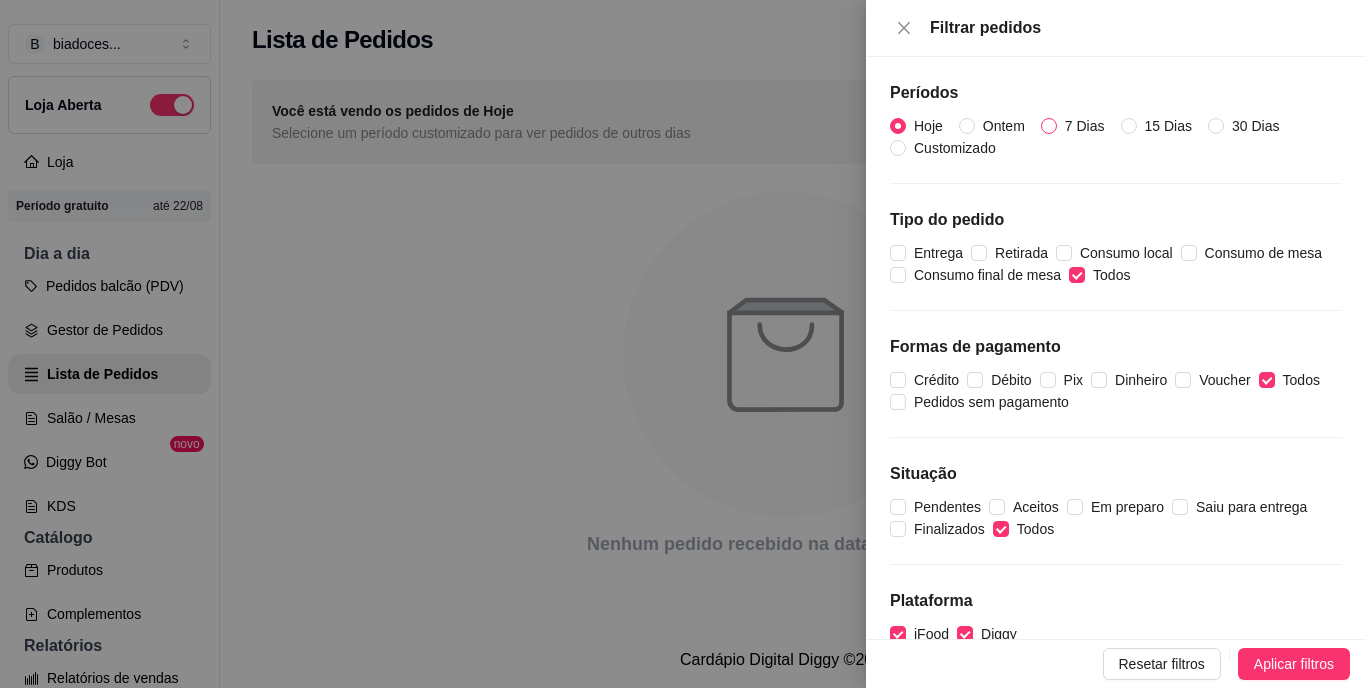 click on "7 Dias" at bounding box center [1049, 126] 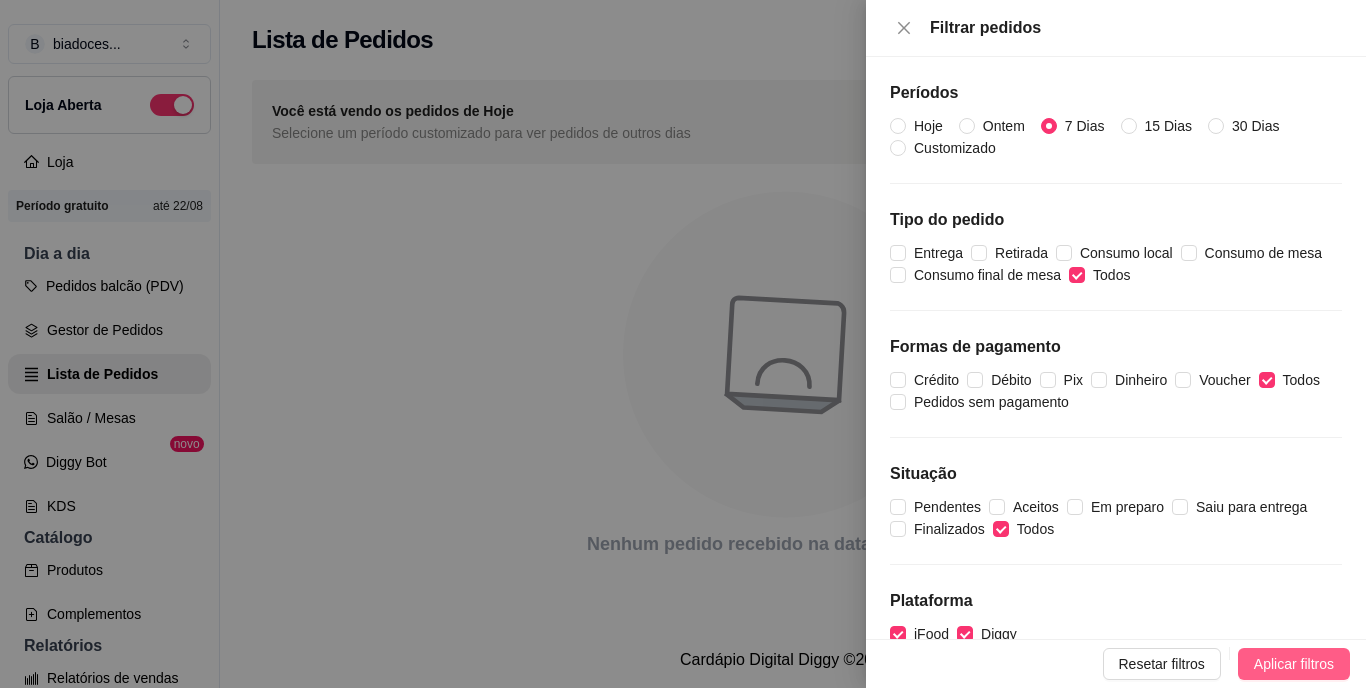 click on "Aplicar filtros" at bounding box center [1294, 664] 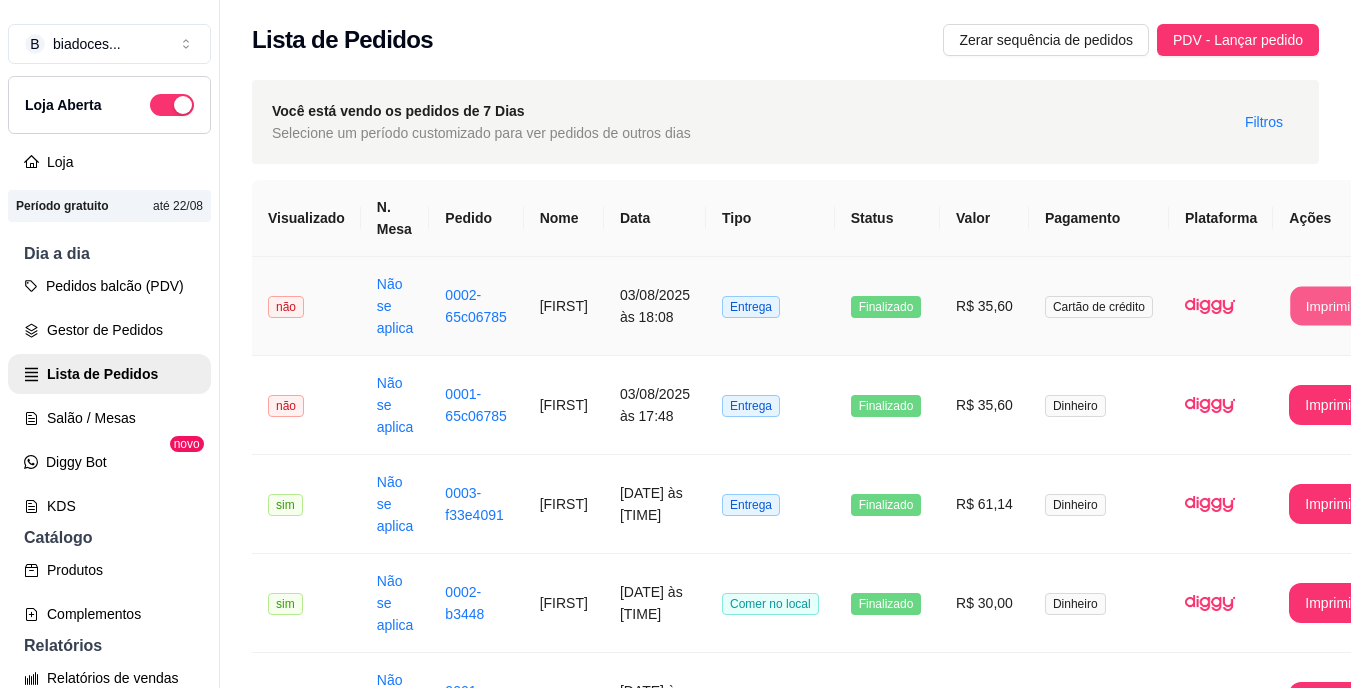 click on "Imprimir" at bounding box center [1331, 306] 